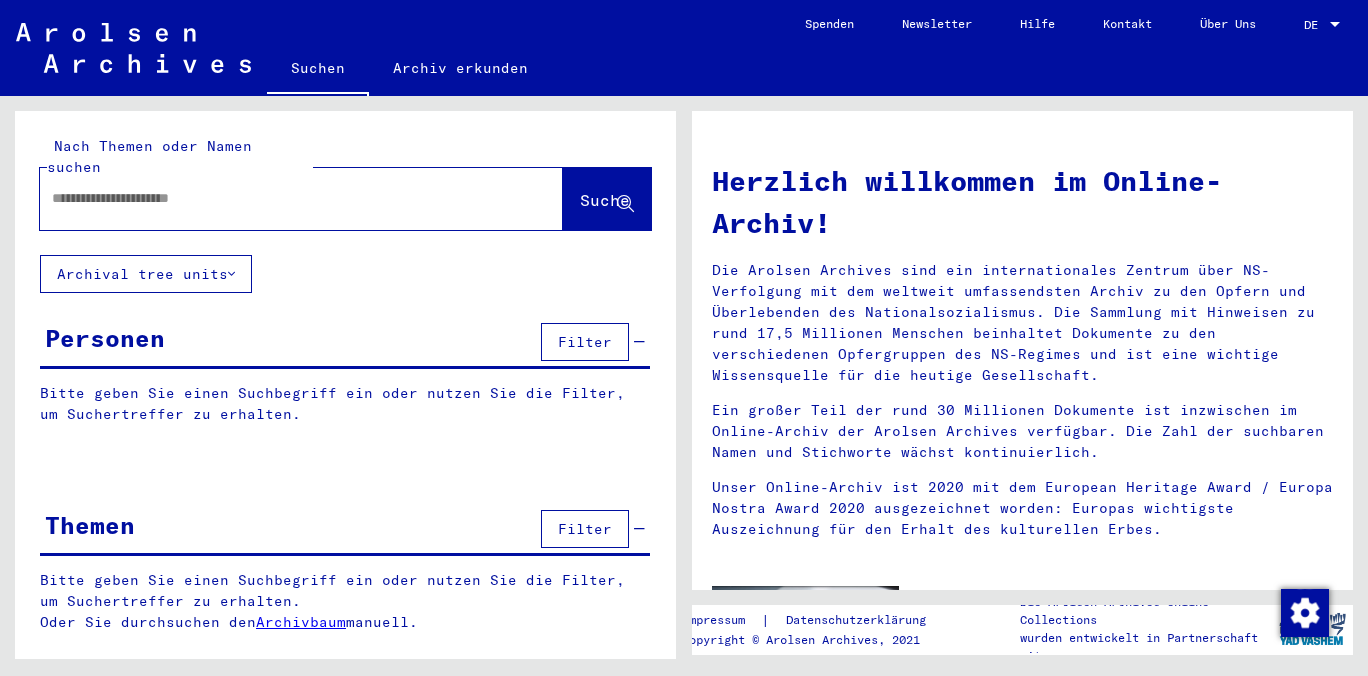scroll, scrollTop: 0, scrollLeft: 0, axis: both 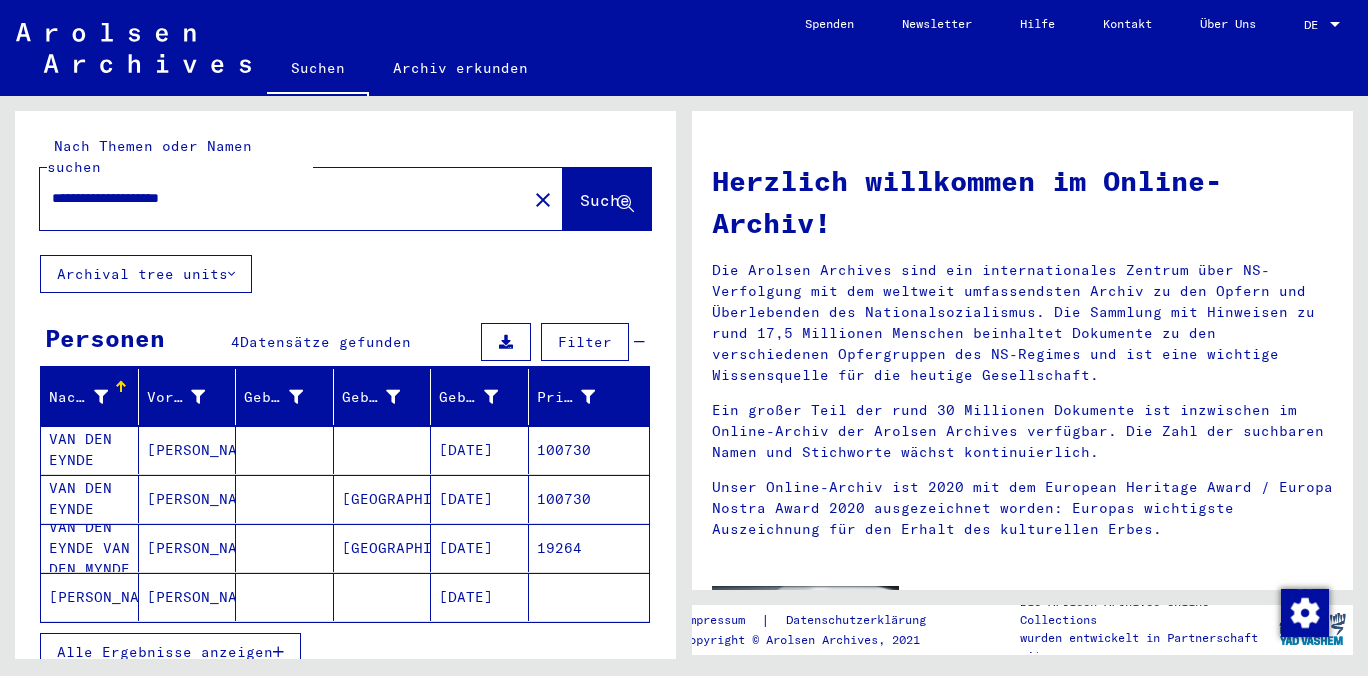 click on "[PERSON_NAME]" at bounding box center [188, 499] 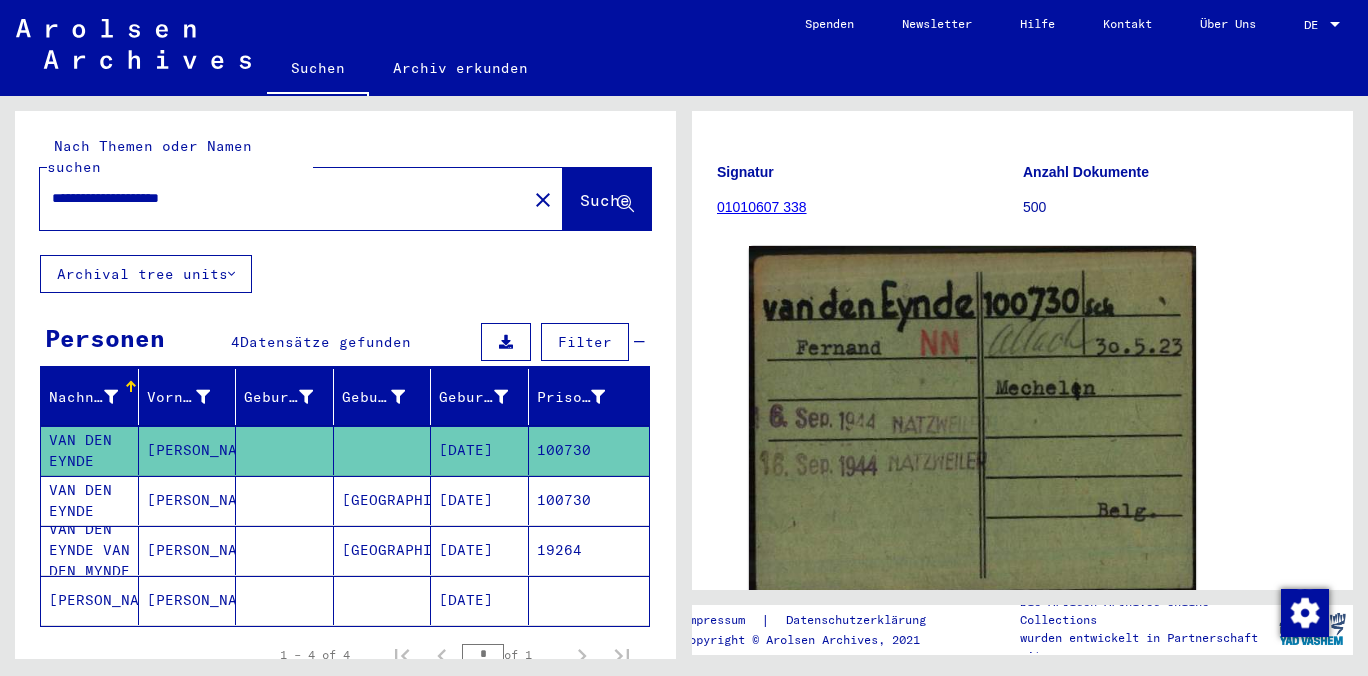 scroll, scrollTop: 221, scrollLeft: 0, axis: vertical 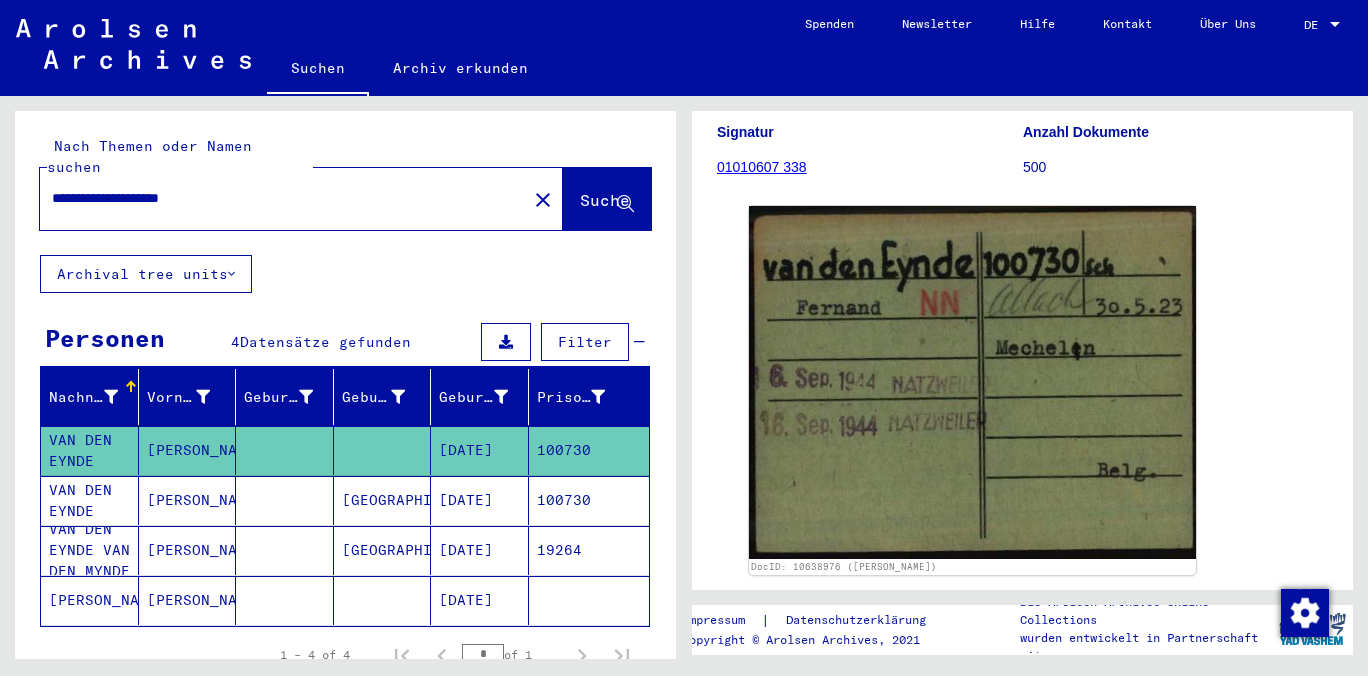click on "[PERSON_NAME]" at bounding box center [188, 550] 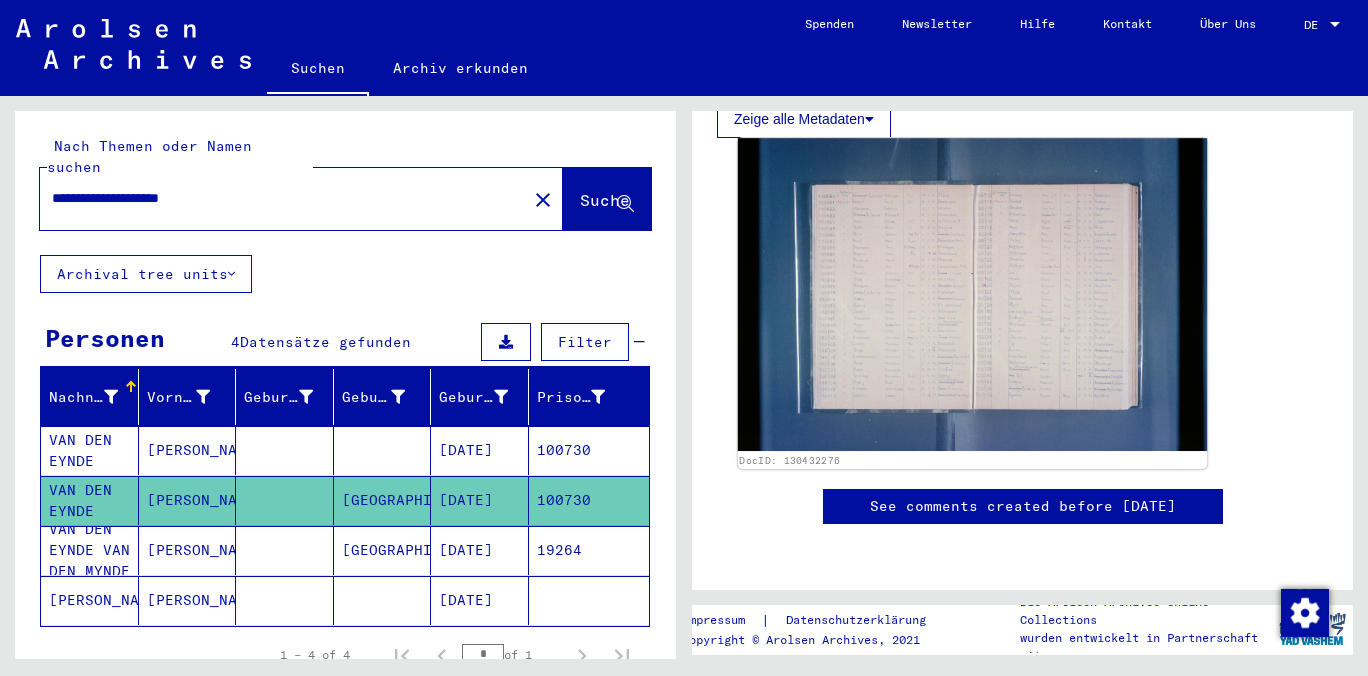 scroll, scrollTop: 552, scrollLeft: 0, axis: vertical 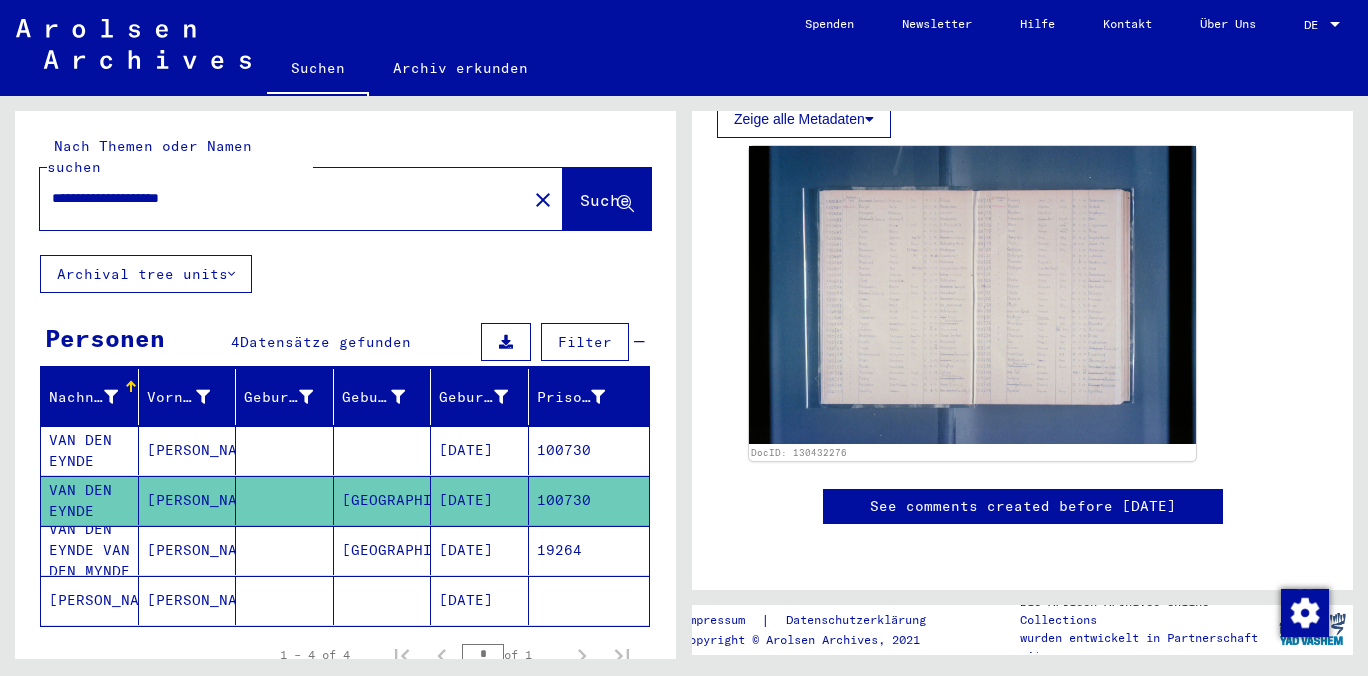 click on "[PERSON_NAME]" at bounding box center [188, 600] 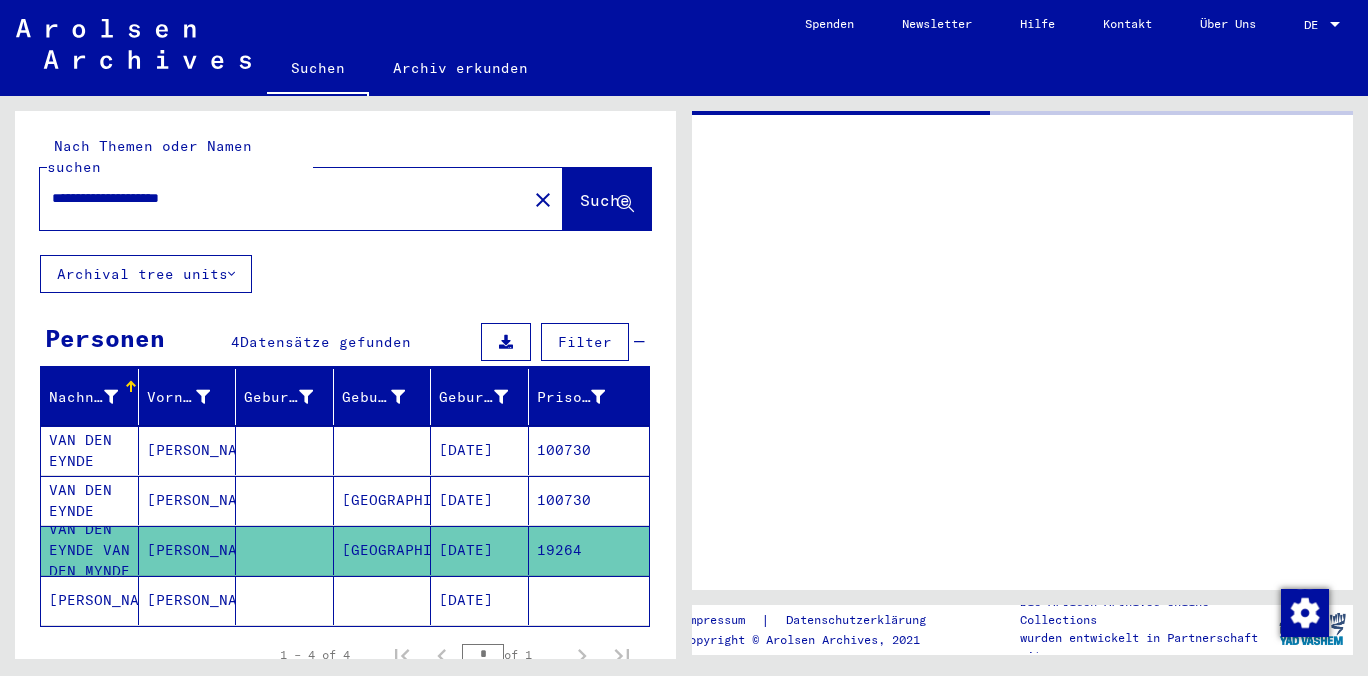 scroll, scrollTop: 0, scrollLeft: 0, axis: both 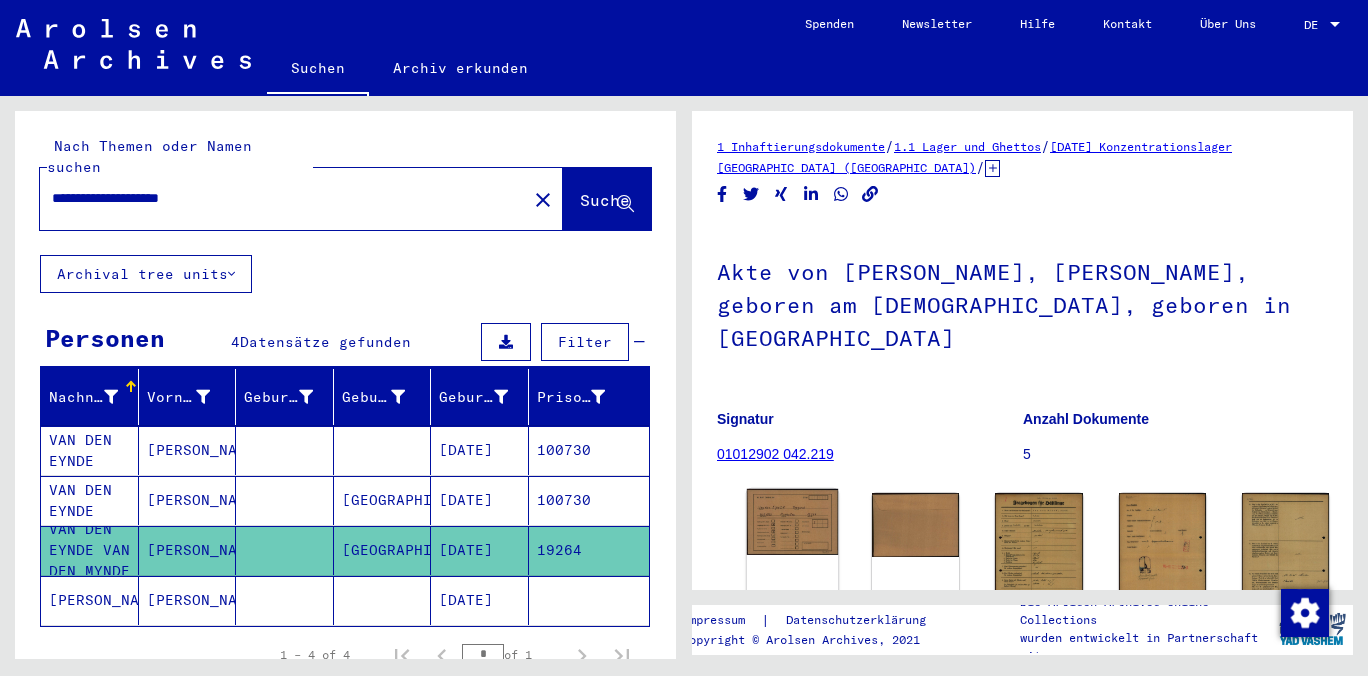 click 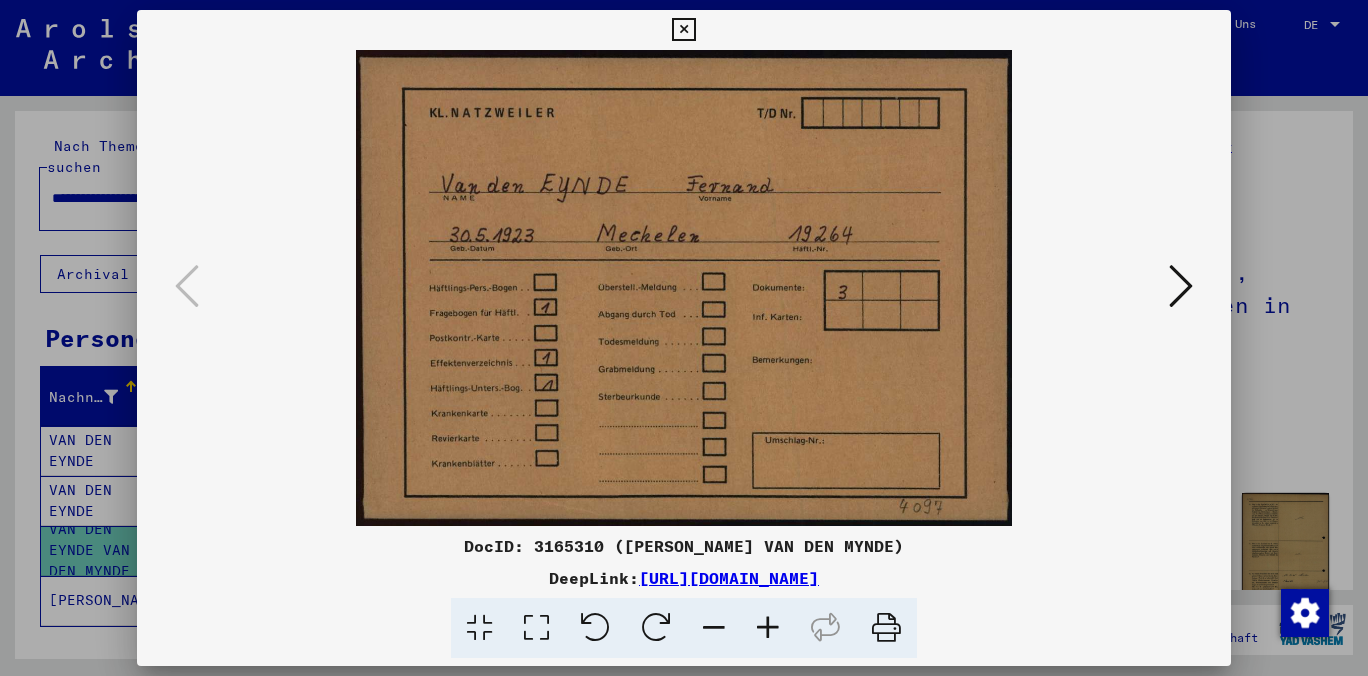 click at bounding box center [1181, 286] 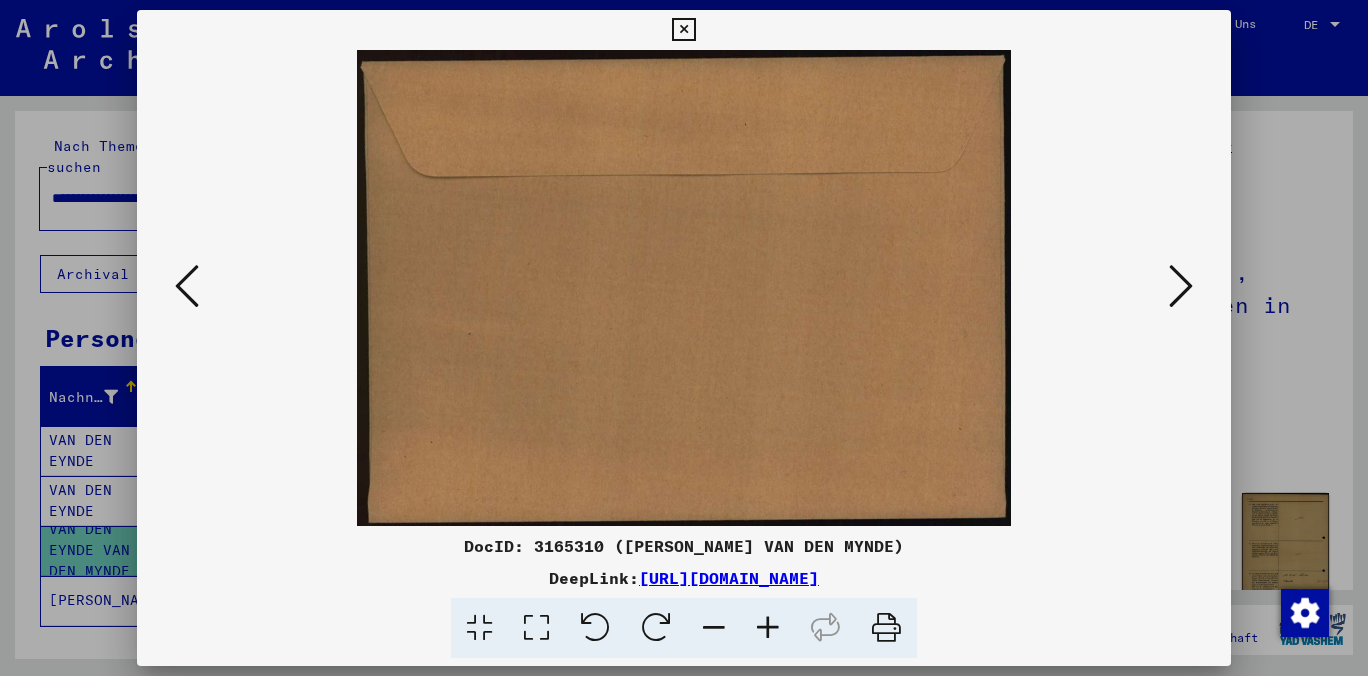 click at bounding box center (1181, 286) 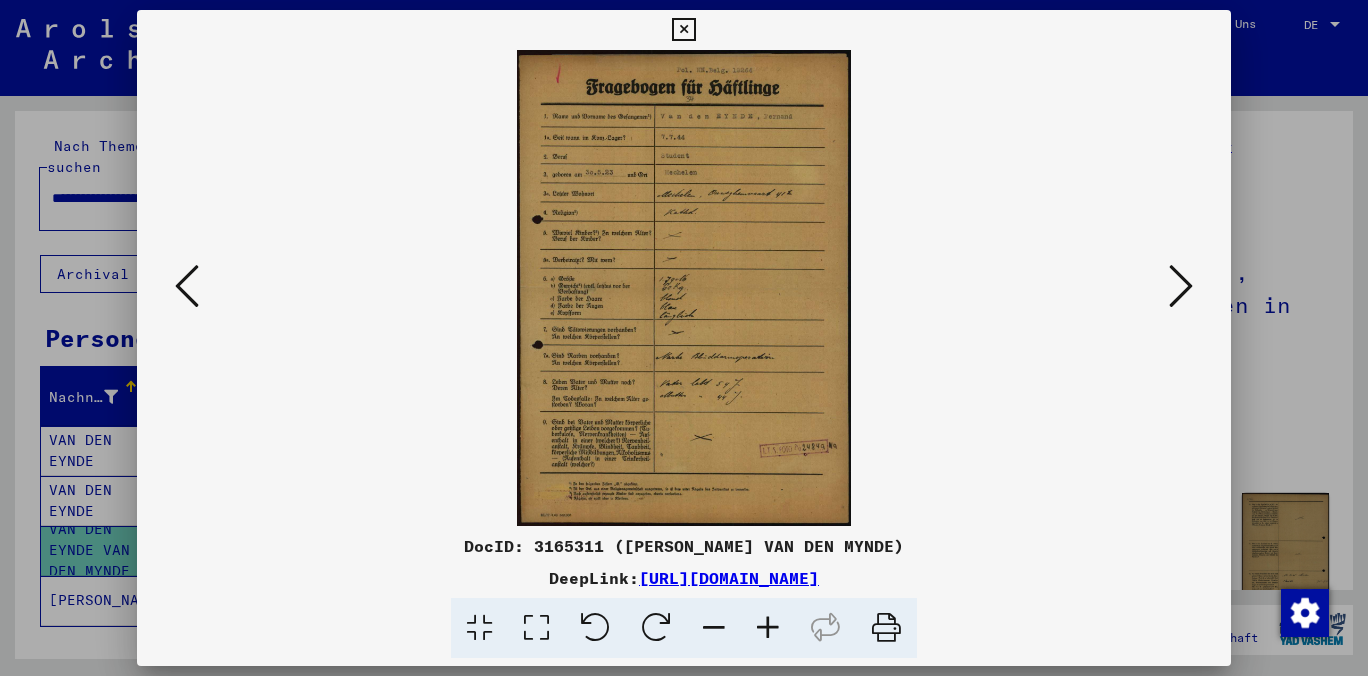 click at bounding box center (1181, 286) 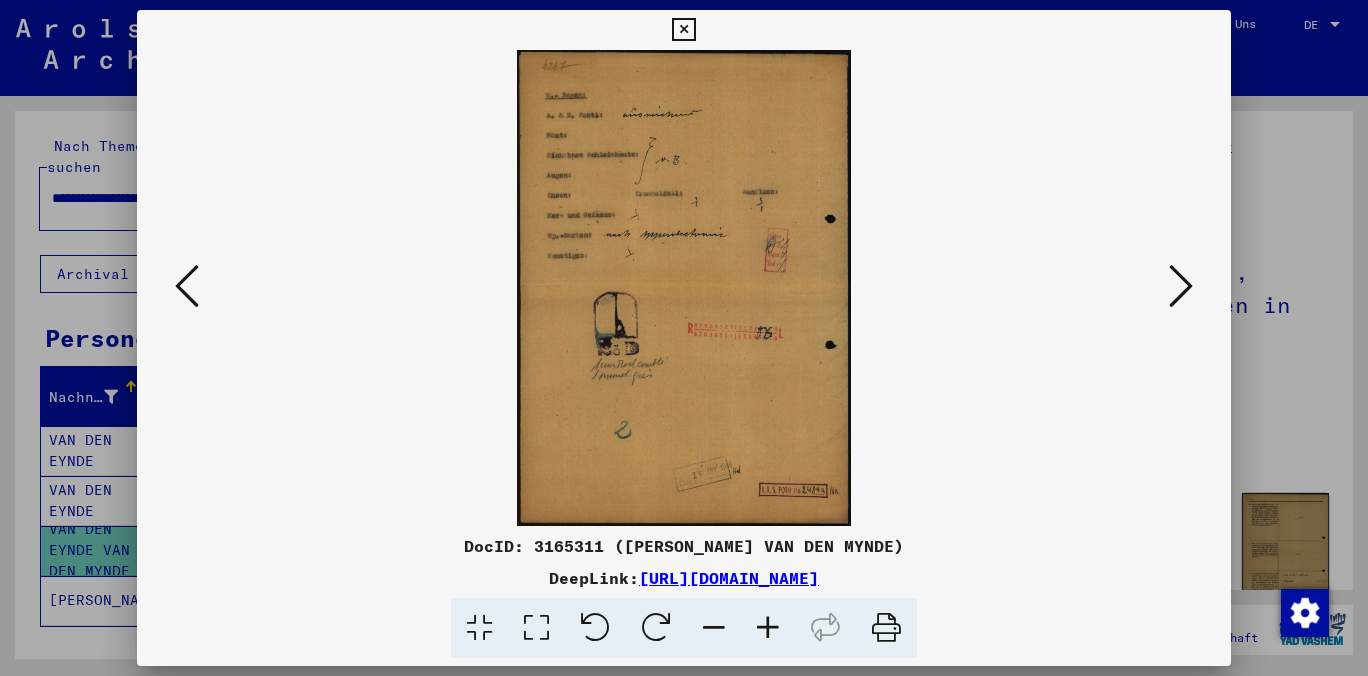 click at bounding box center (1181, 286) 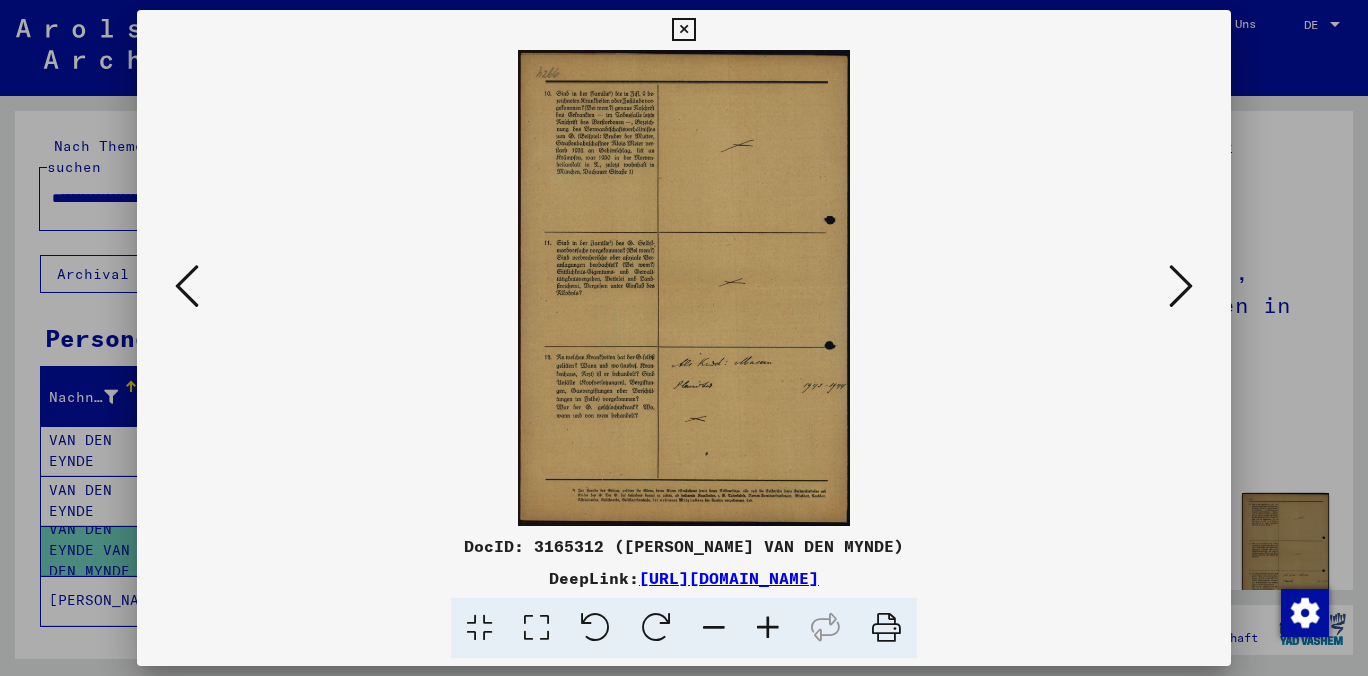 click at bounding box center [1181, 286] 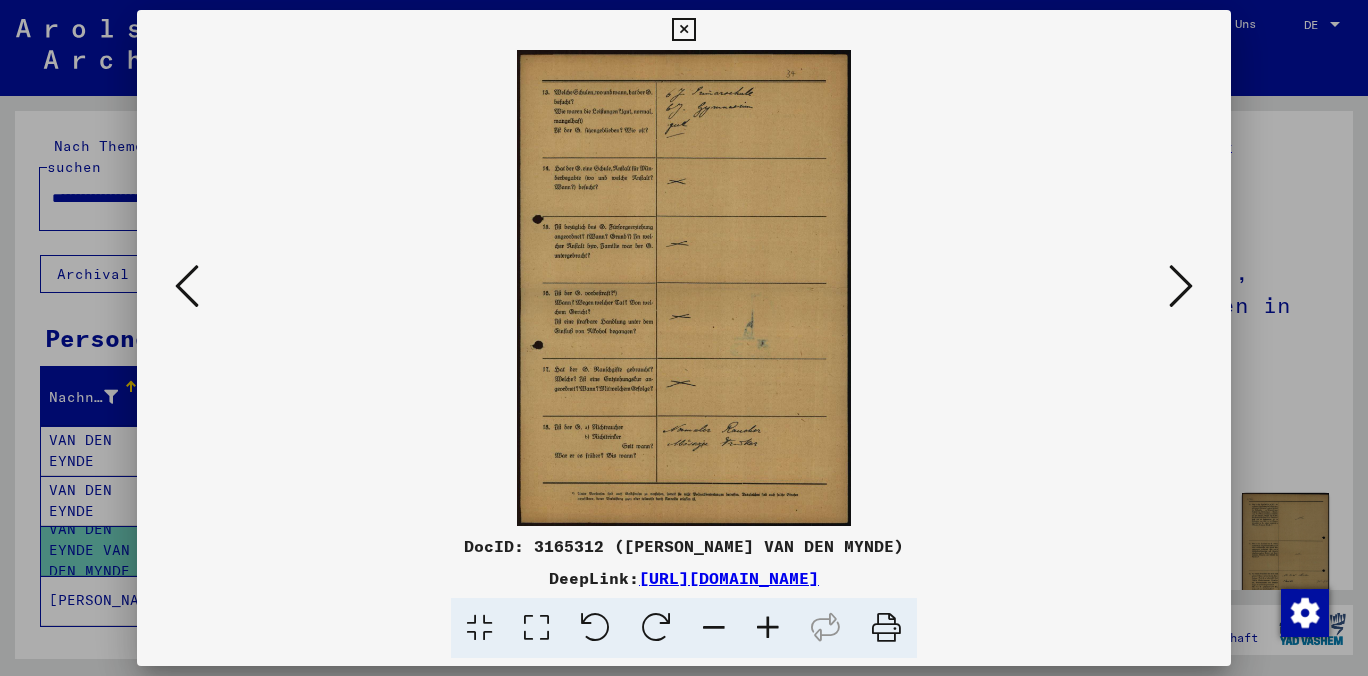 click at bounding box center (1181, 286) 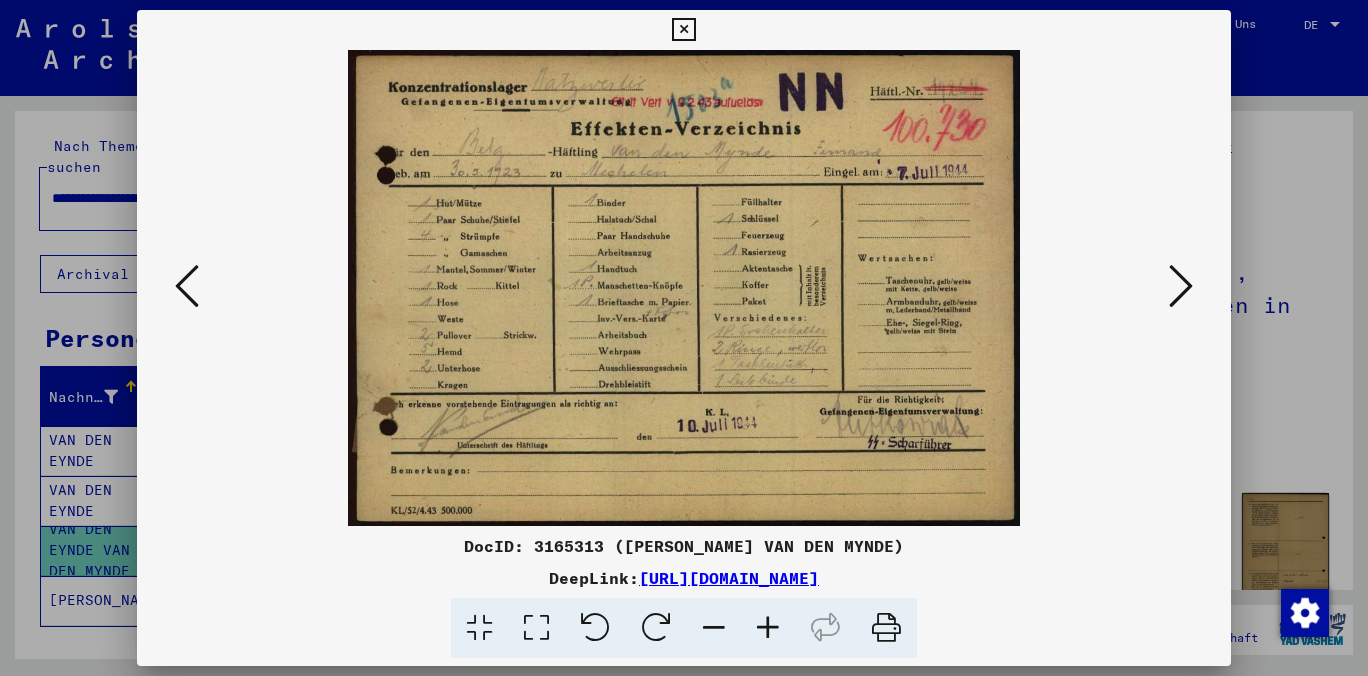 click at bounding box center [1181, 286] 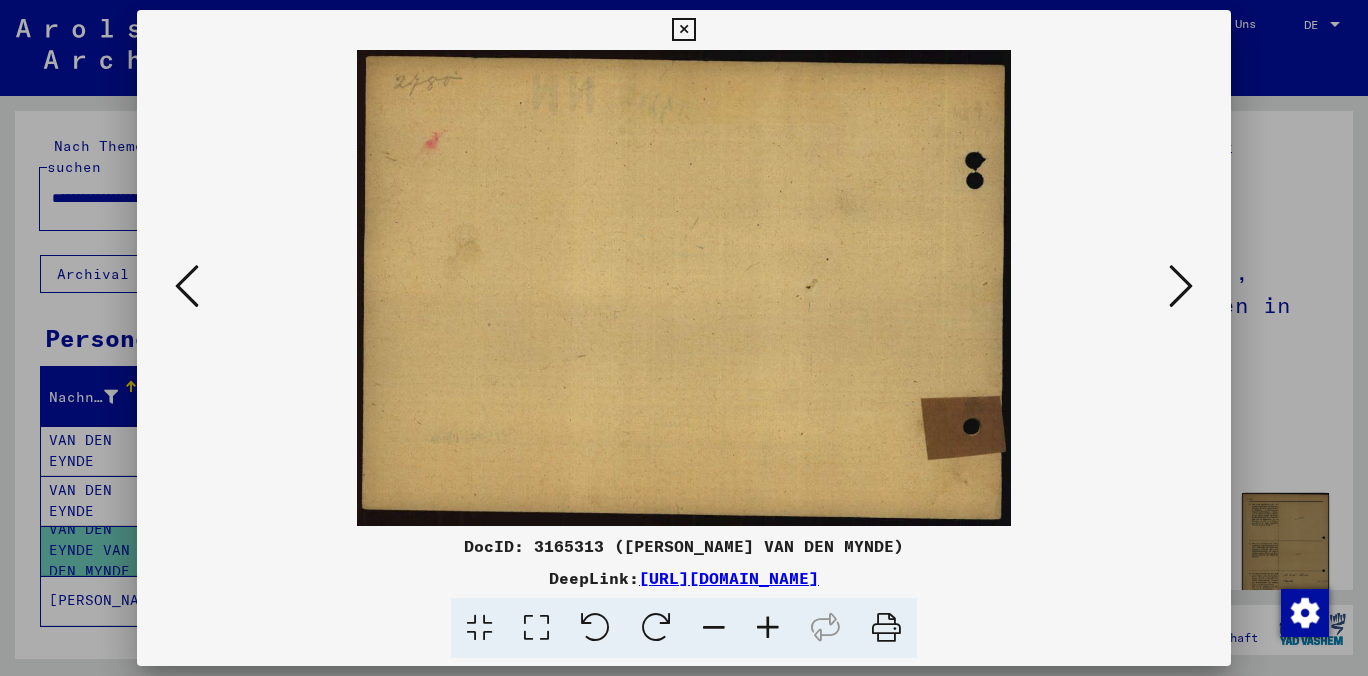 click at bounding box center (1181, 286) 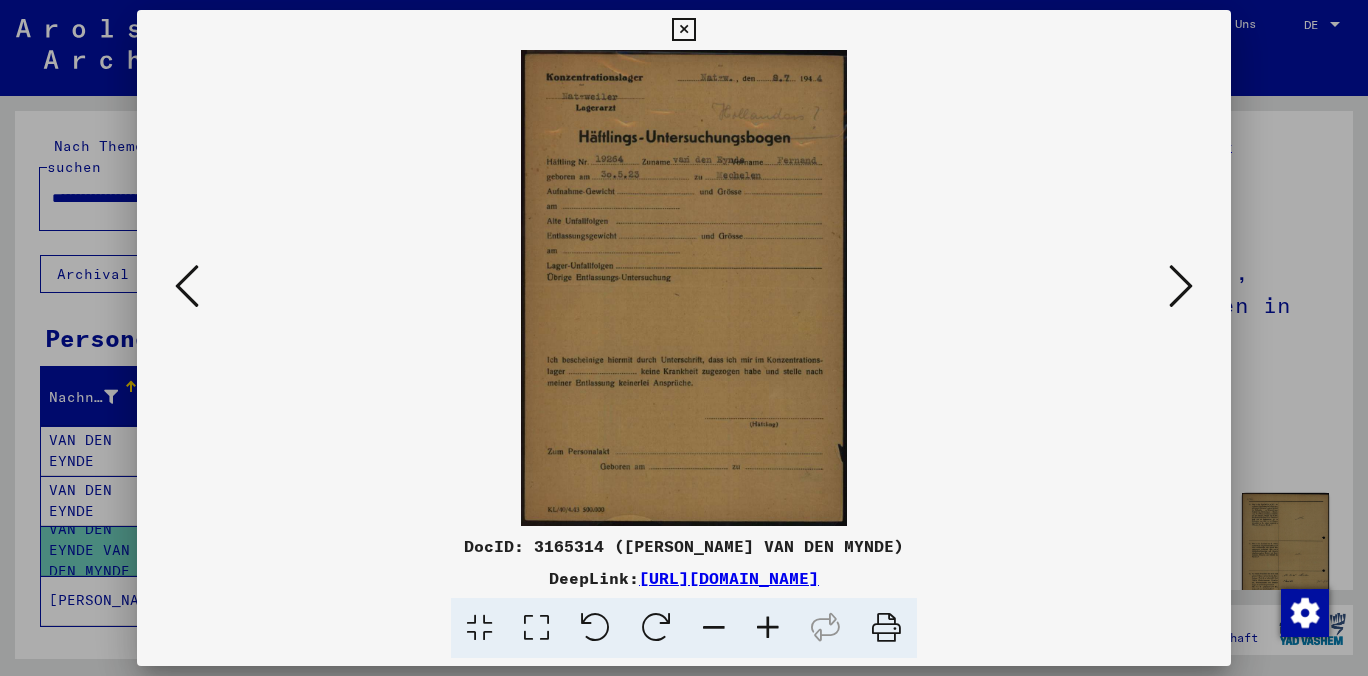 click at bounding box center (1181, 286) 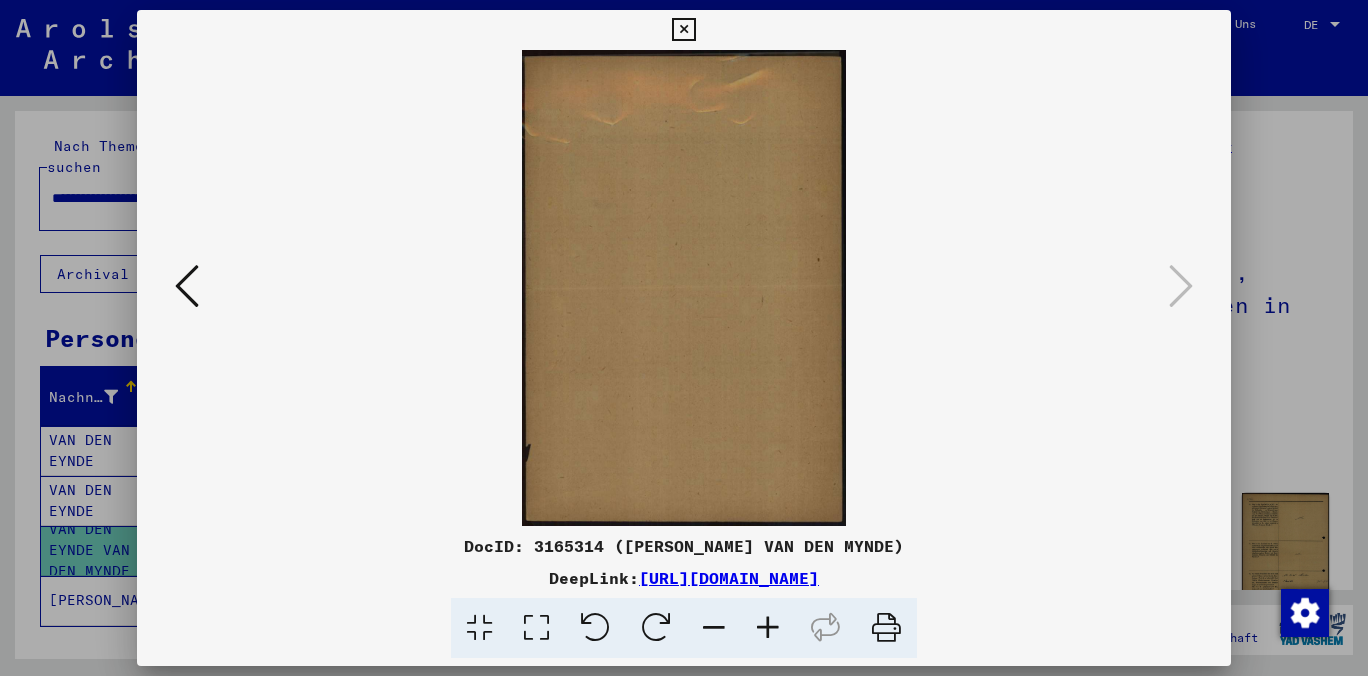 click at bounding box center [683, 30] 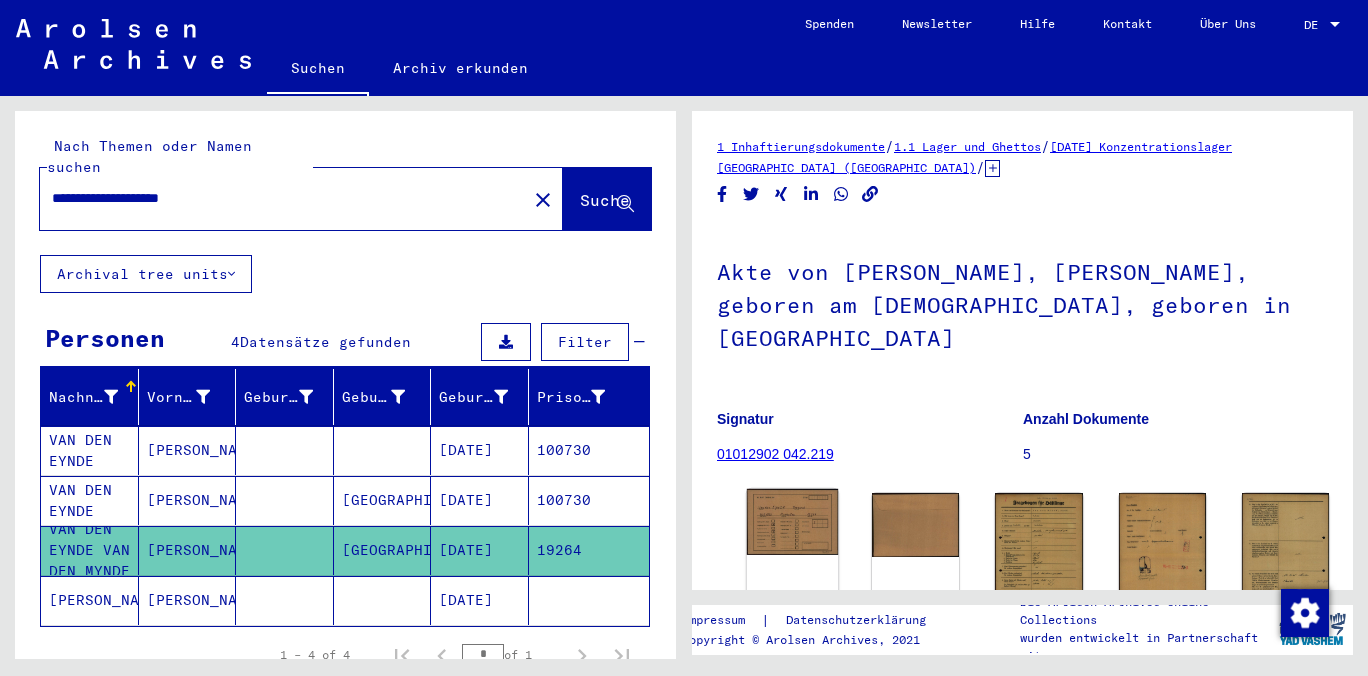 click 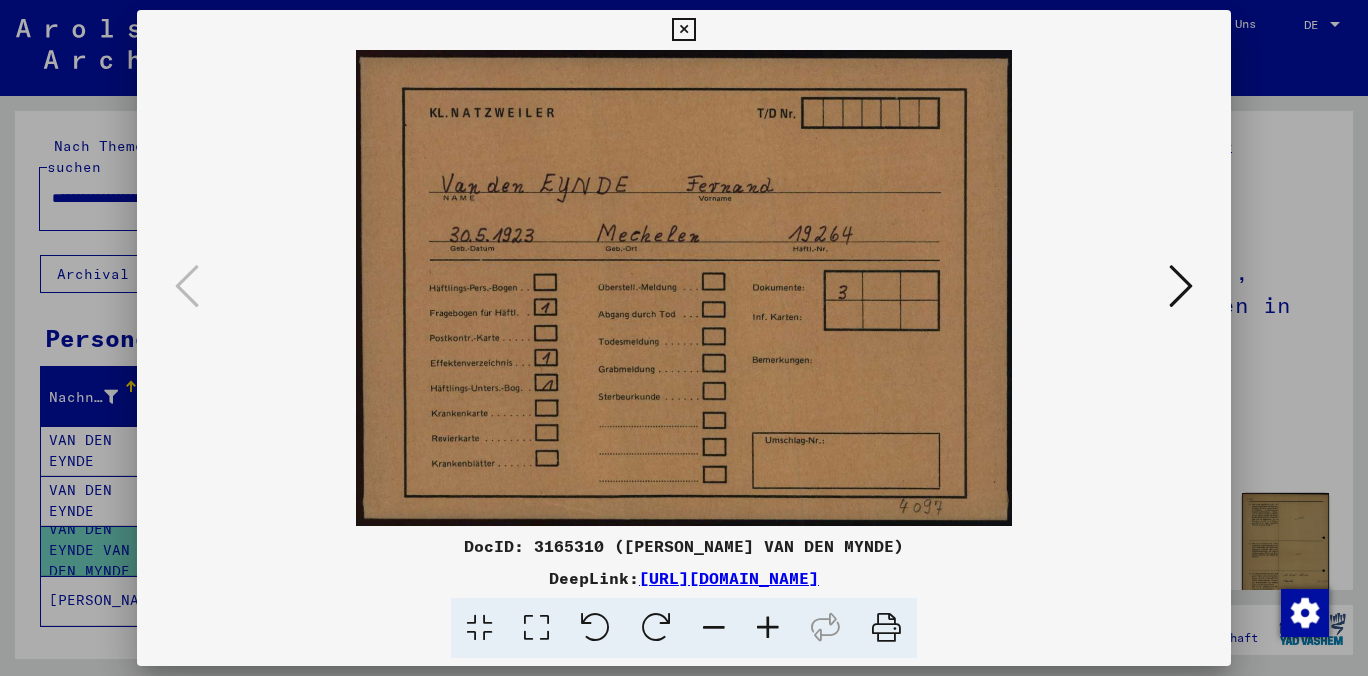 click at bounding box center (886, 628) 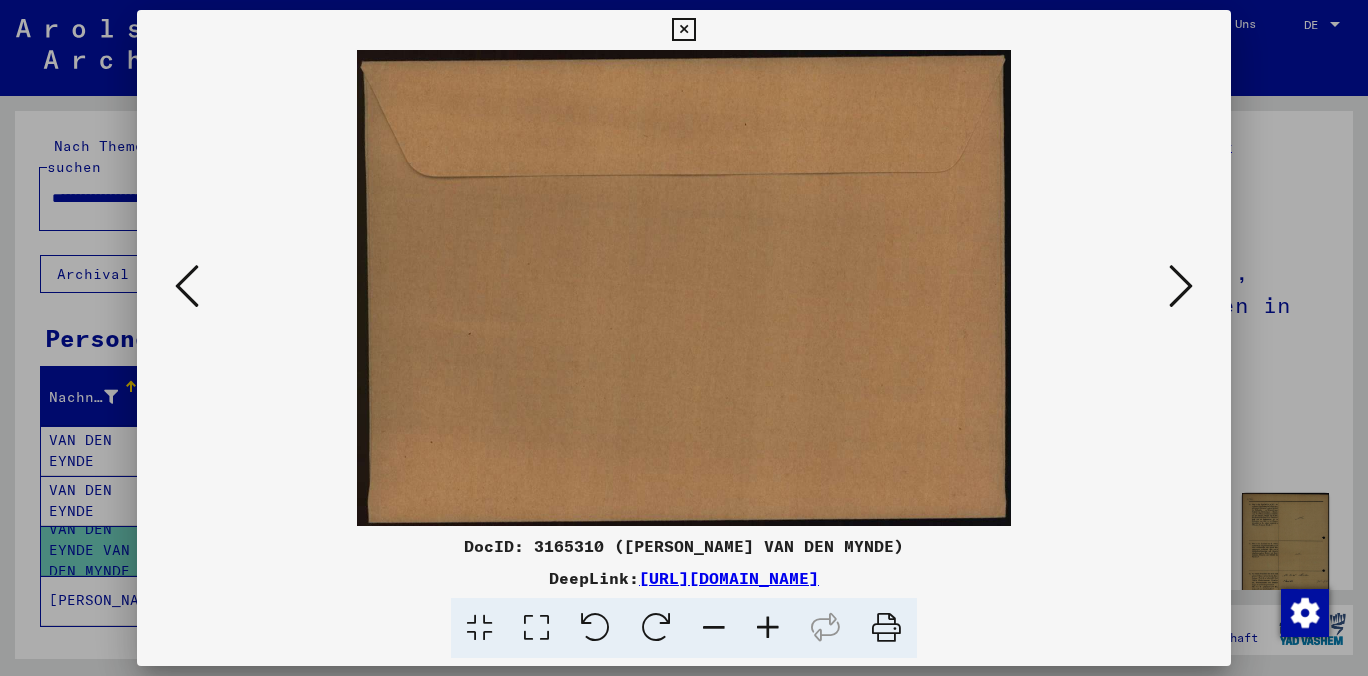 click at bounding box center [1181, 287] 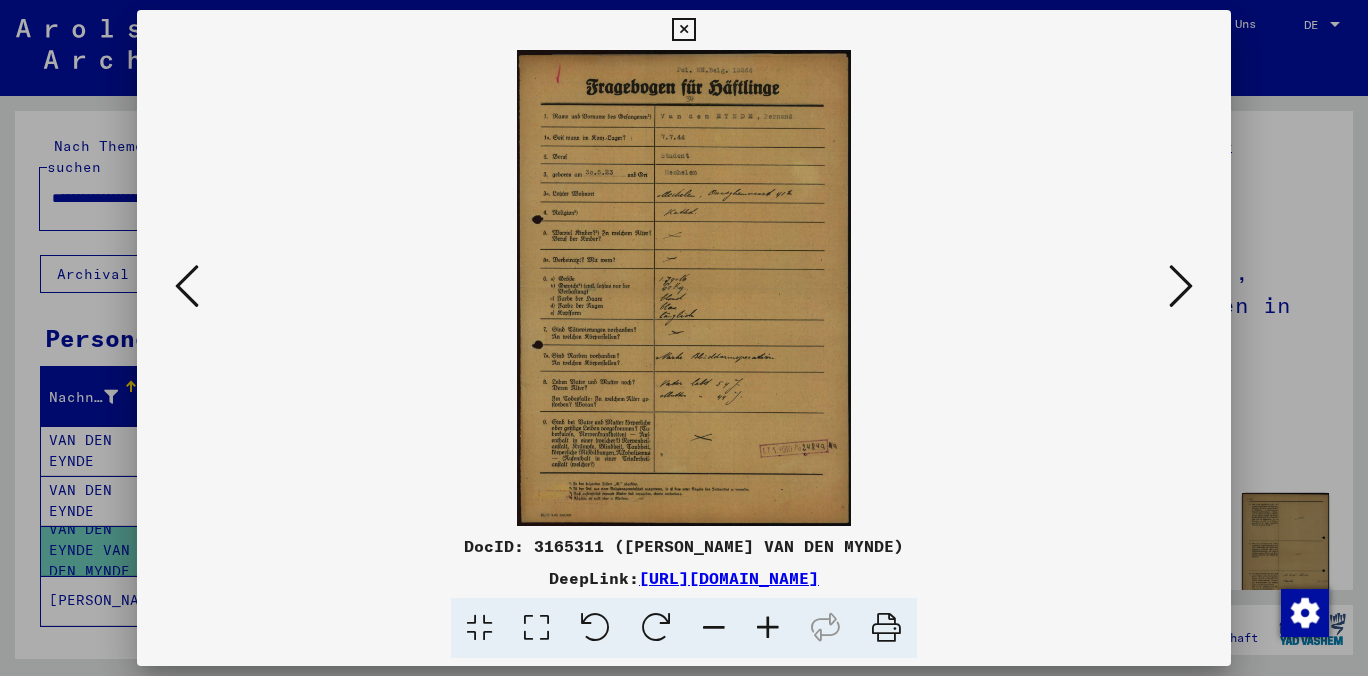 click at bounding box center [684, 288] 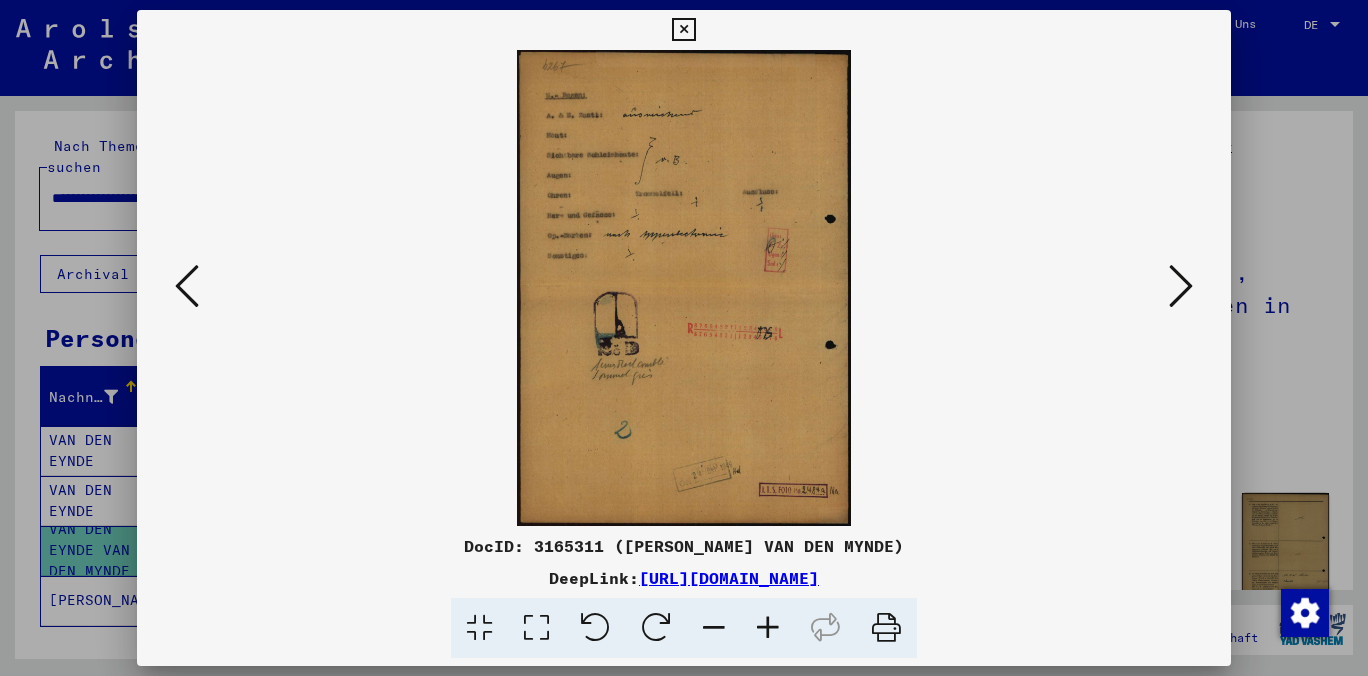 click on "DocID: 3165311 ([PERSON_NAME] VAN DEN MYNDE)" at bounding box center [684, 546] 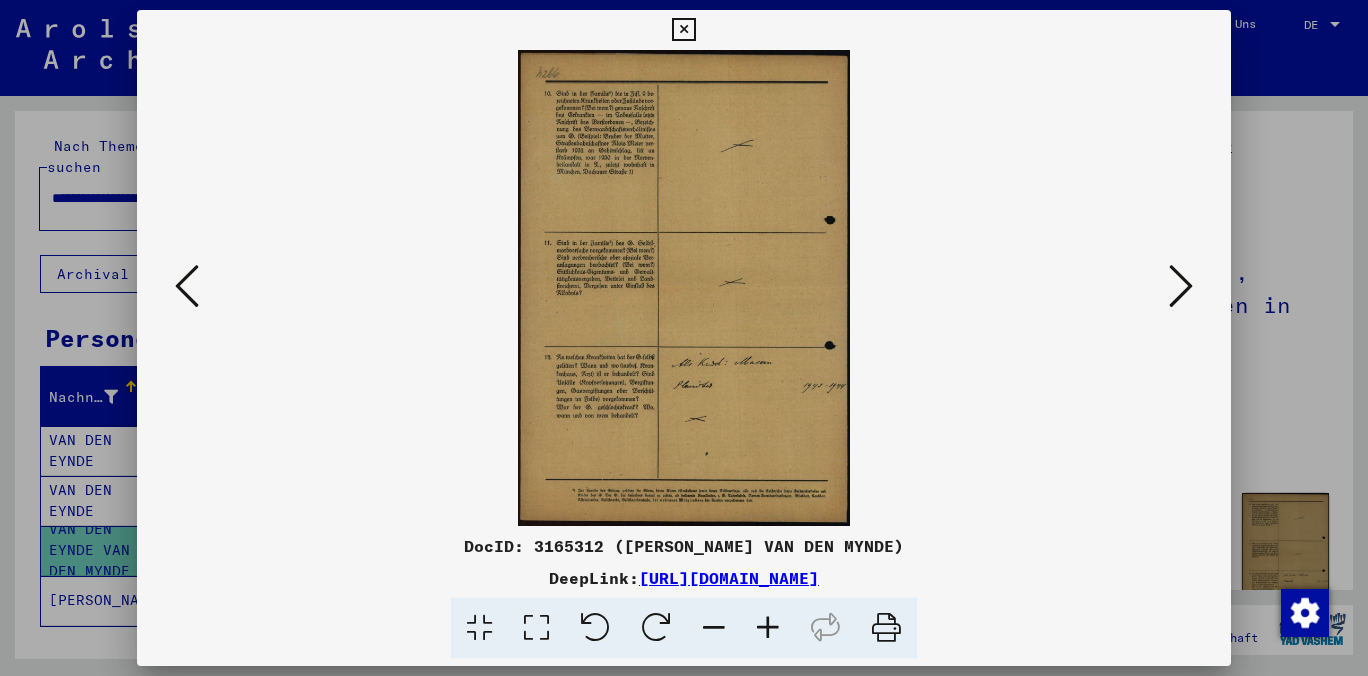 click at bounding box center (1181, 287) 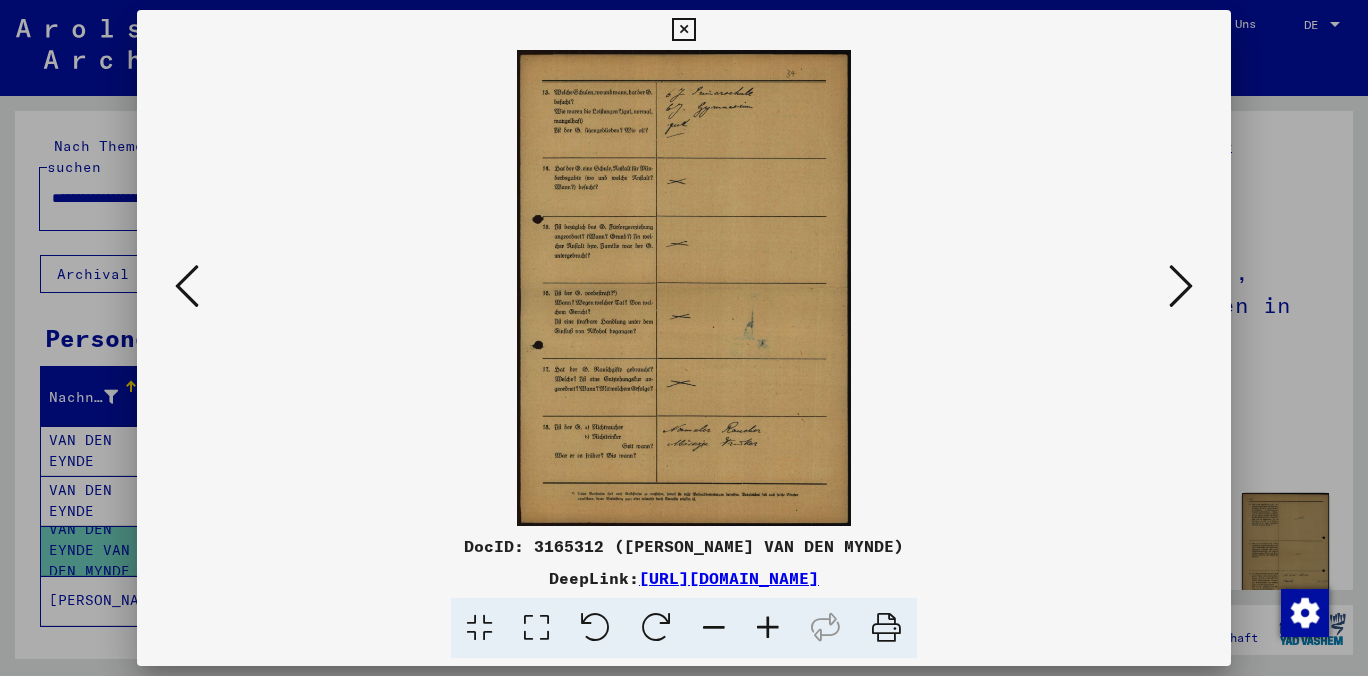click at bounding box center (1181, 286) 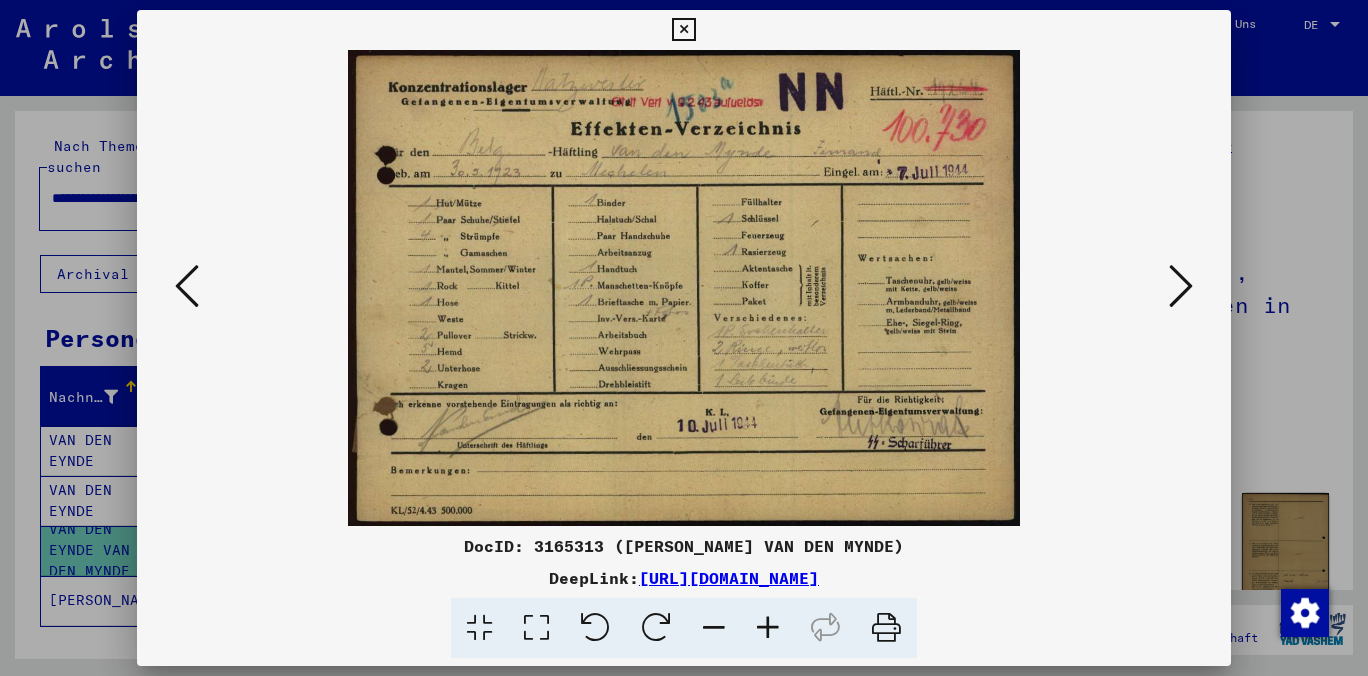 click at bounding box center (1181, 286) 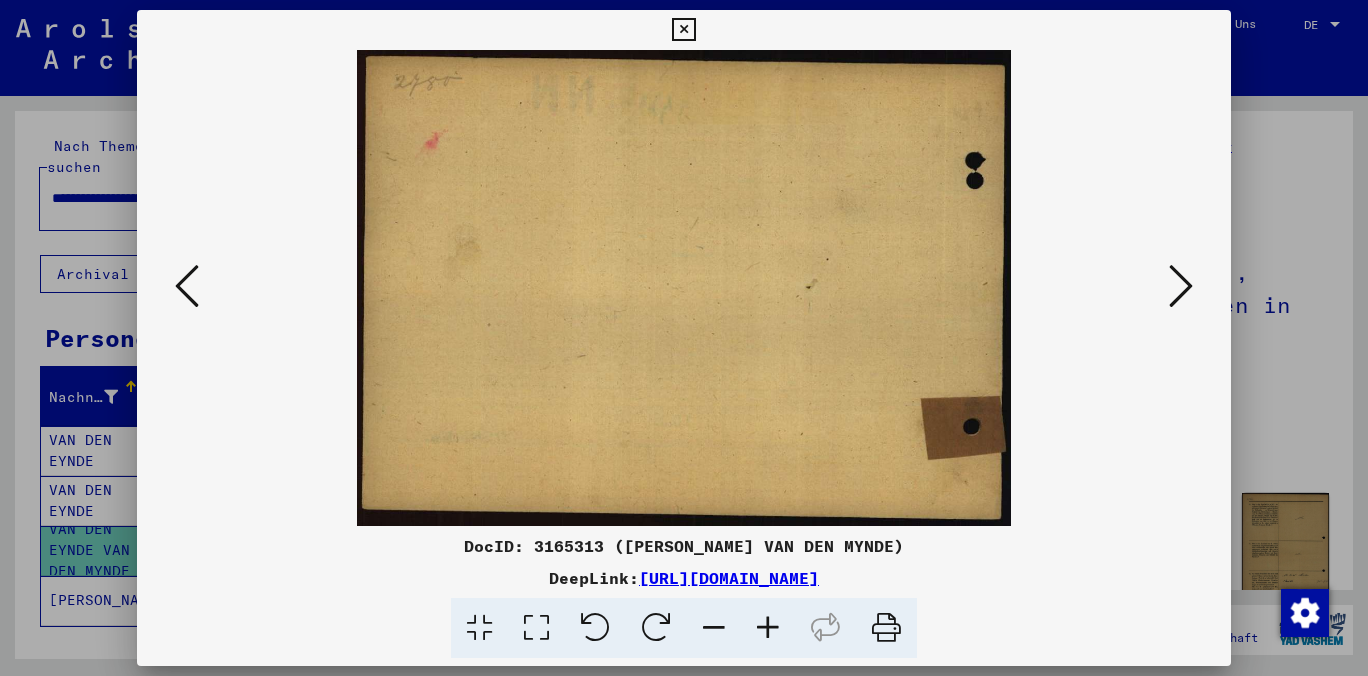 click at bounding box center [1181, 286] 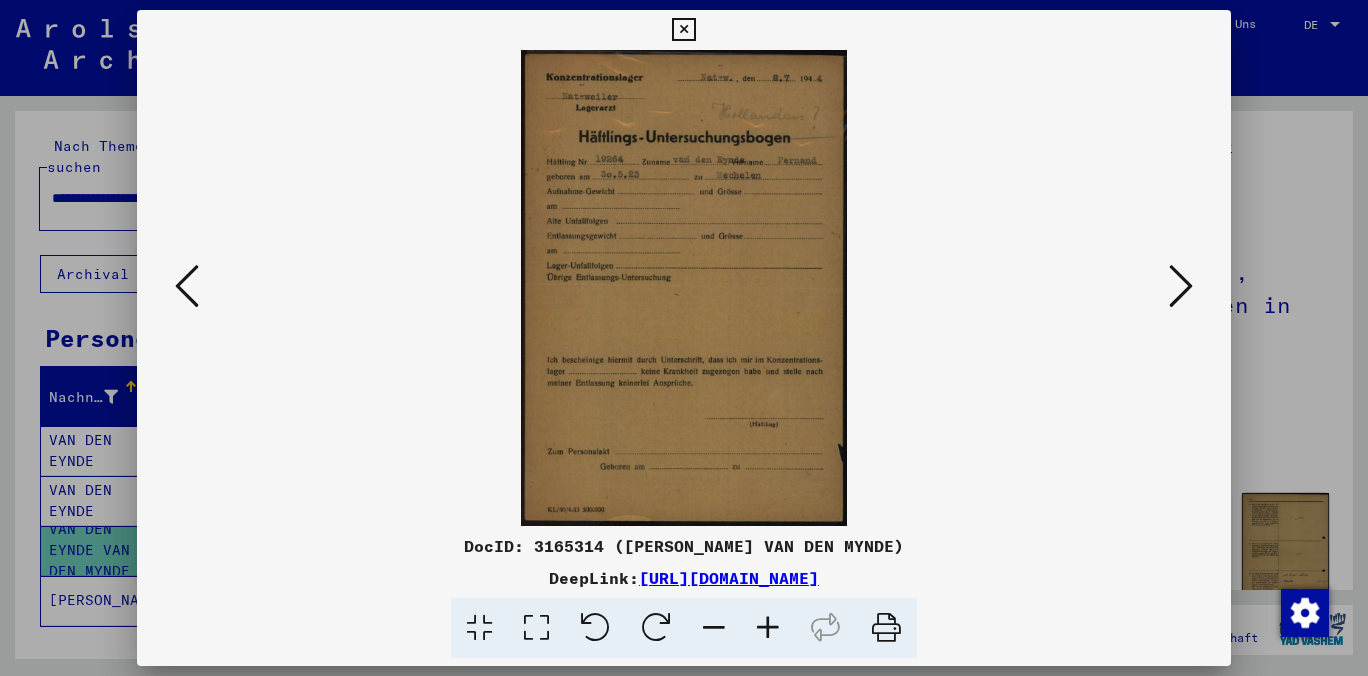 click at bounding box center [683, 30] 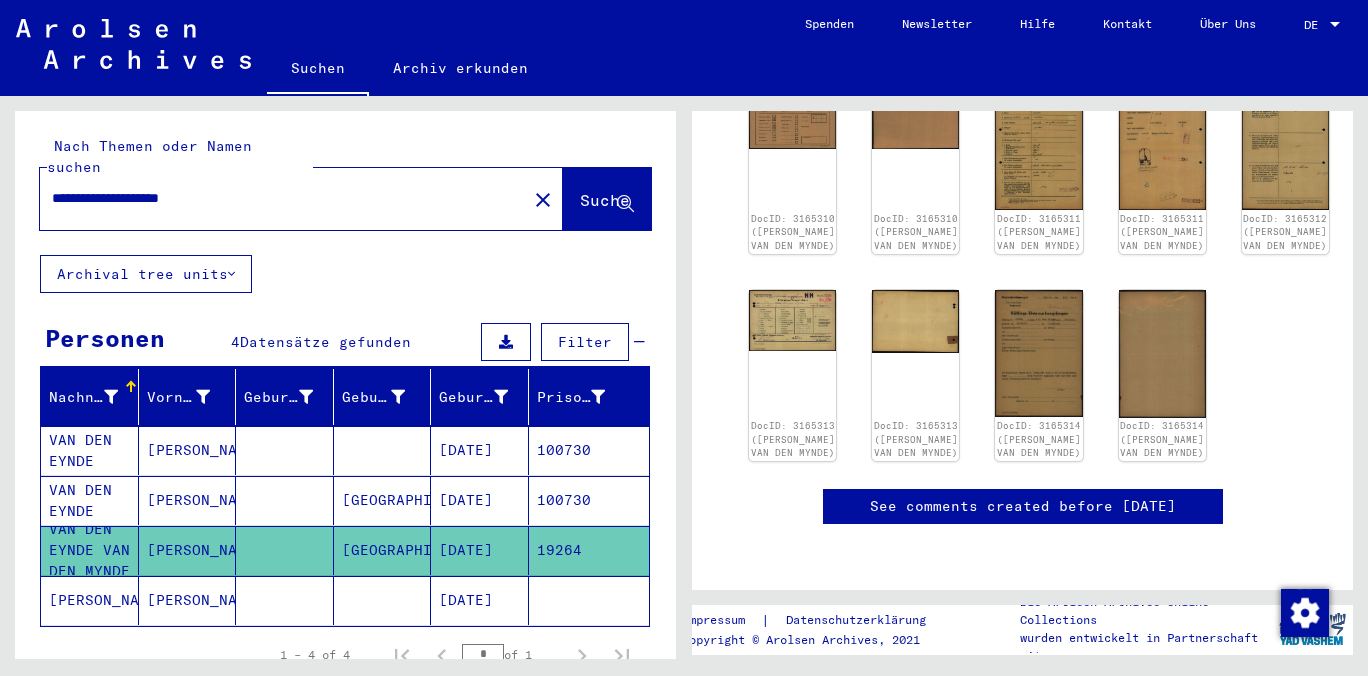 scroll, scrollTop: 442, scrollLeft: 0, axis: vertical 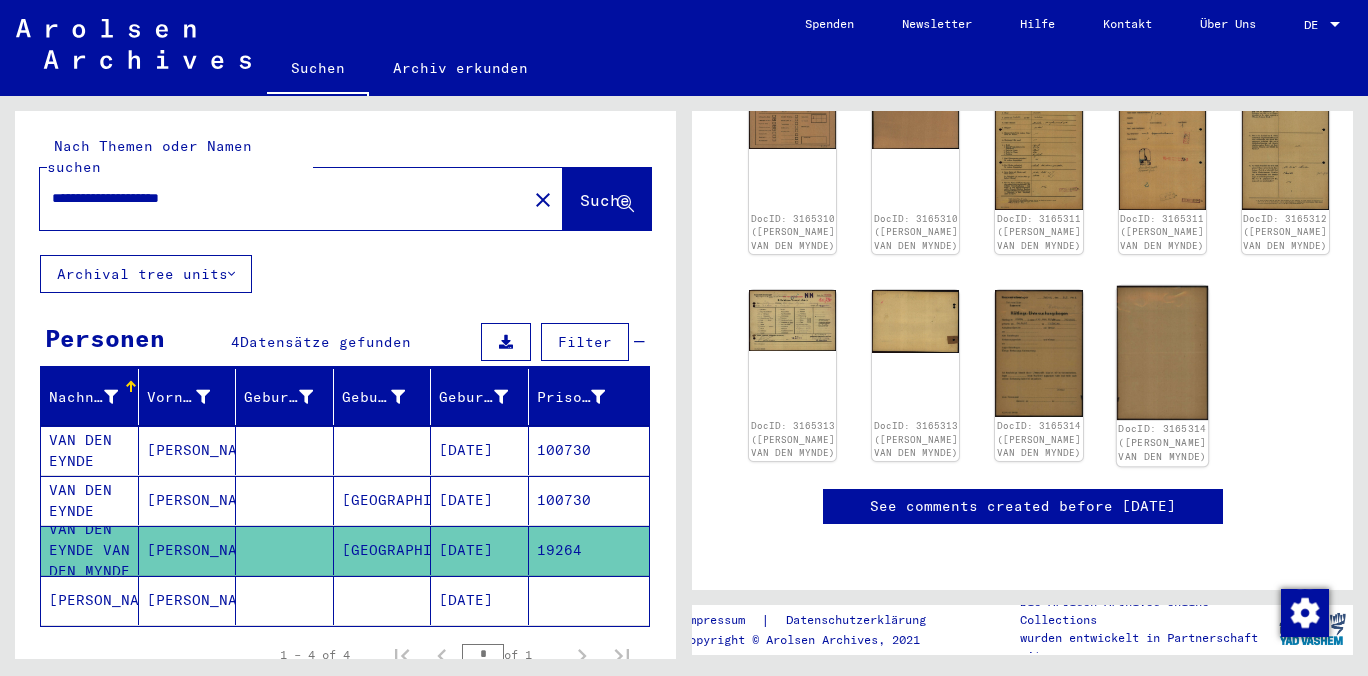 click 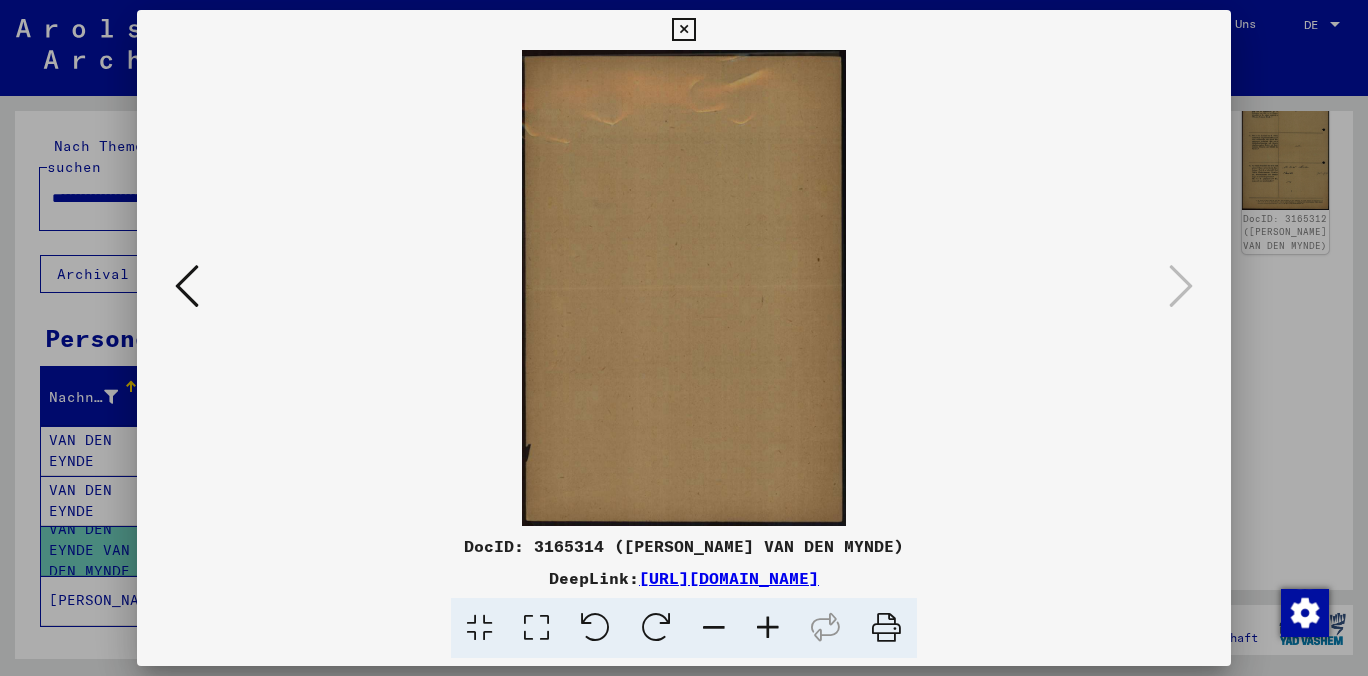 click at bounding box center (683, 30) 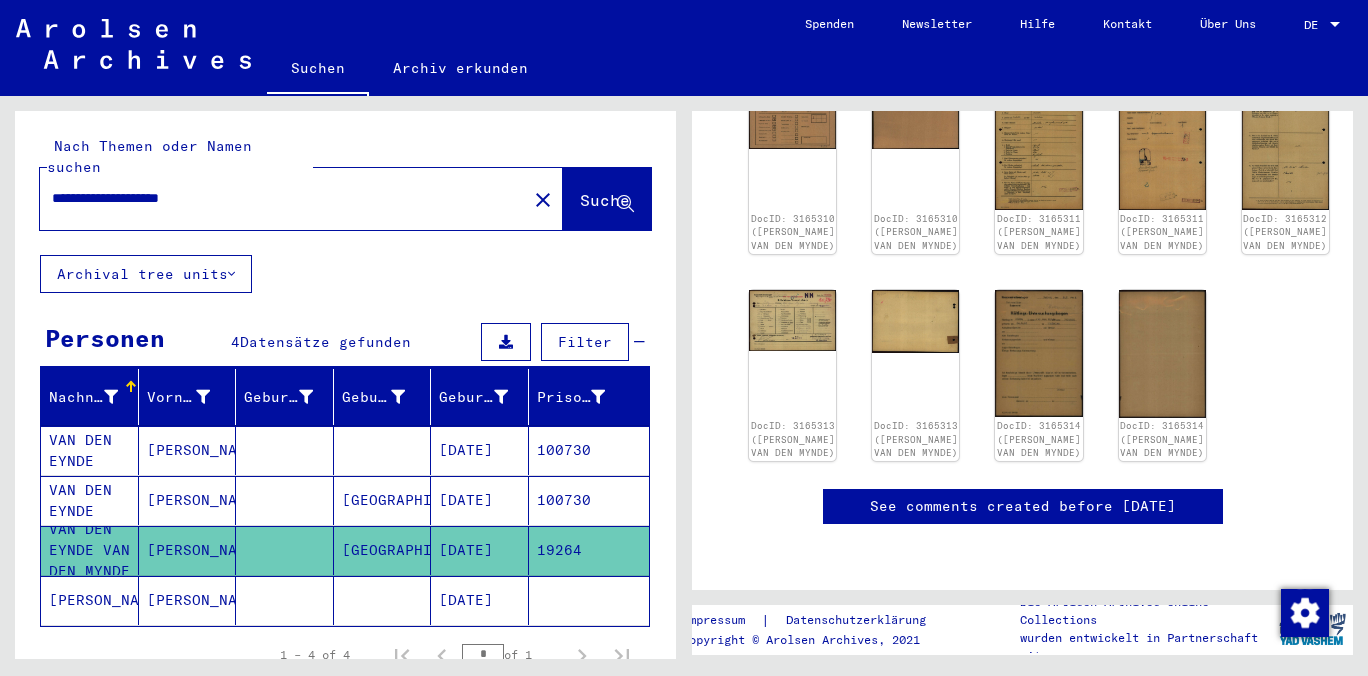 click at bounding box center (285, 550) 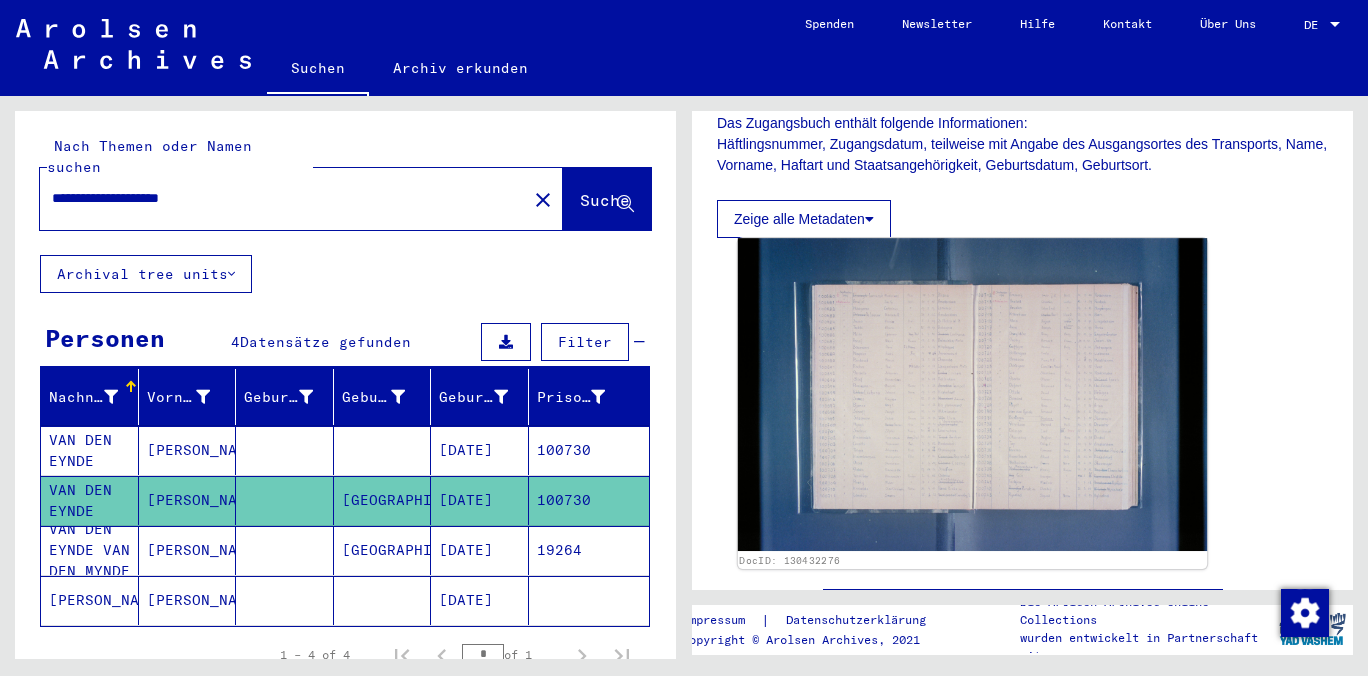 scroll, scrollTop: 662, scrollLeft: 0, axis: vertical 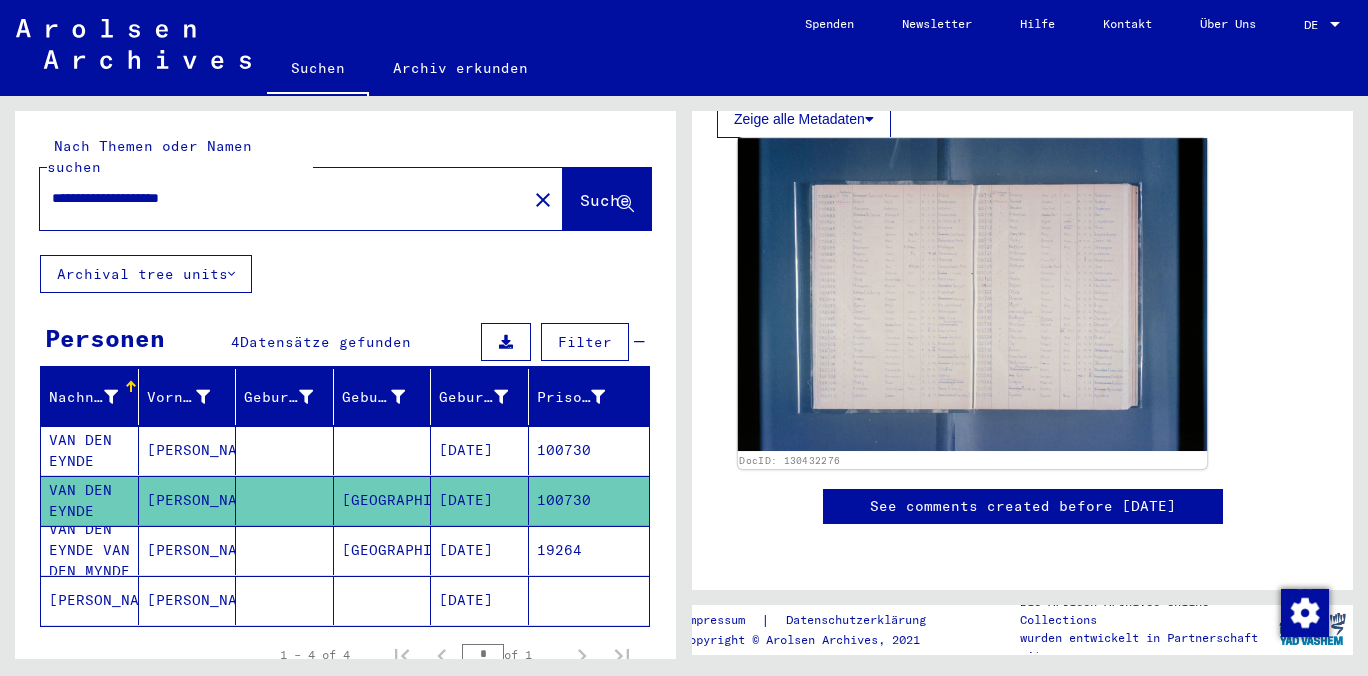 click 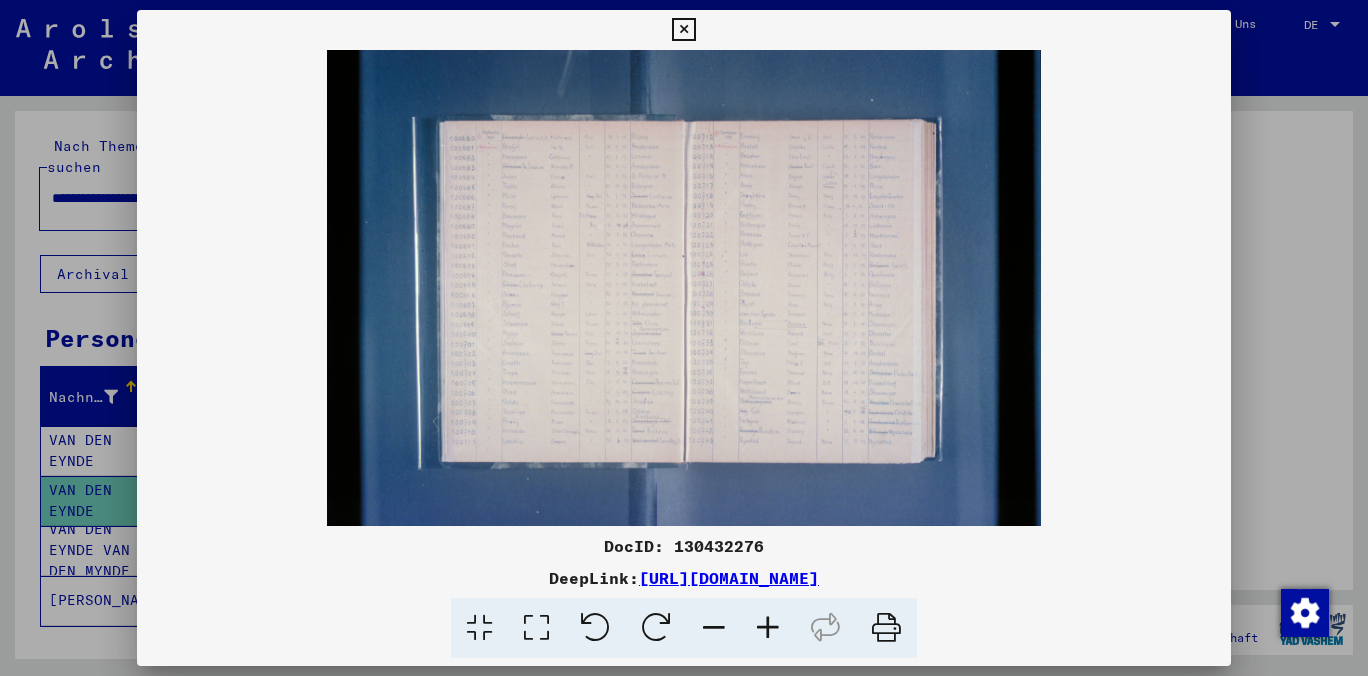 click at bounding box center (768, 628) 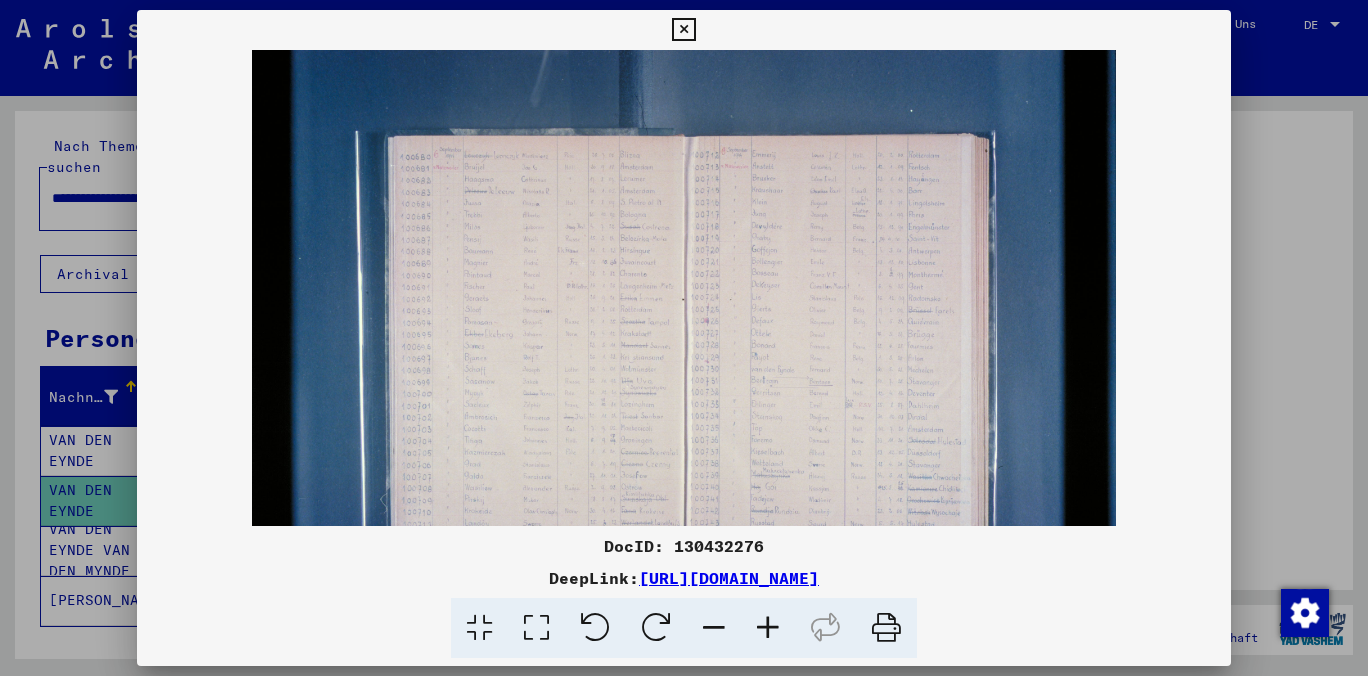 click at bounding box center [768, 628] 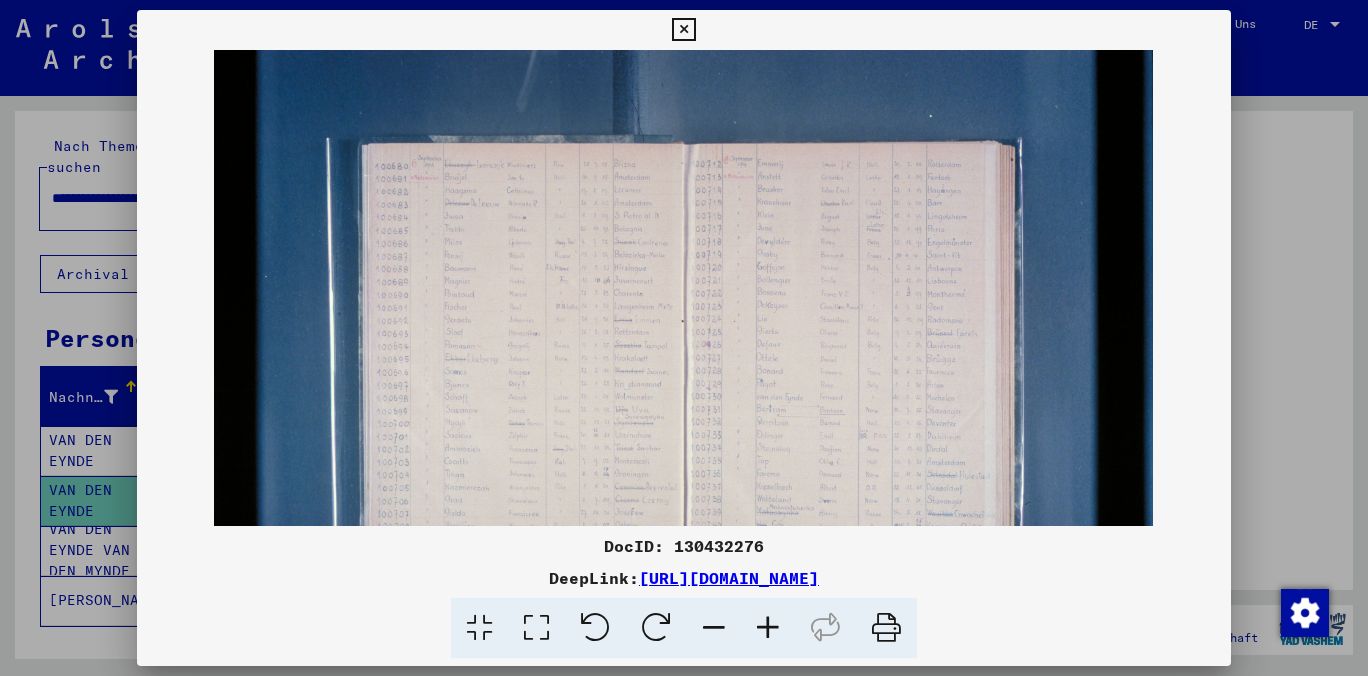 click at bounding box center [768, 628] 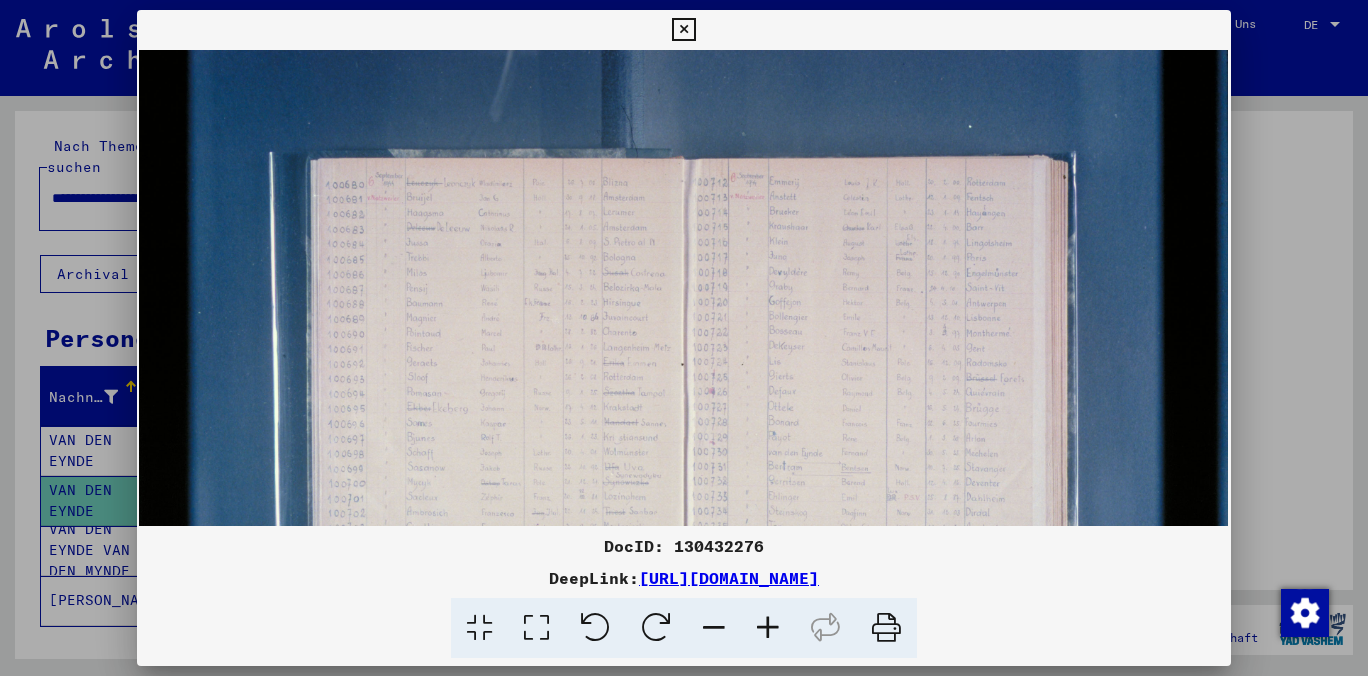 click at bounding box center (768, 628) 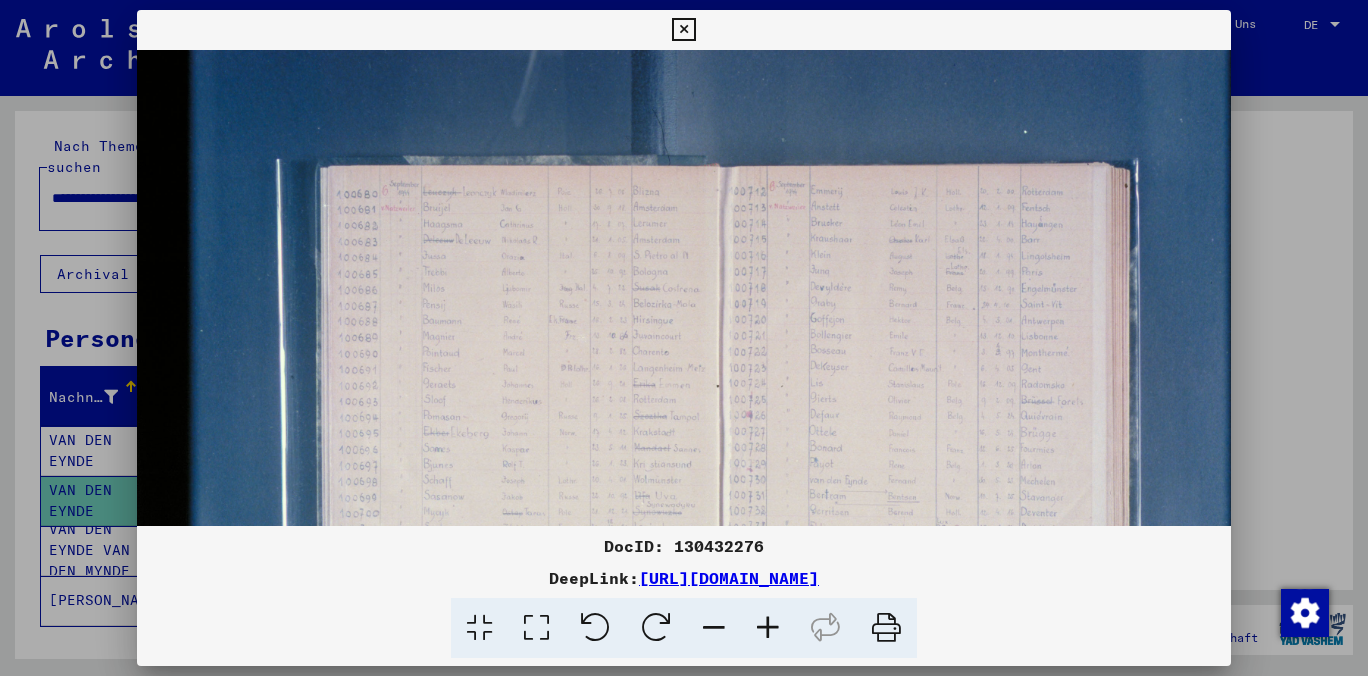 click at bounding box center [768, 628] 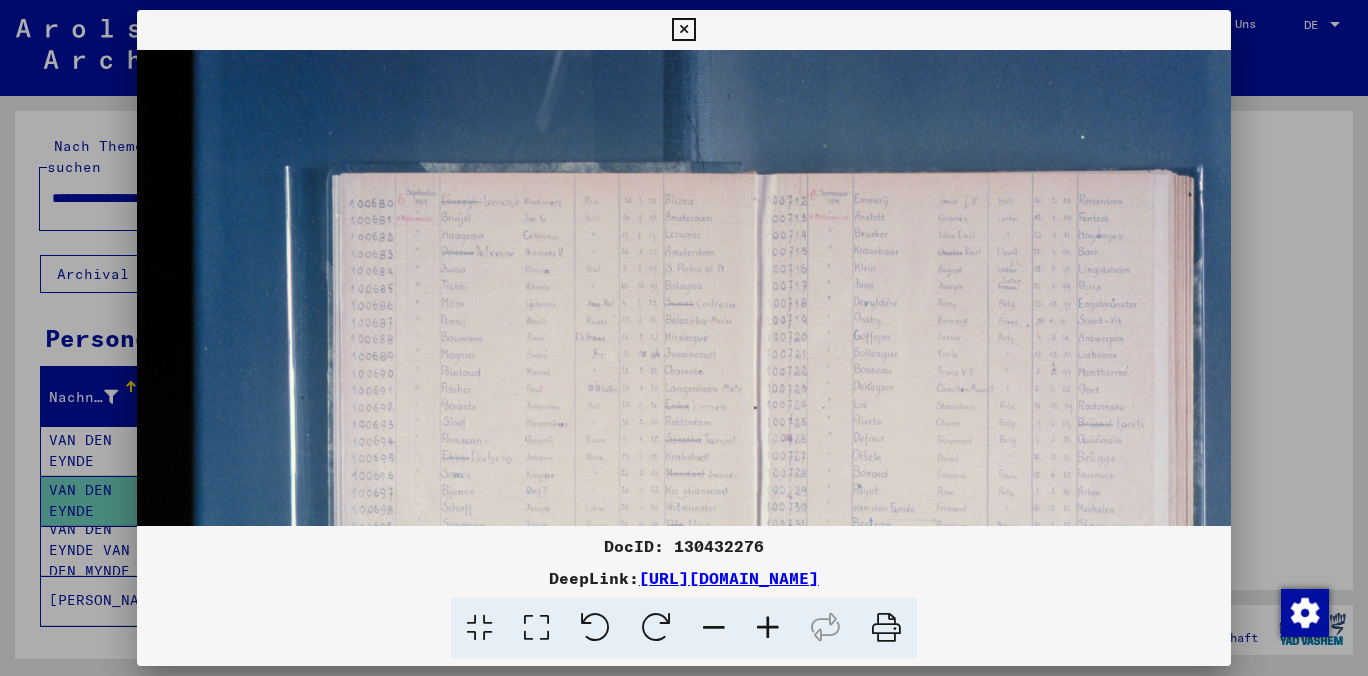 click at bounding box center (768, 628) 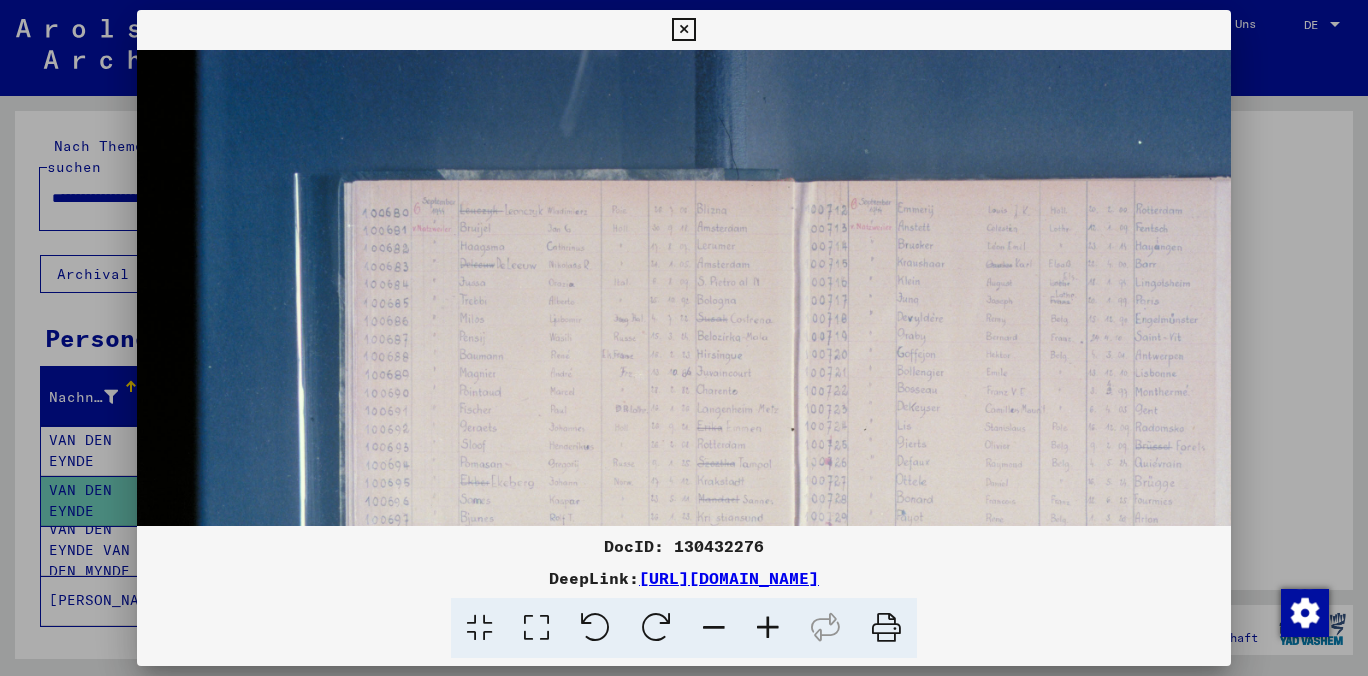 click at bounding box center (768, 628) 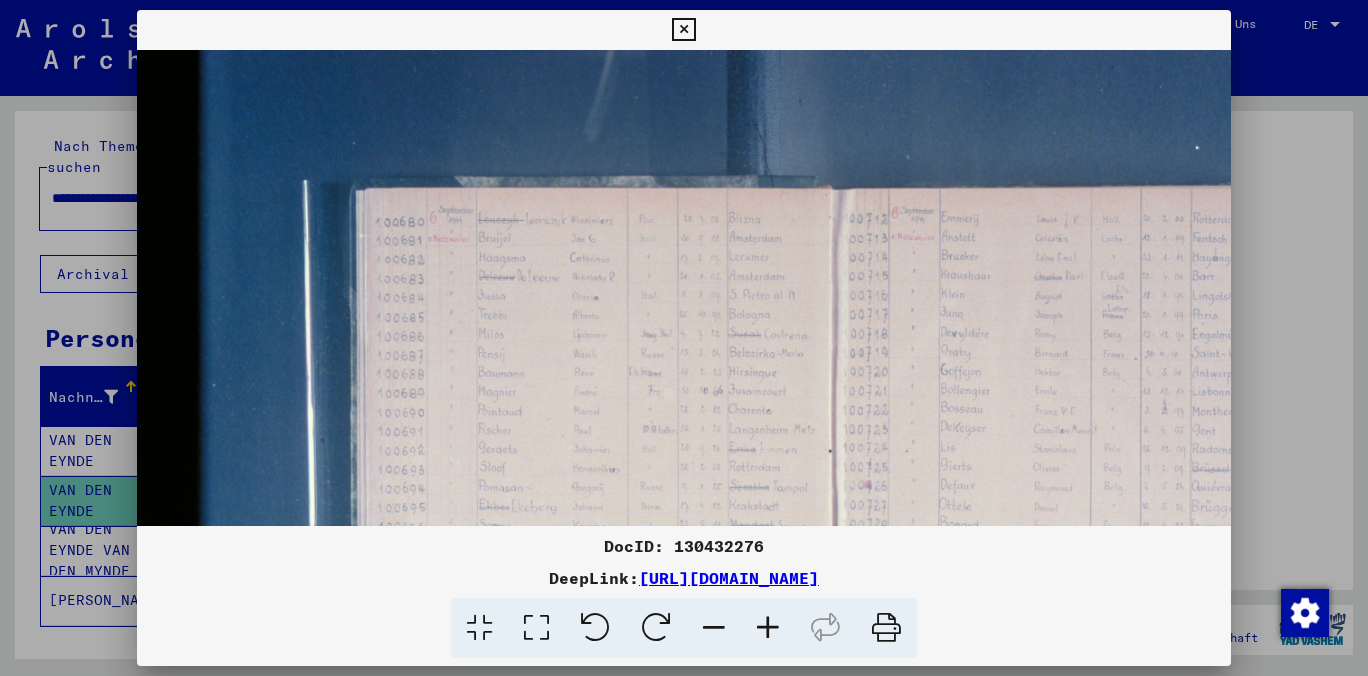 click at bounding box center [768, 628] 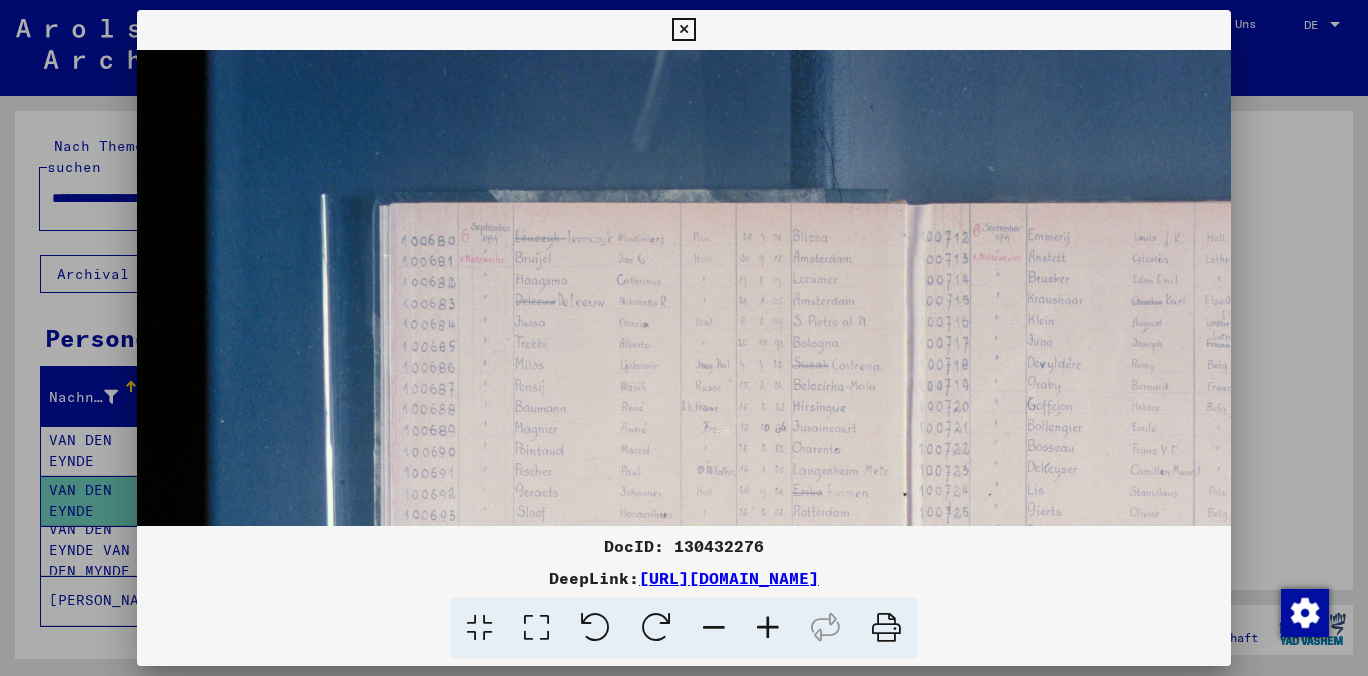 click at bounding box center [768, 628] 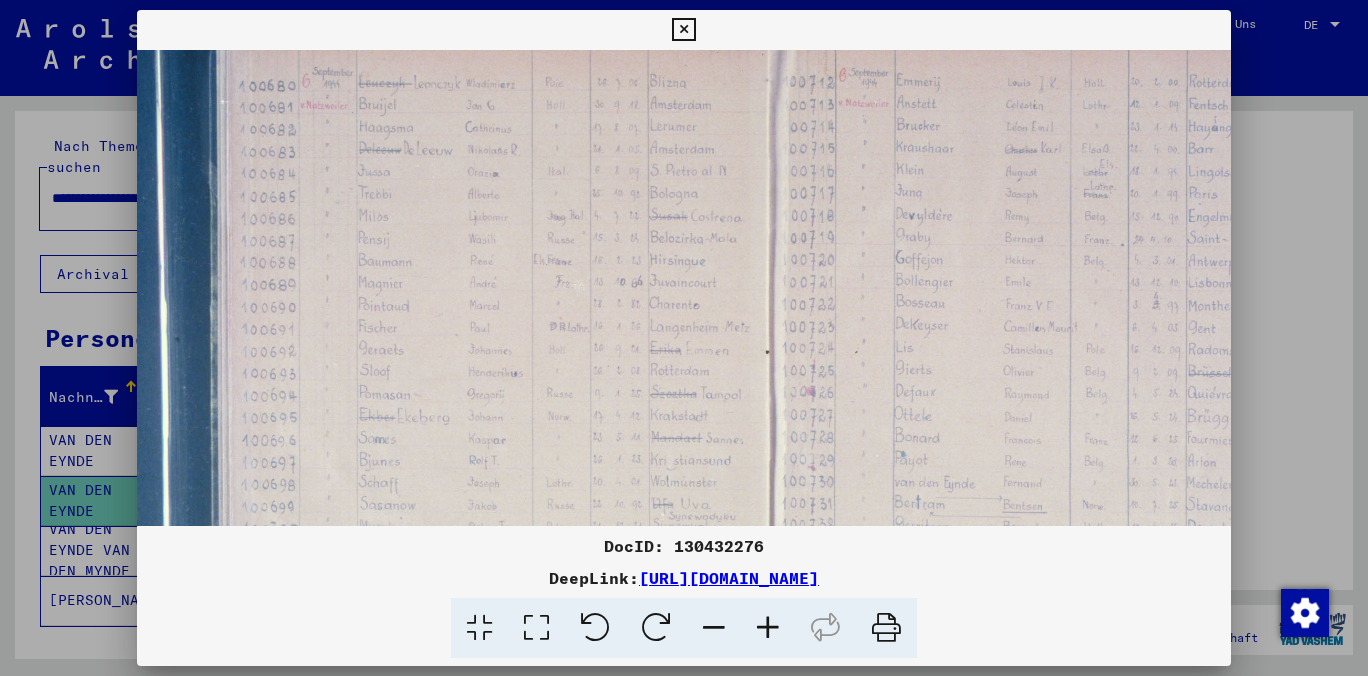 scroll, scrollTop: 164, scrollLeft: 176, axis: both 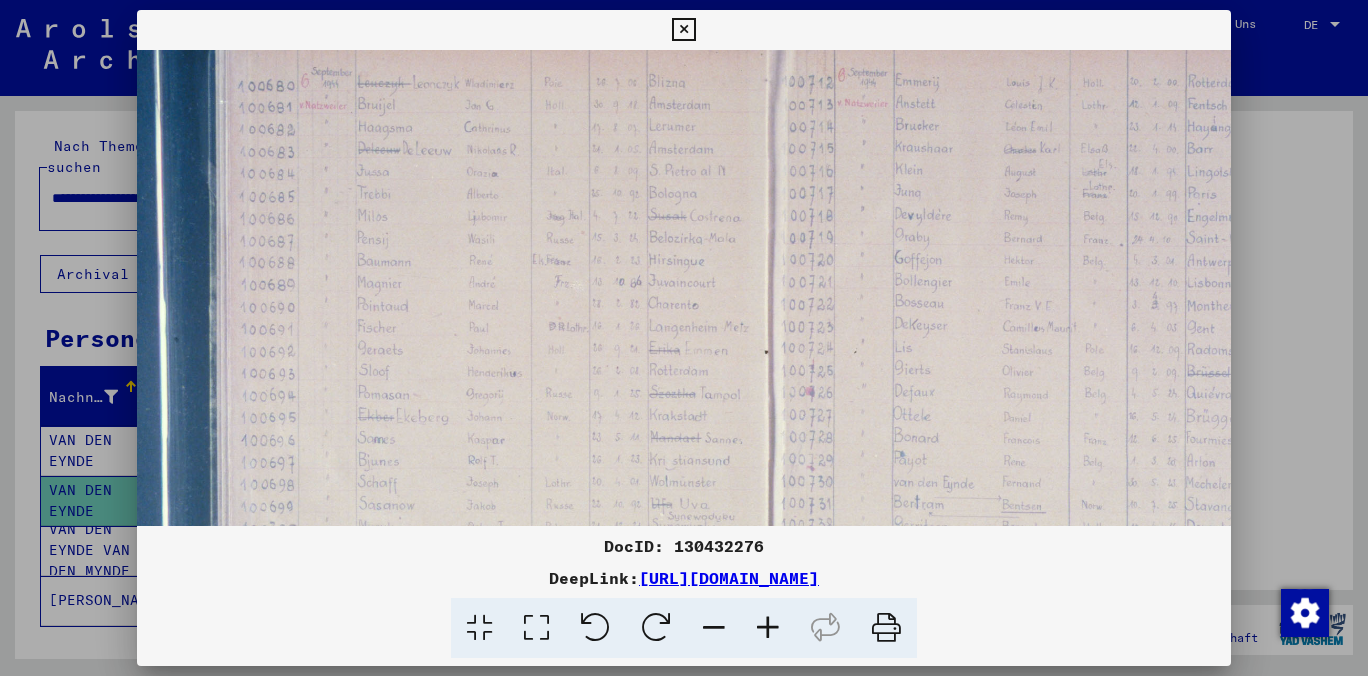 drag, startPoint x: 681, startPoint y: 372, endPoint x: 510, endPoint y: 208, distance: 236.93248 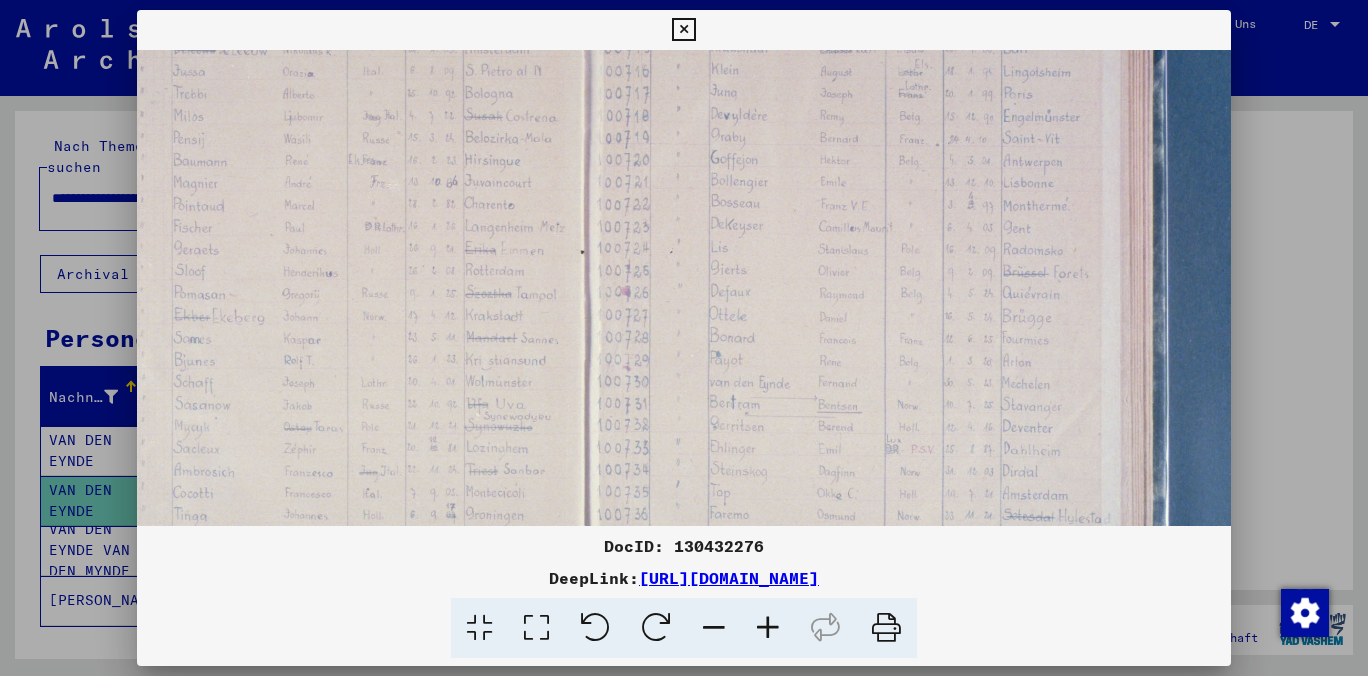 drag, startPoint x: 678, startPoint y: 209, endPoint x: 494, endPoint y: 109, distance: 209.41824 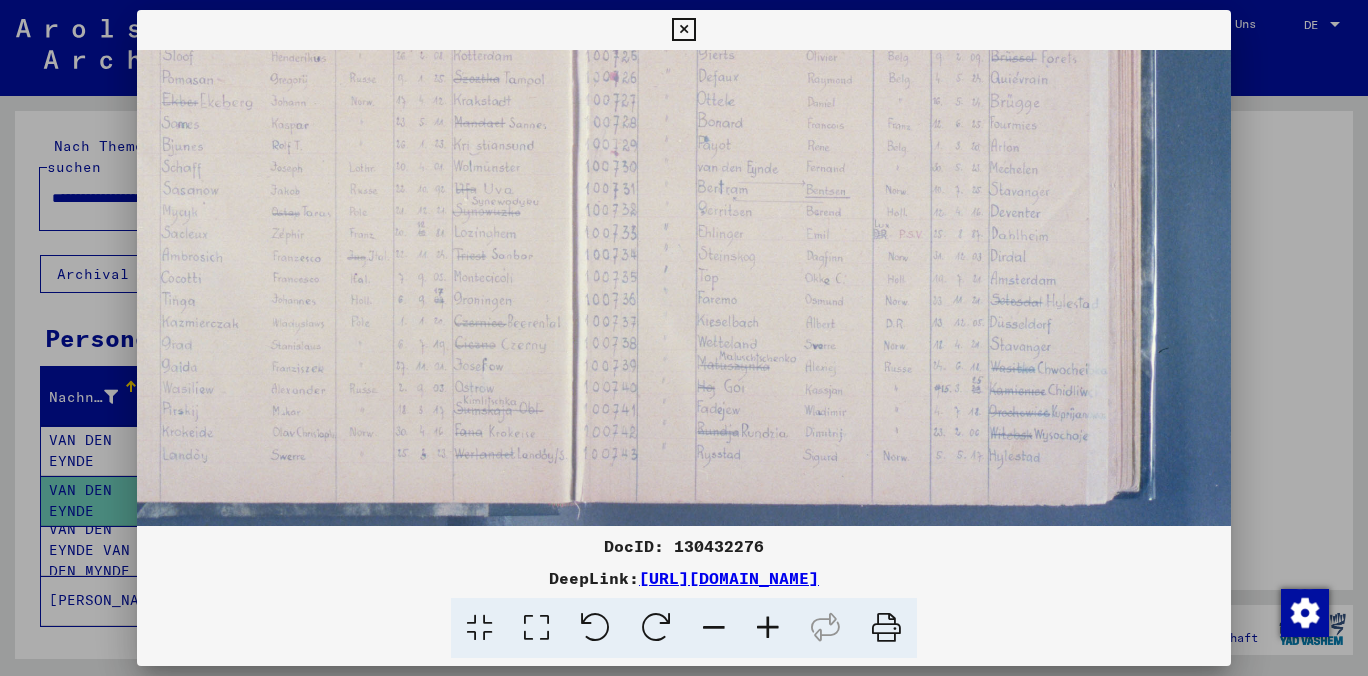 scroll, scrollTop: 505, scrollLeft: 375, axis: both 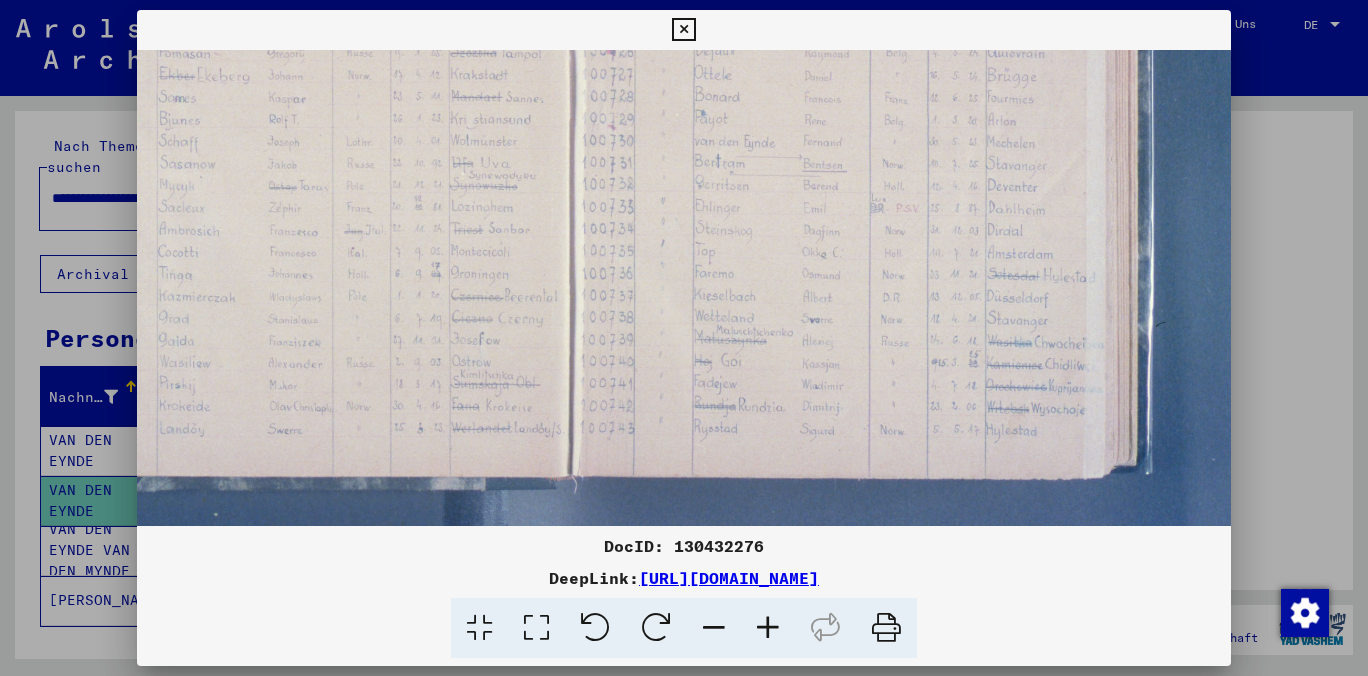 drag, startPoint x: 740, startPoint y: 442, endPoint x: 725, endPoint y: 203, distance: 239.47025 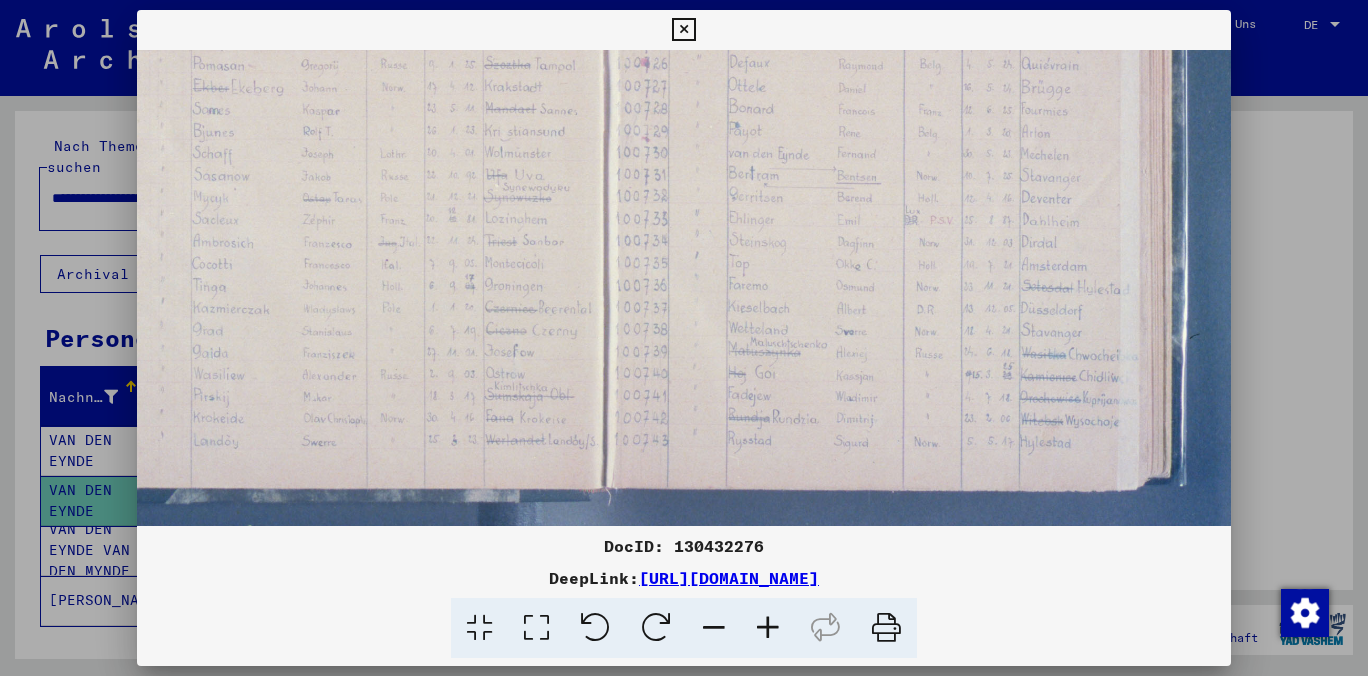scroll, scrollTop: 496, scrollLeft: 333, axis: both 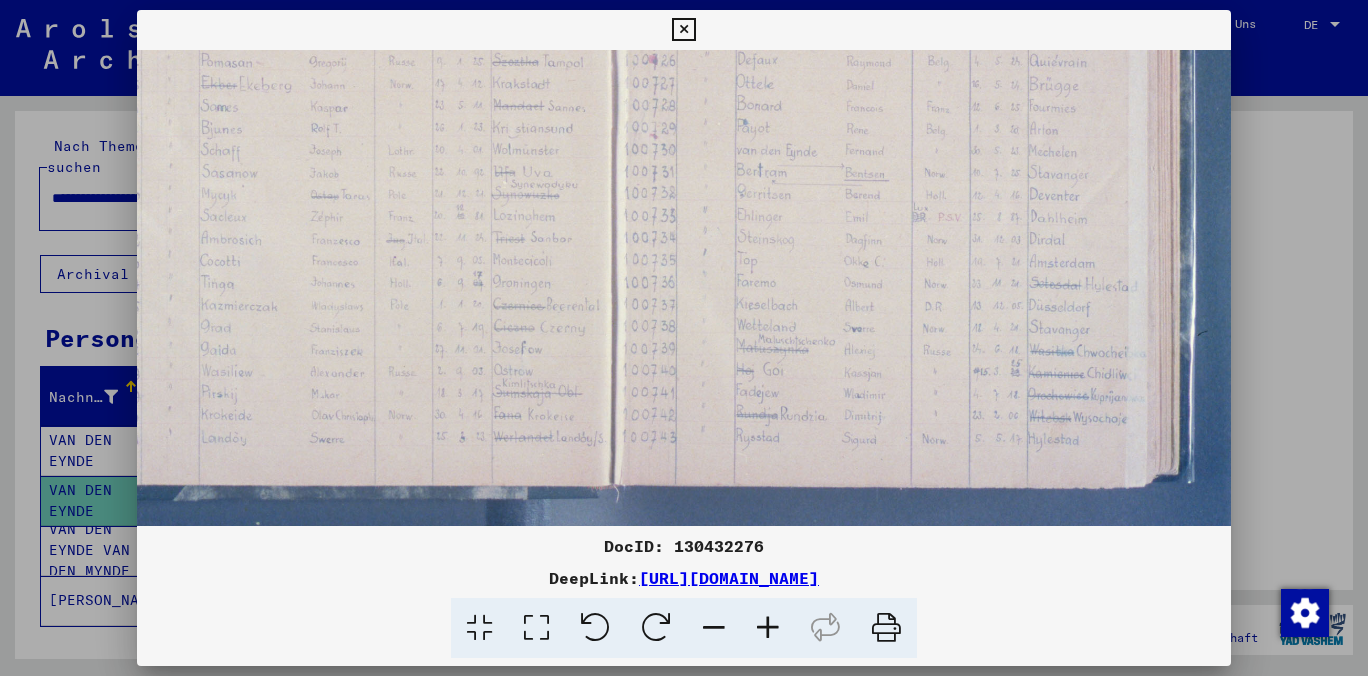 drag, startPoint x: 664, startPoint y: 342, endPoint x: 706, endPoint y: 351, distance: 42.953465 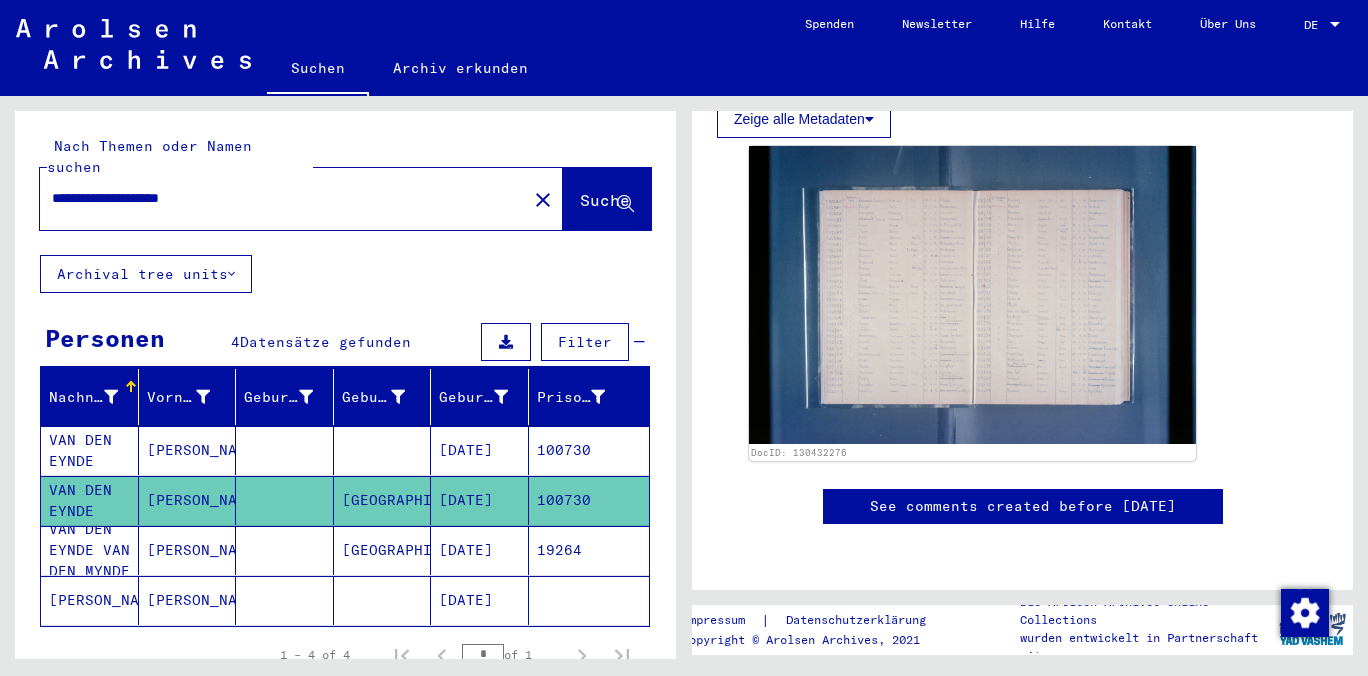 click on "[PERSON_NAME]" at bounding box center (188, 500) 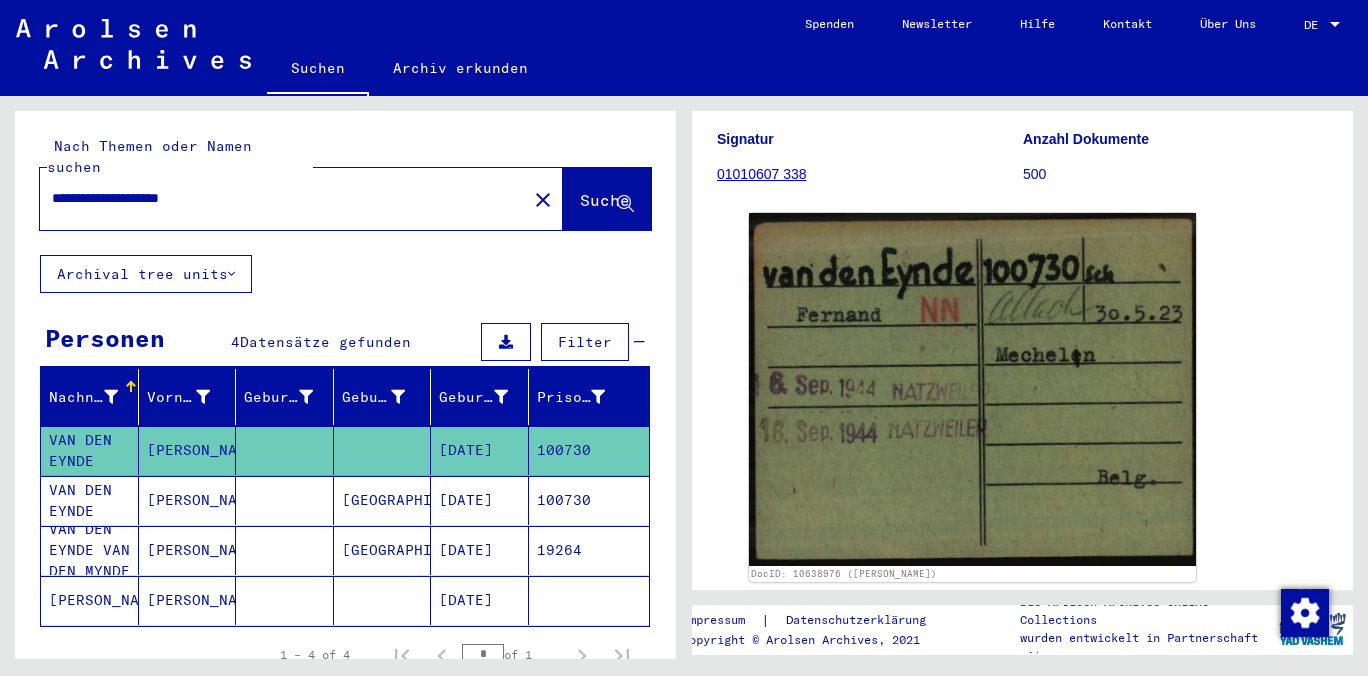 scroll, scrollTop: 221, scrollLeft: 0, axis: vertical 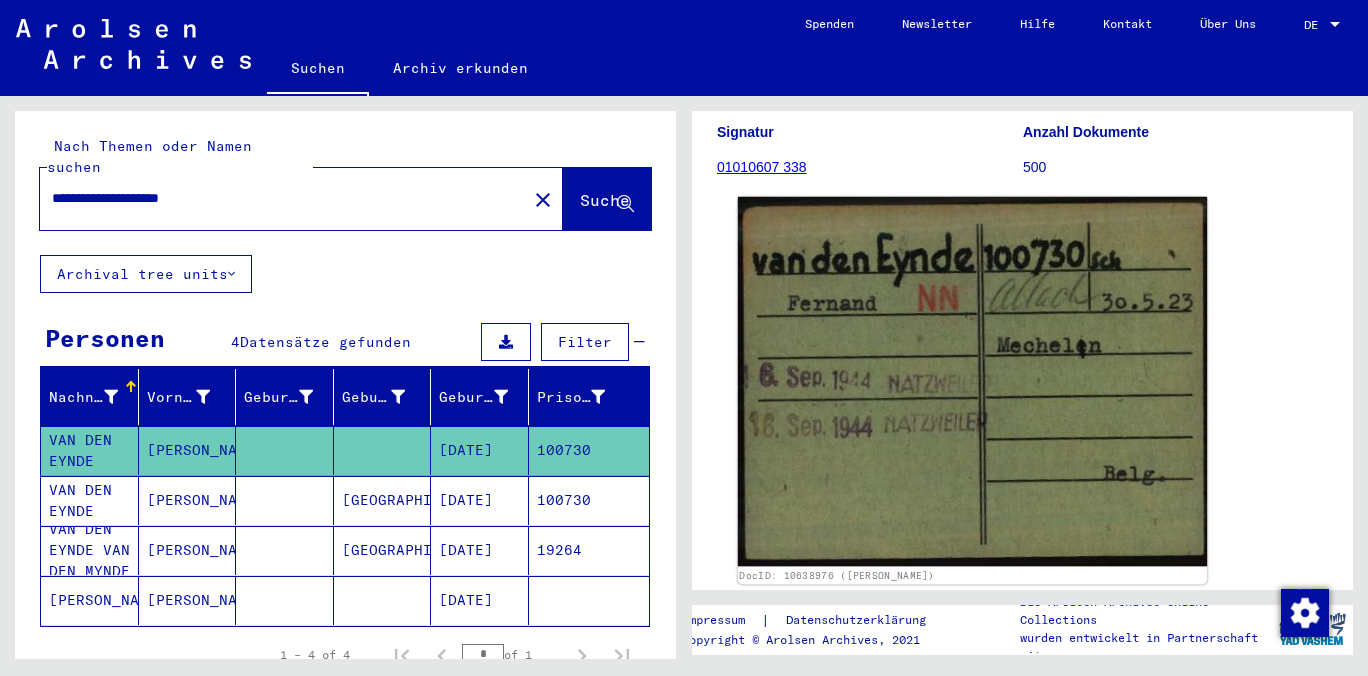click 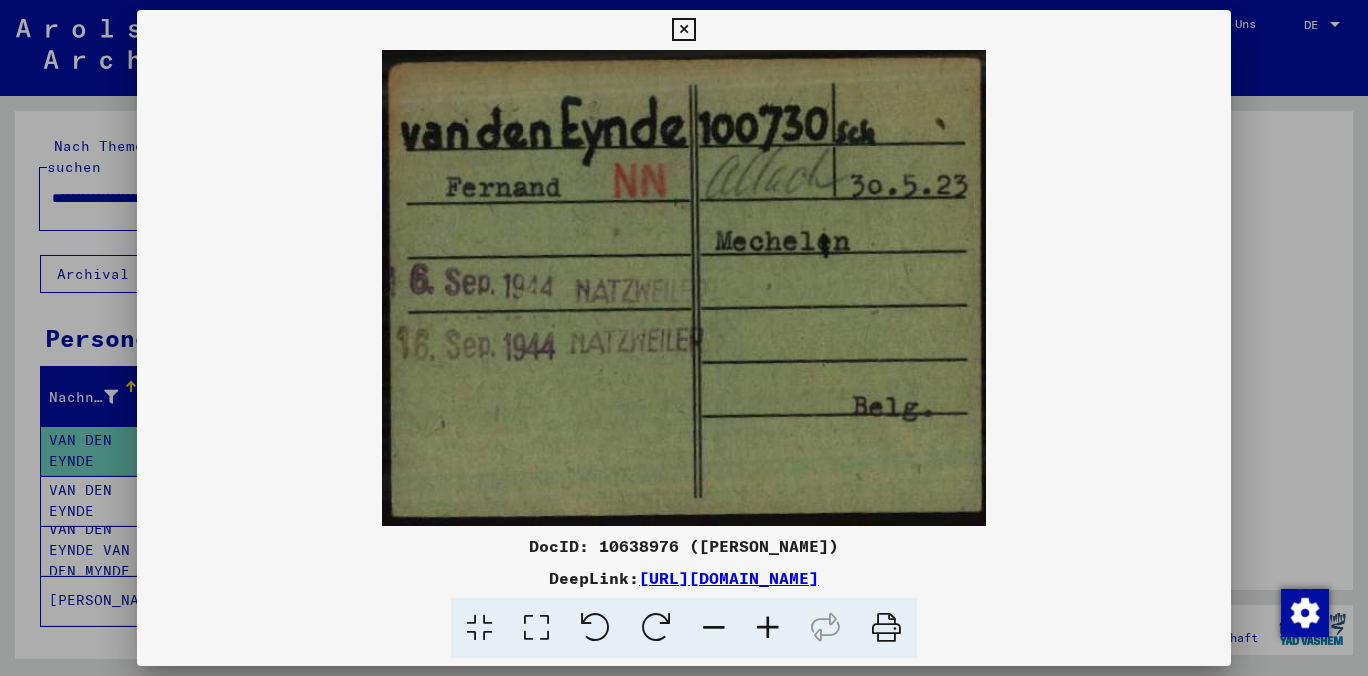 drag, startPoint x: 634, startPoint y: 547, endPoint x: 557, endPoint y: 543, distance: 77.10383 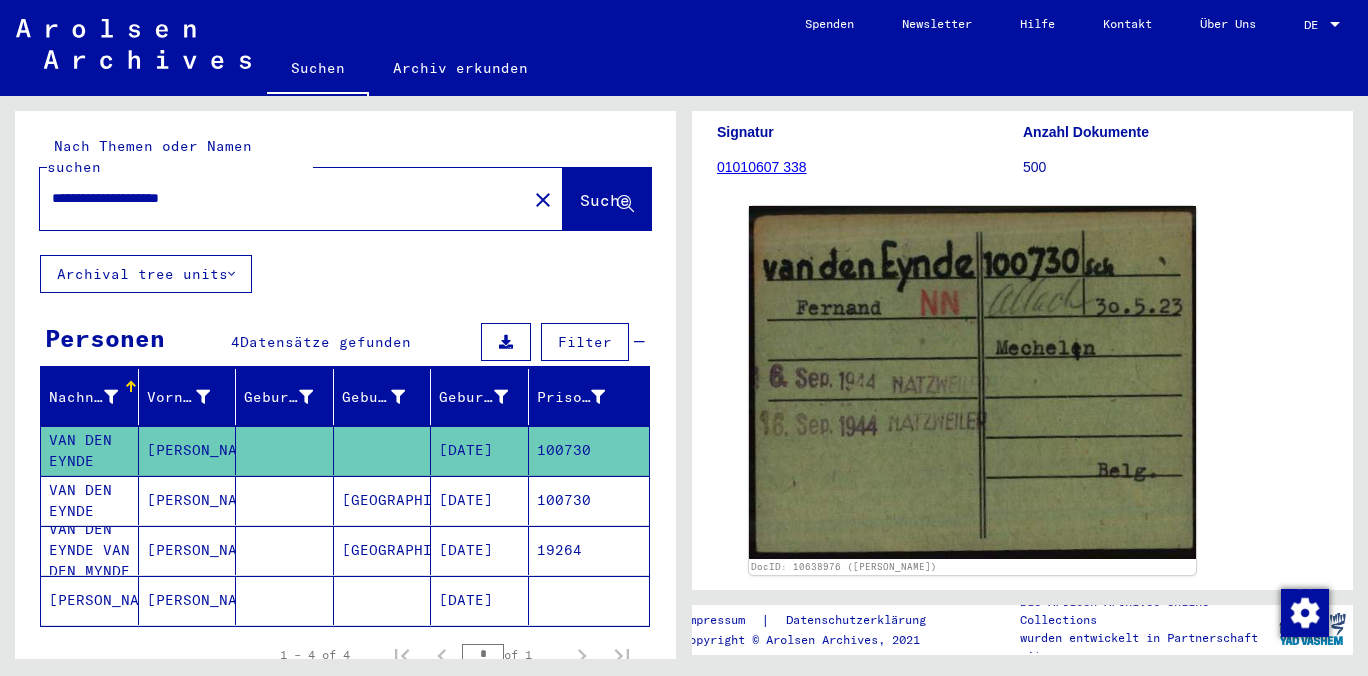 click at bounding box center [285, 550] 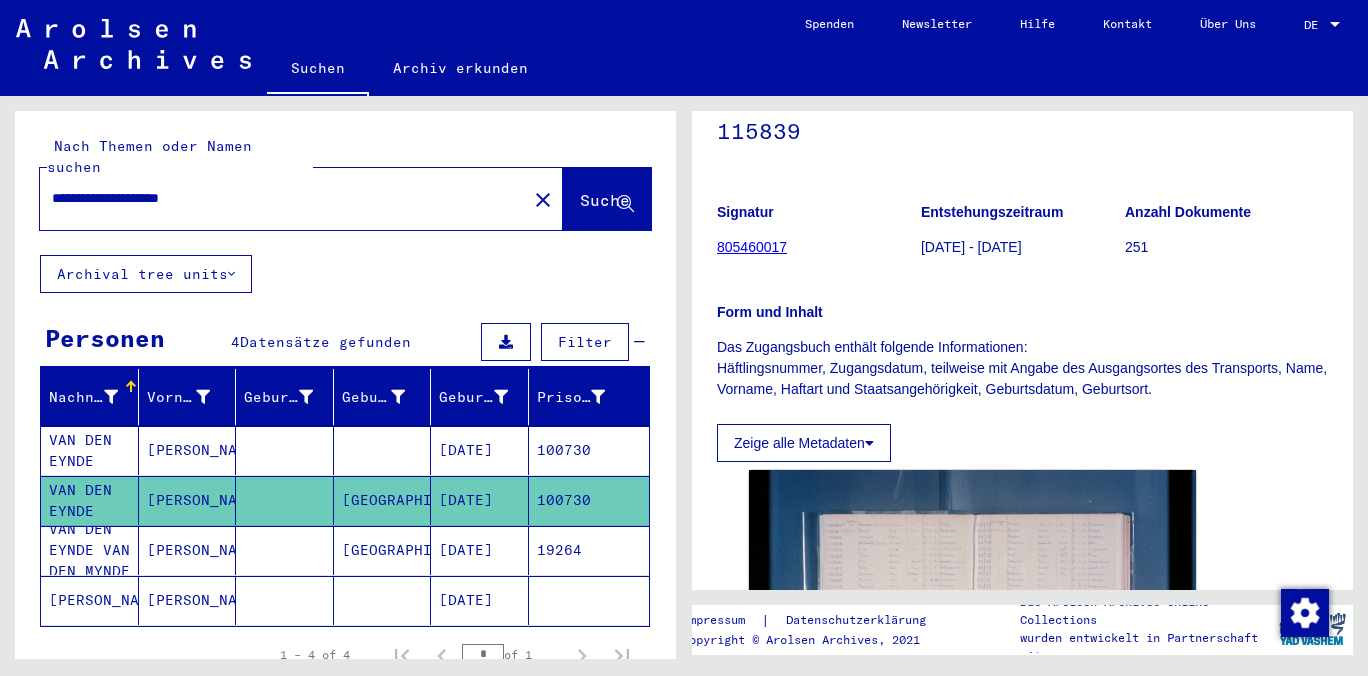 scroll, scrollTop: 221, scrollLeft: 0, axis: vertical 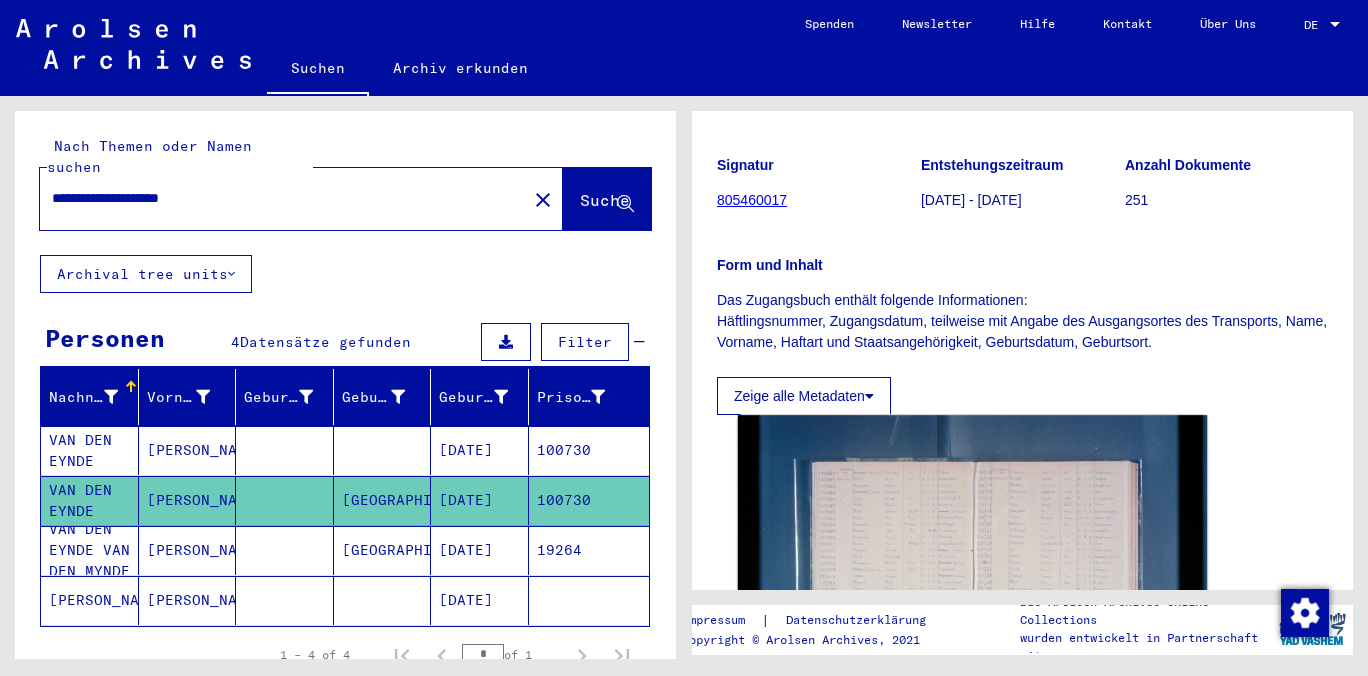 click 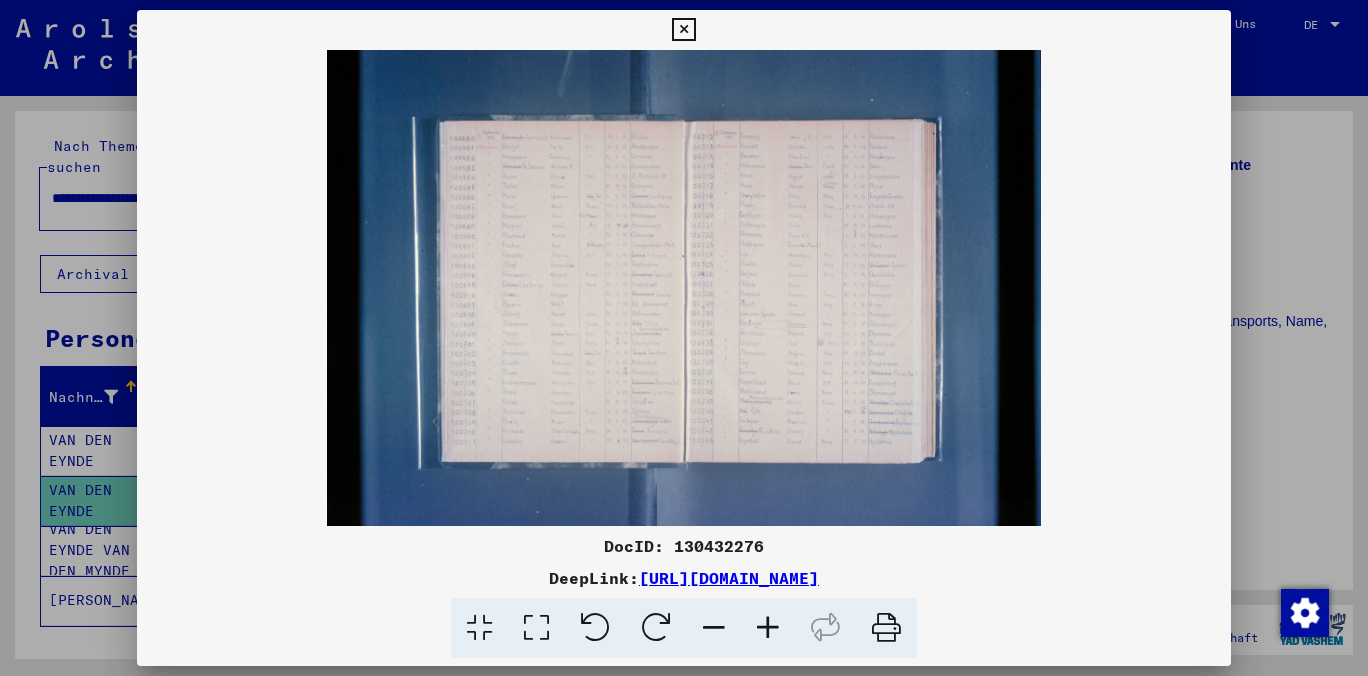 click on "DocID: 130432276" at bounding box center [684, 546] 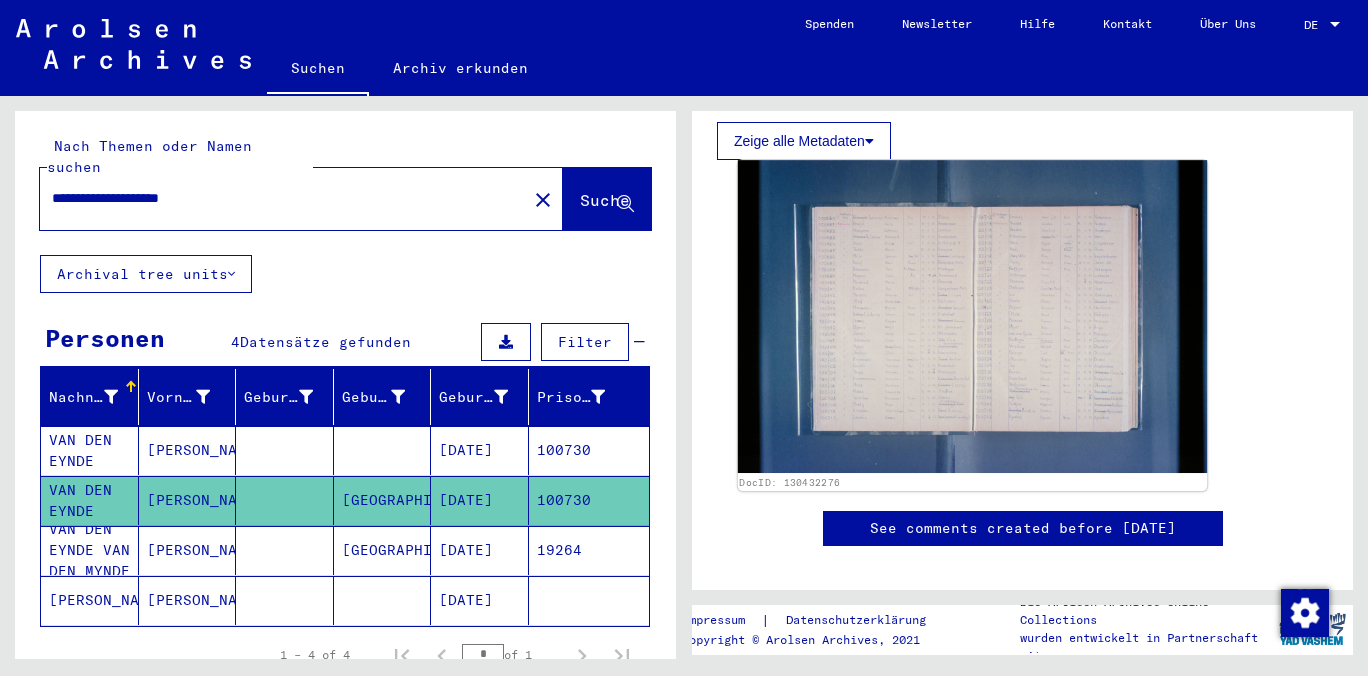 scroll, scrollTop: 442, scrollLeft: 0, axis: vertical 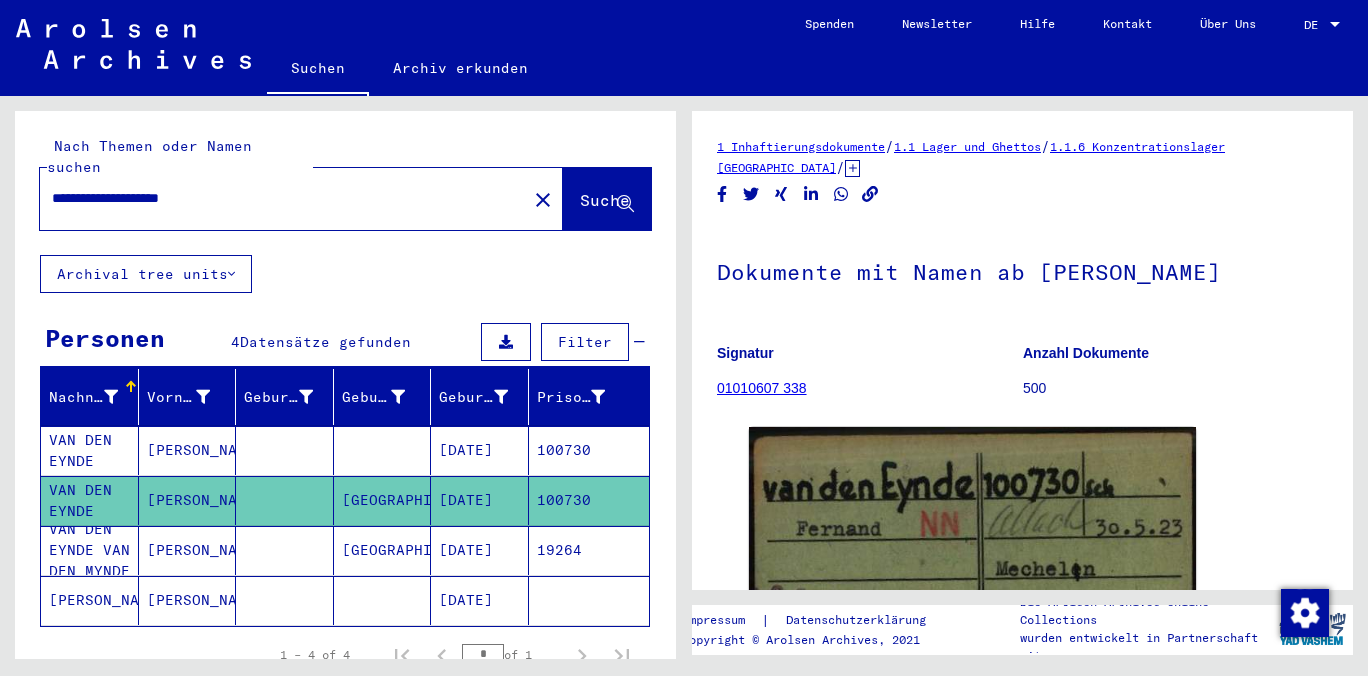 click on "**********" at bounding box center [283, 198] 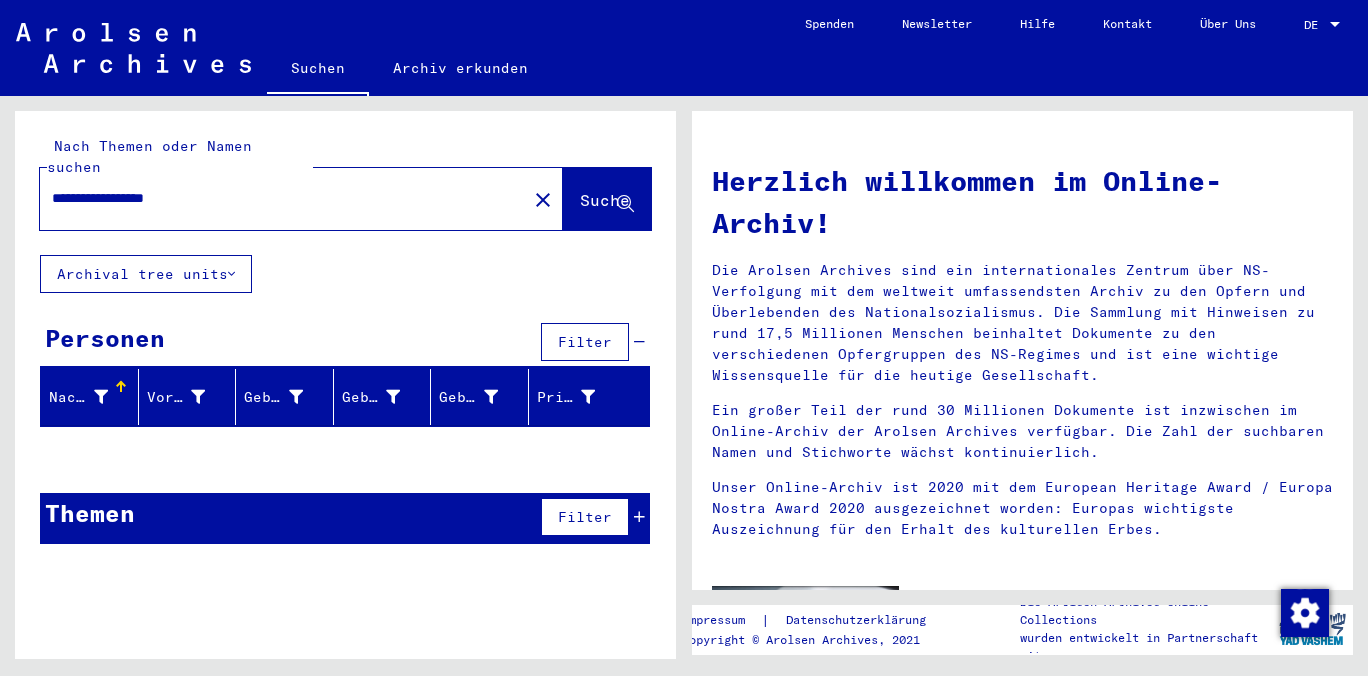 click on "**********" at bounding box center [277, 198] 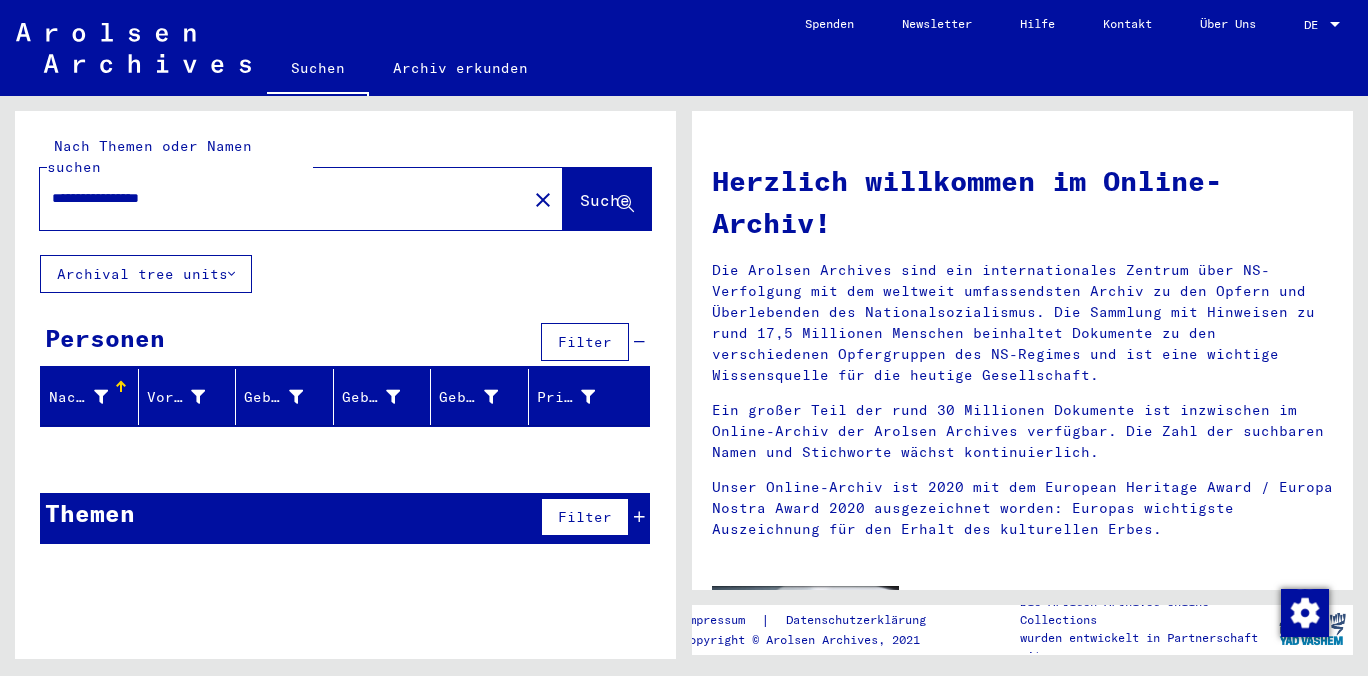 click on "Suche" 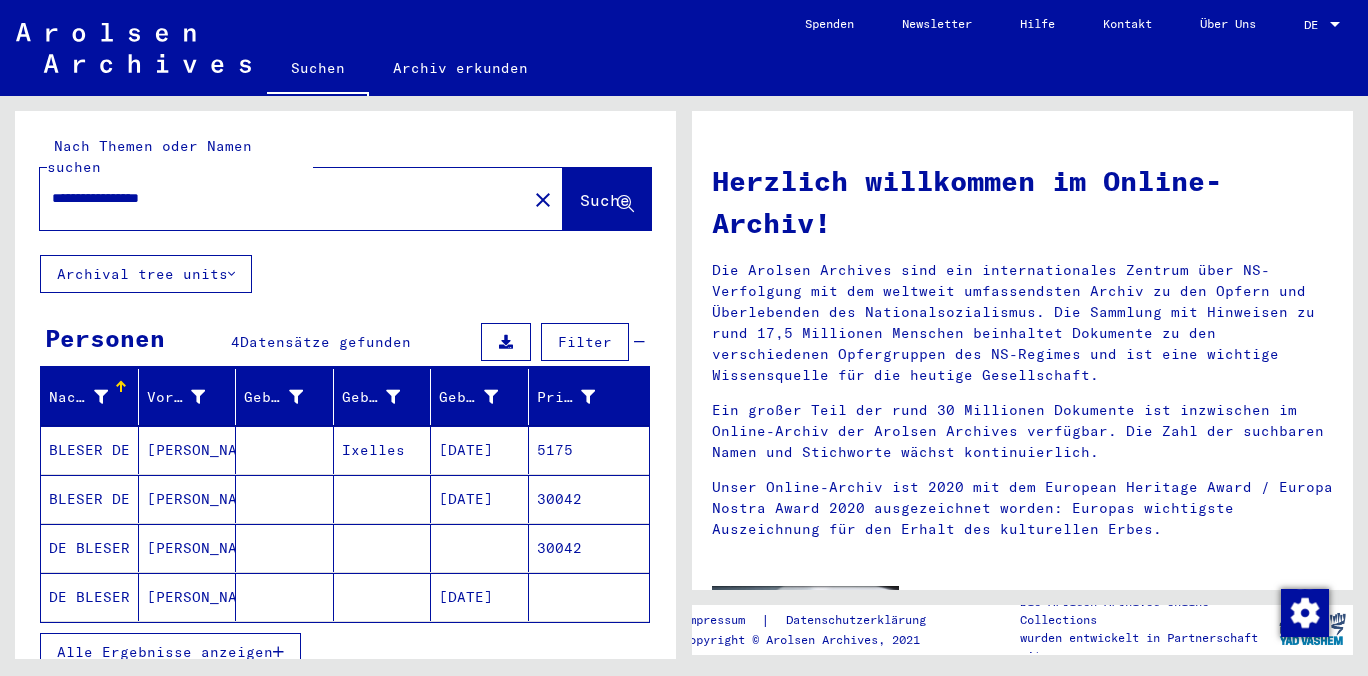click at bounding box center (285, 499) 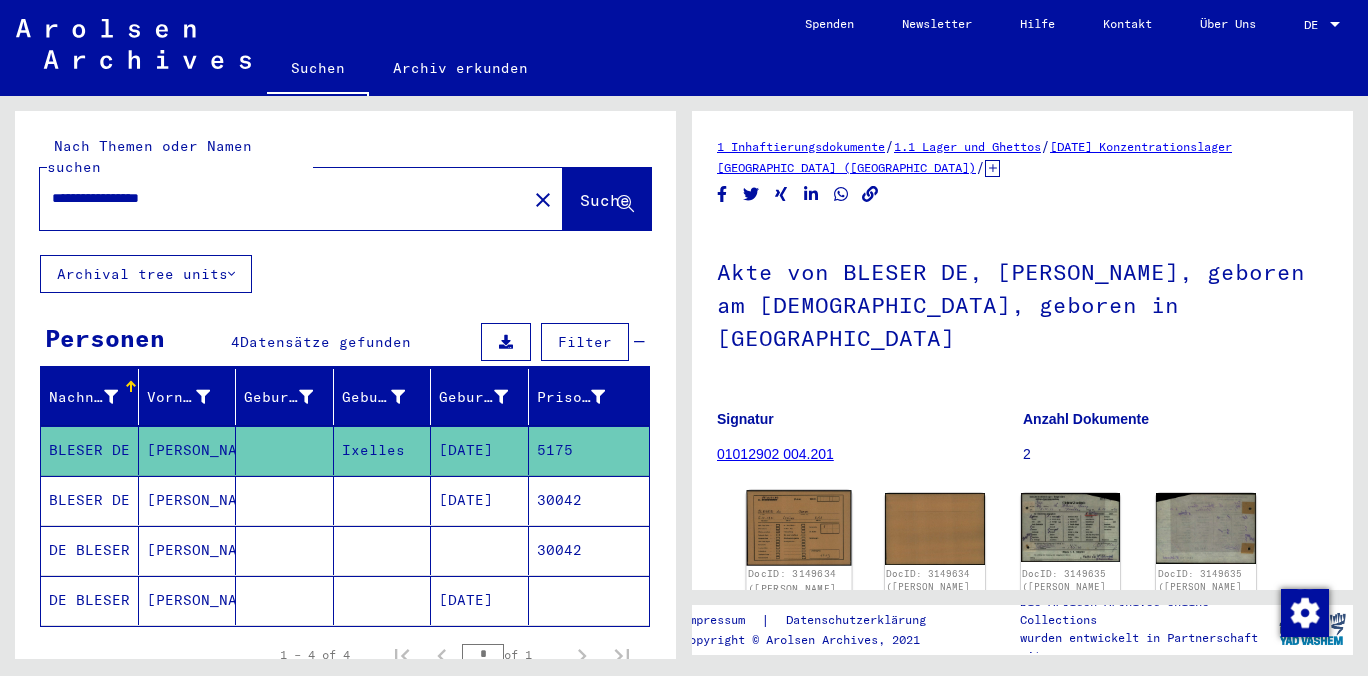 click 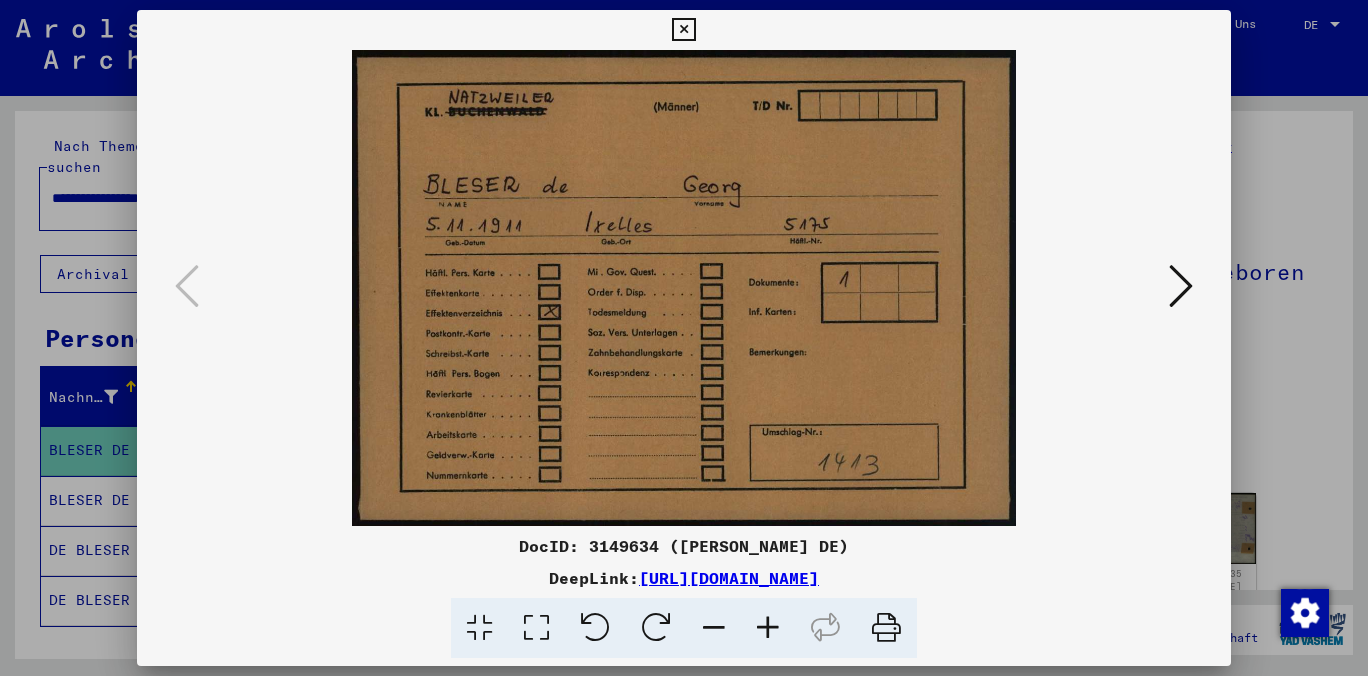click on "DocID: 3149634 ([PERSON_NAME] DE)" at bounding box center (684, 546) 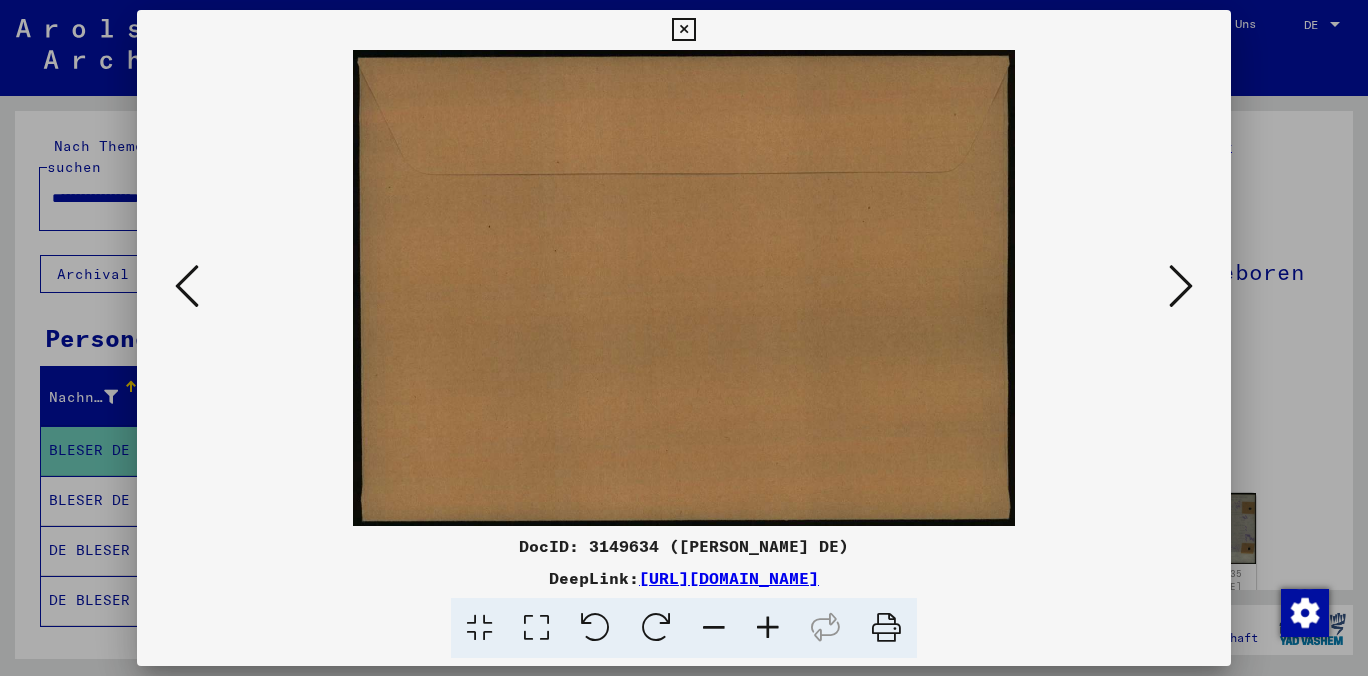 click at bounding box center [1181, 286] 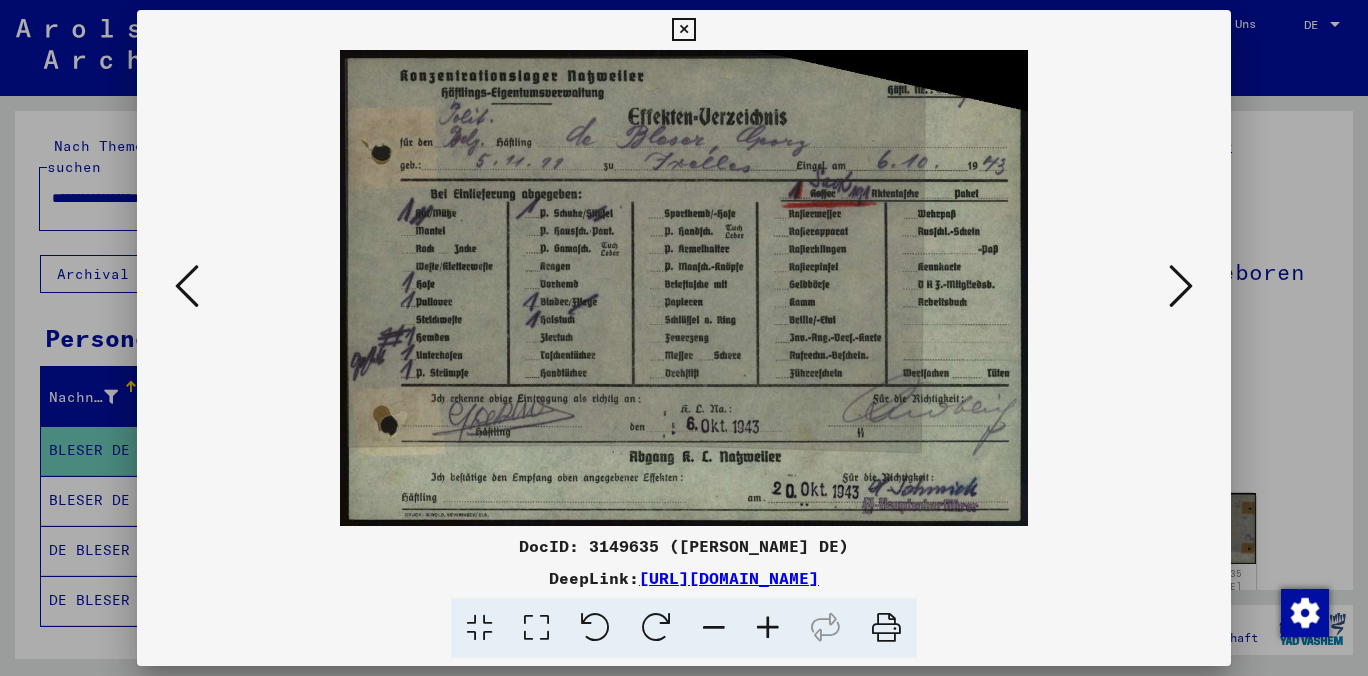 click at bounding box center [684, 288] 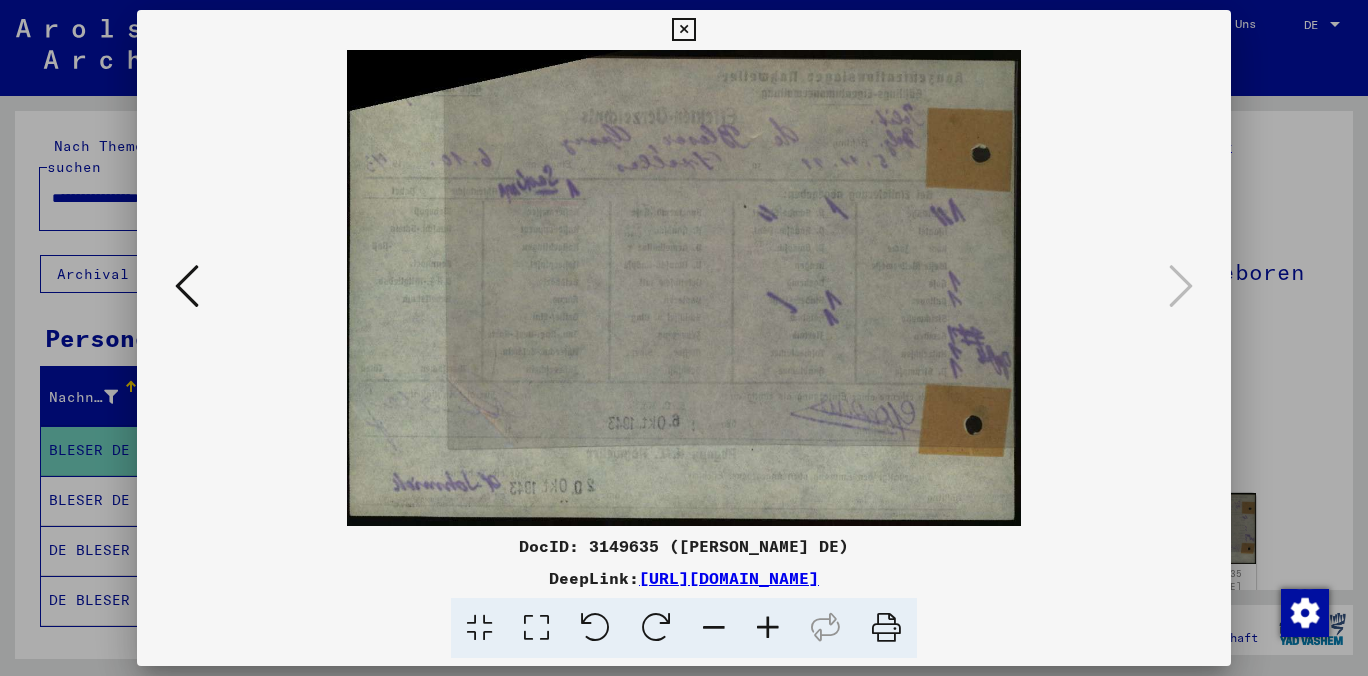 click at bounding box center [683, 30] 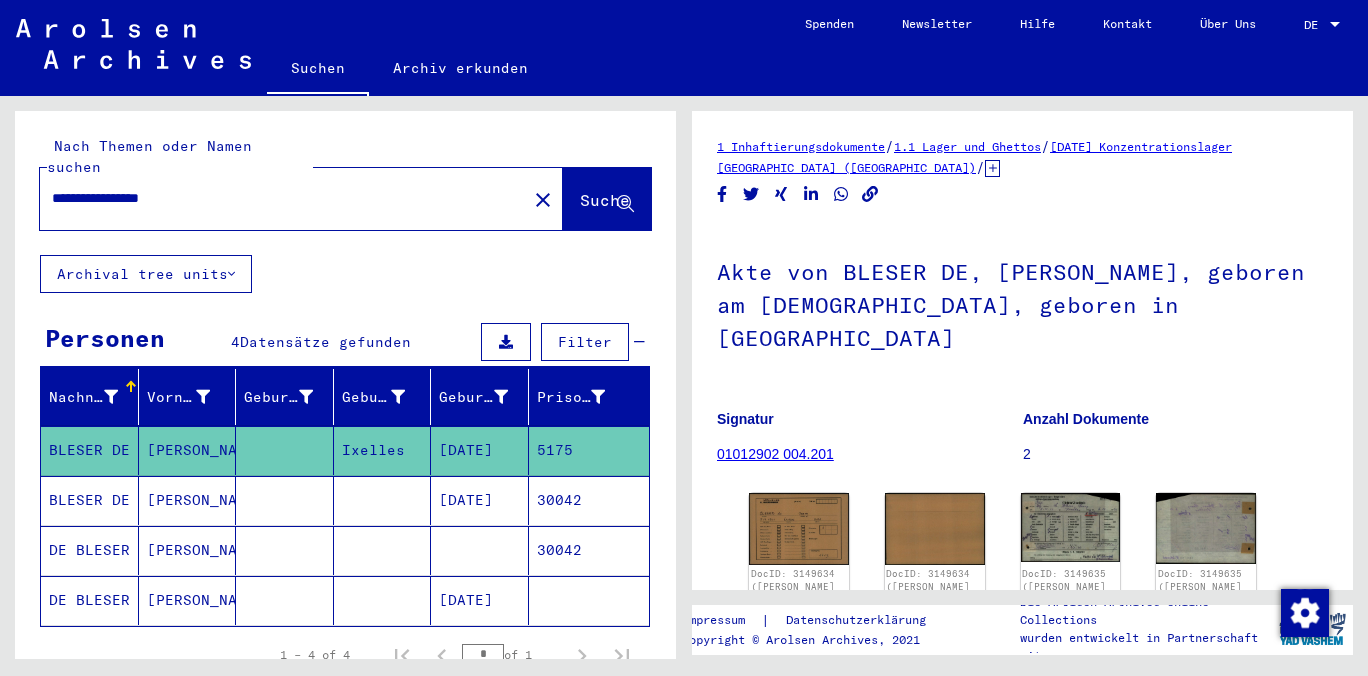 click at bounding box center (285, 550) 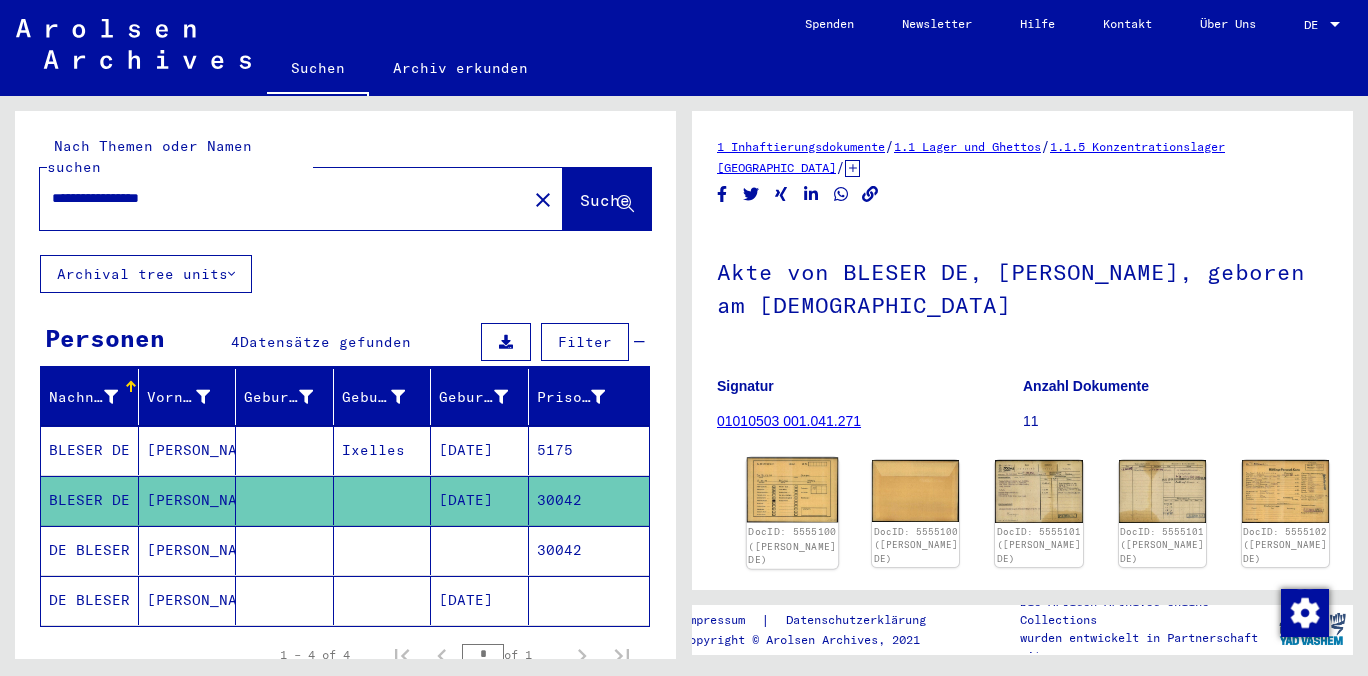 click 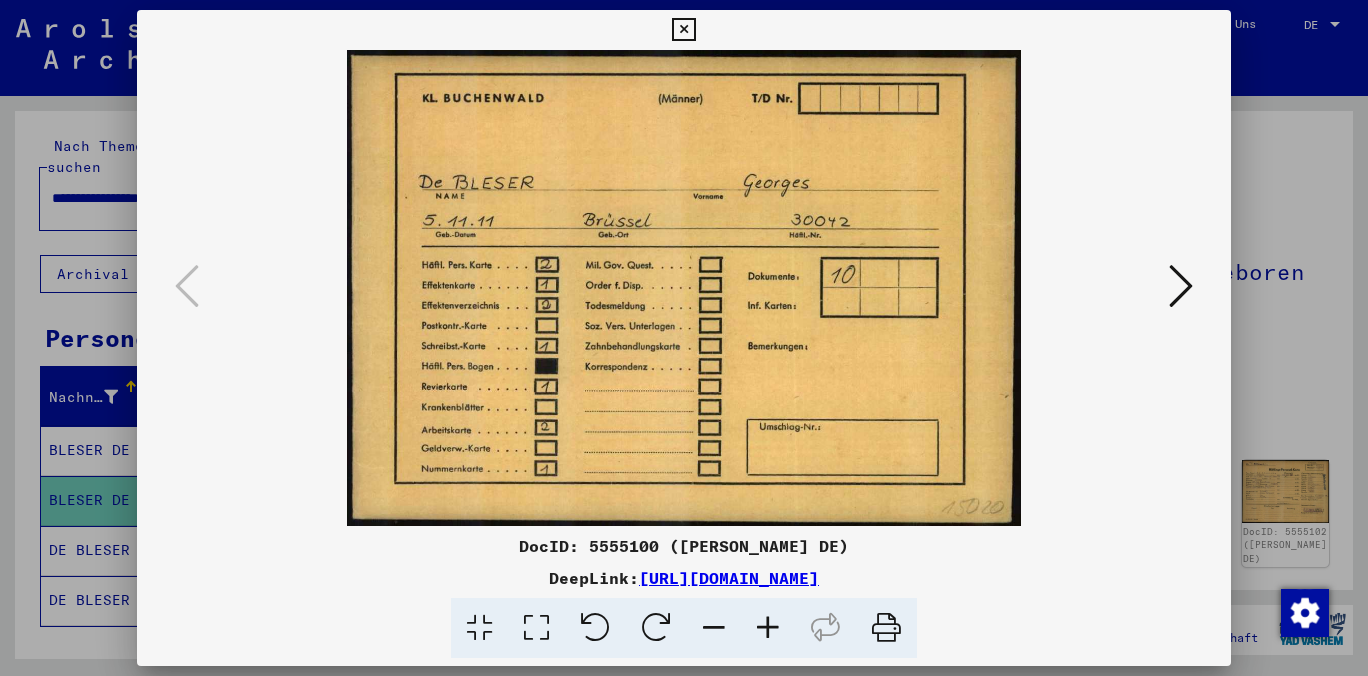 click at bounding box center (684, 288) 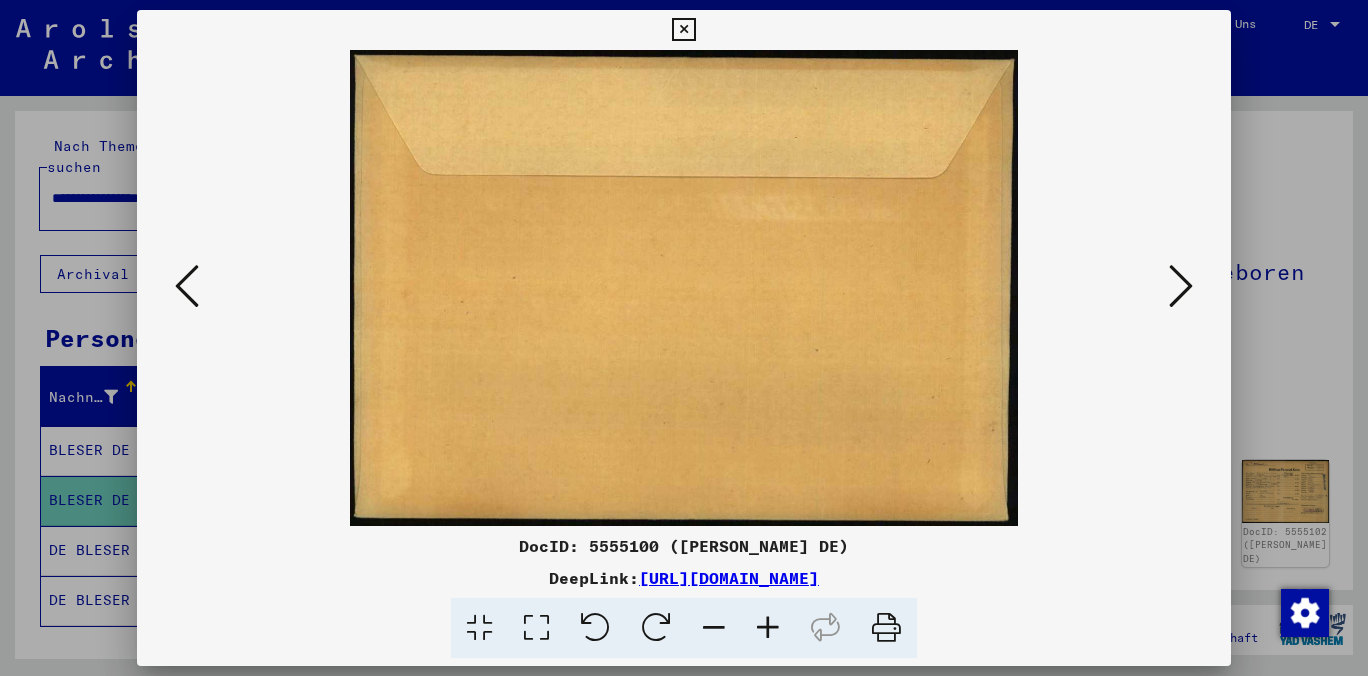 click at bounding box center (1181, 286) 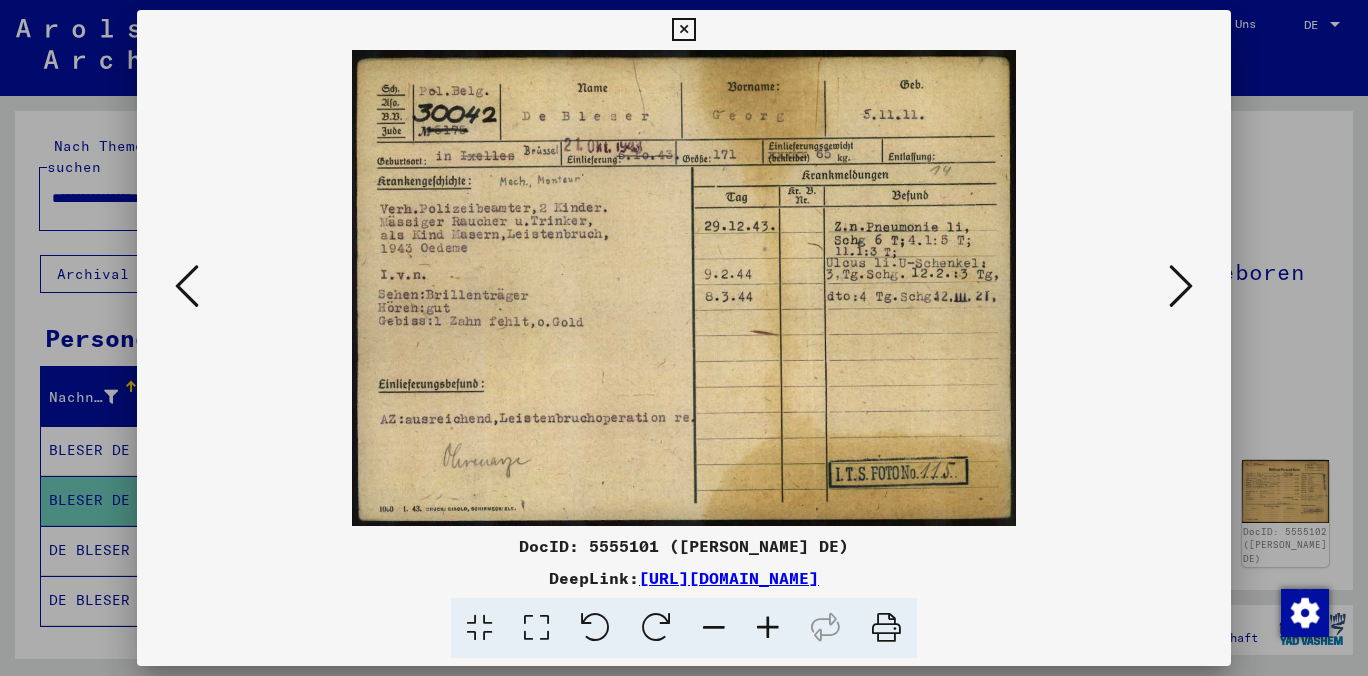 click at bounding box center (1181, 286) 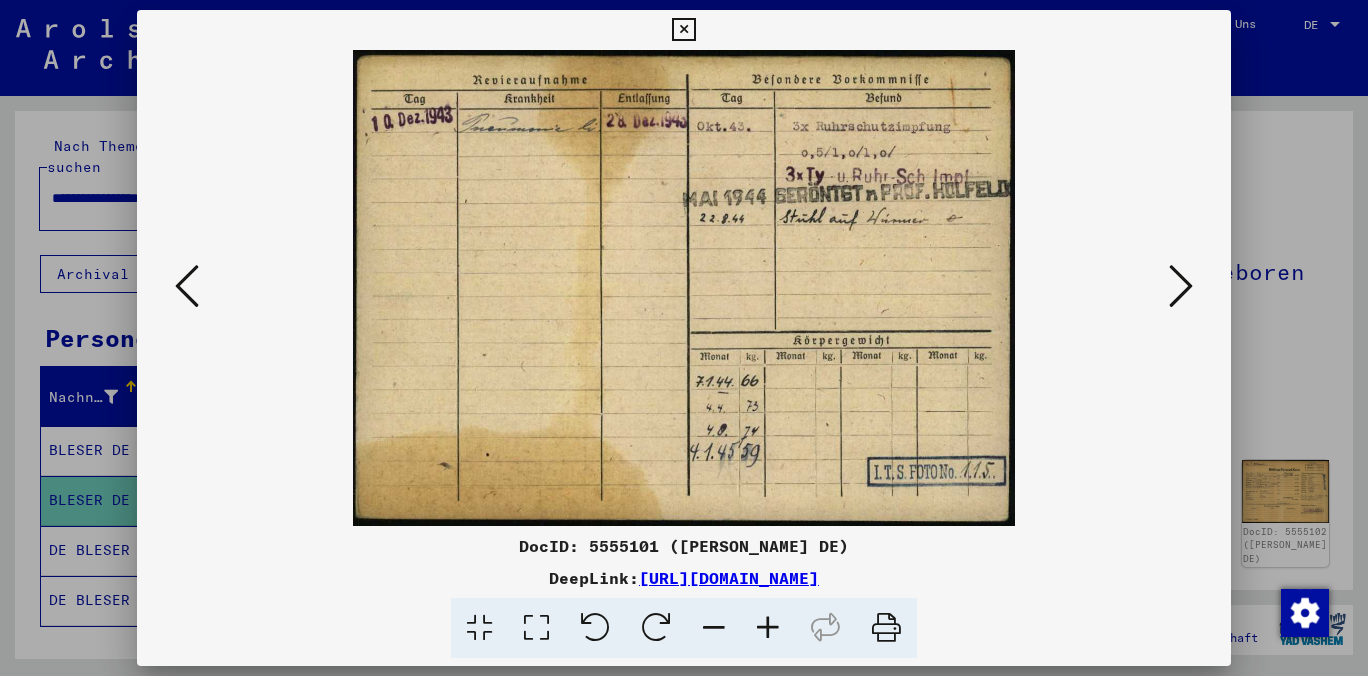click at bounding box center (1181, 286) 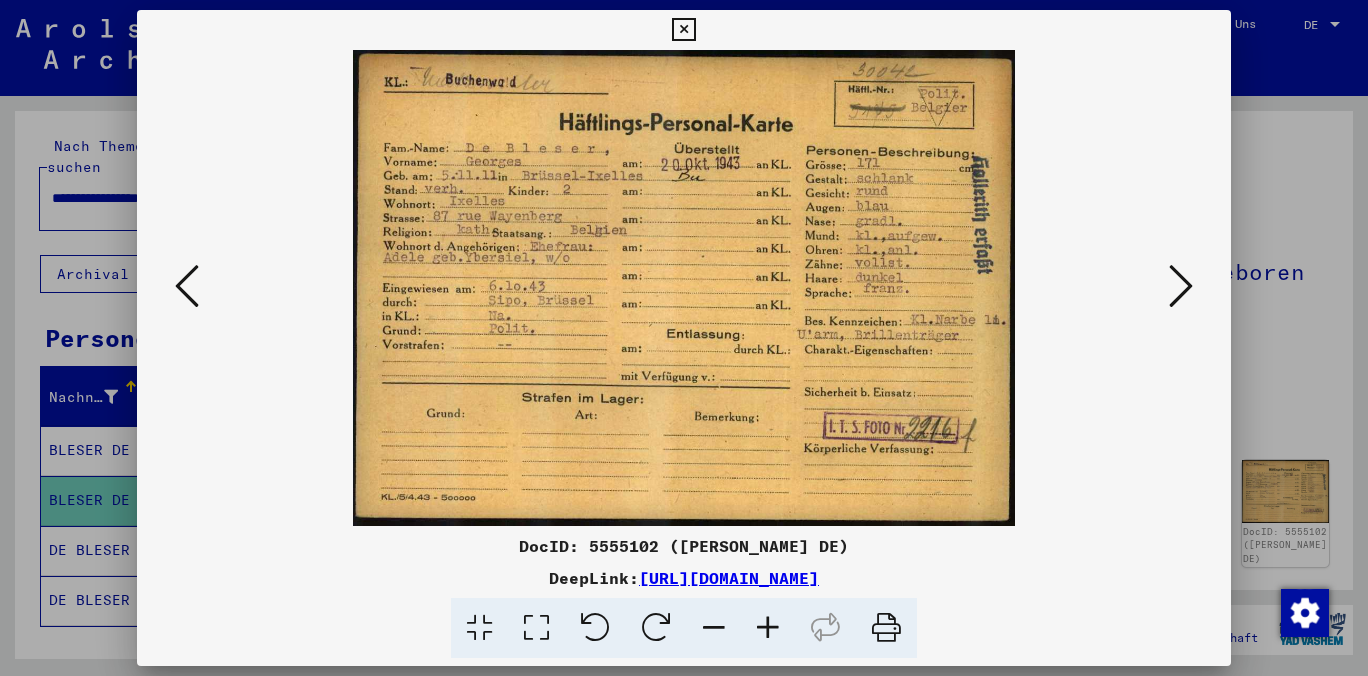 drag, startPoint x: 714, startPoint y: 344, endPoint x: 734, endPoint y: 345, distance: 20.024984 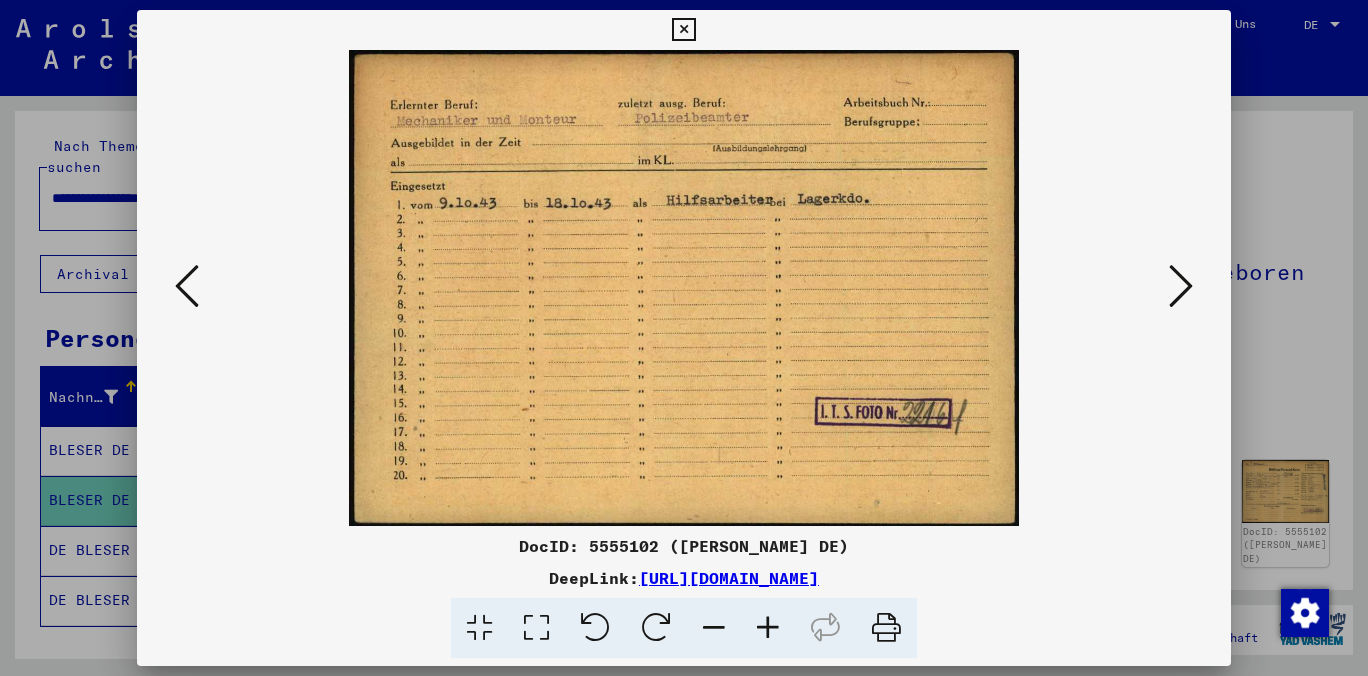 click at bounding box center [1181, 286] 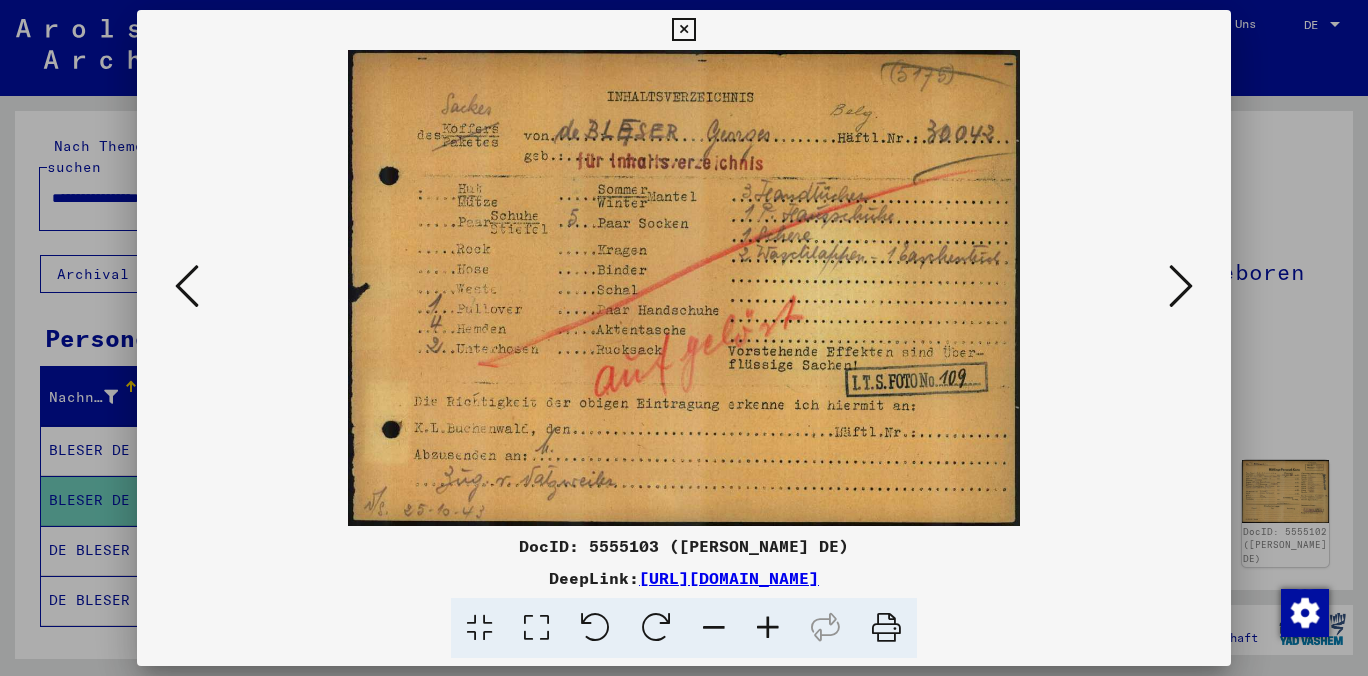 click at bounding box center [1181, 286] 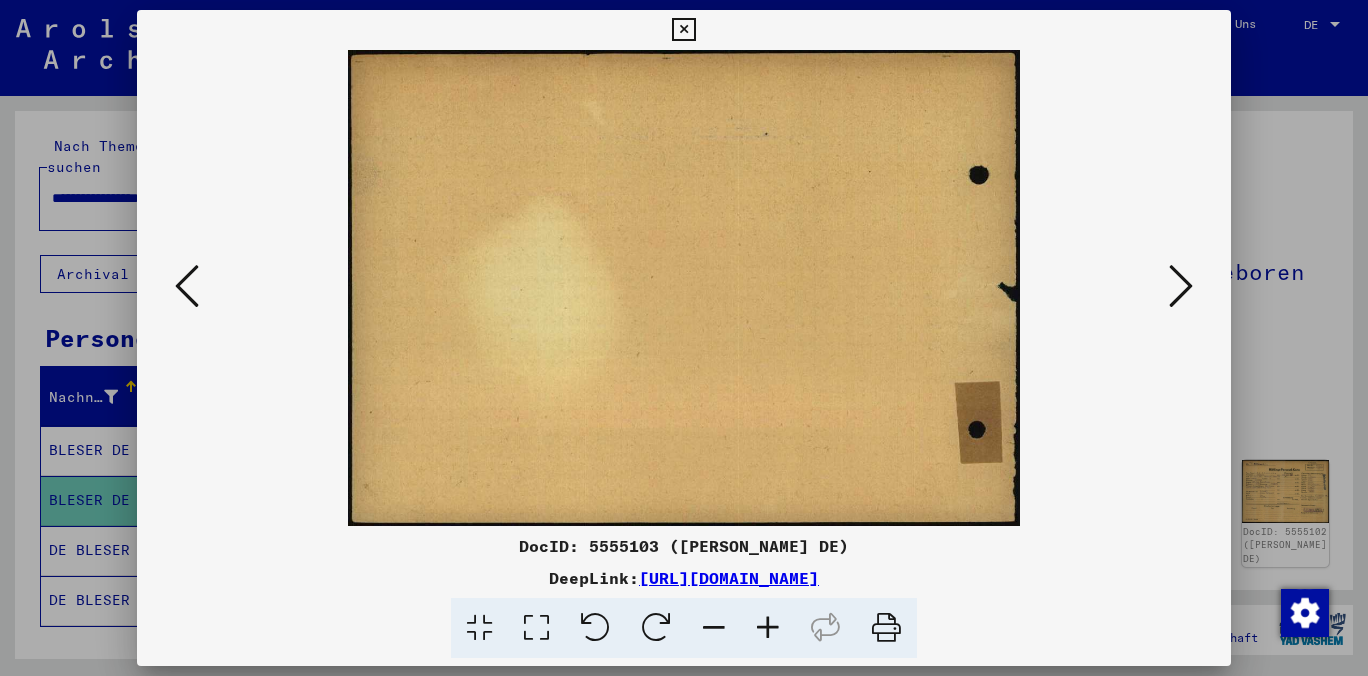 click at bounding box center (1181, 286) 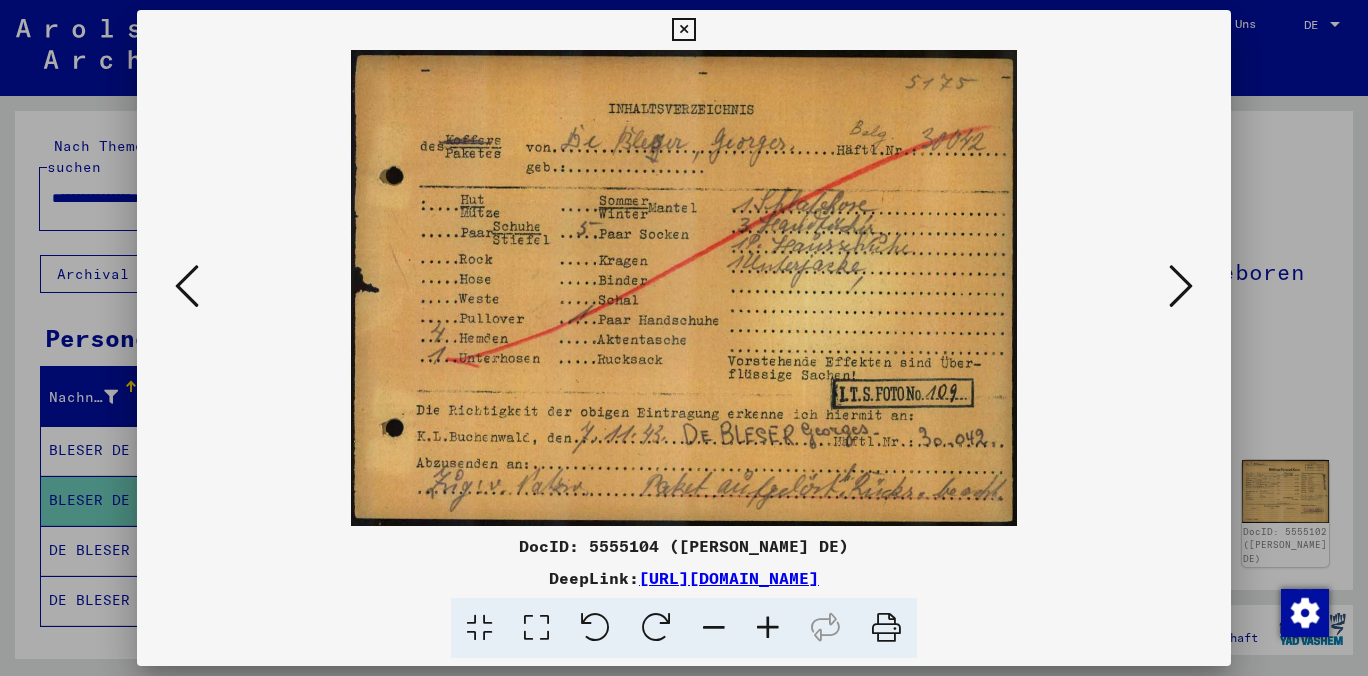 click at bounding box center [1181, 286] 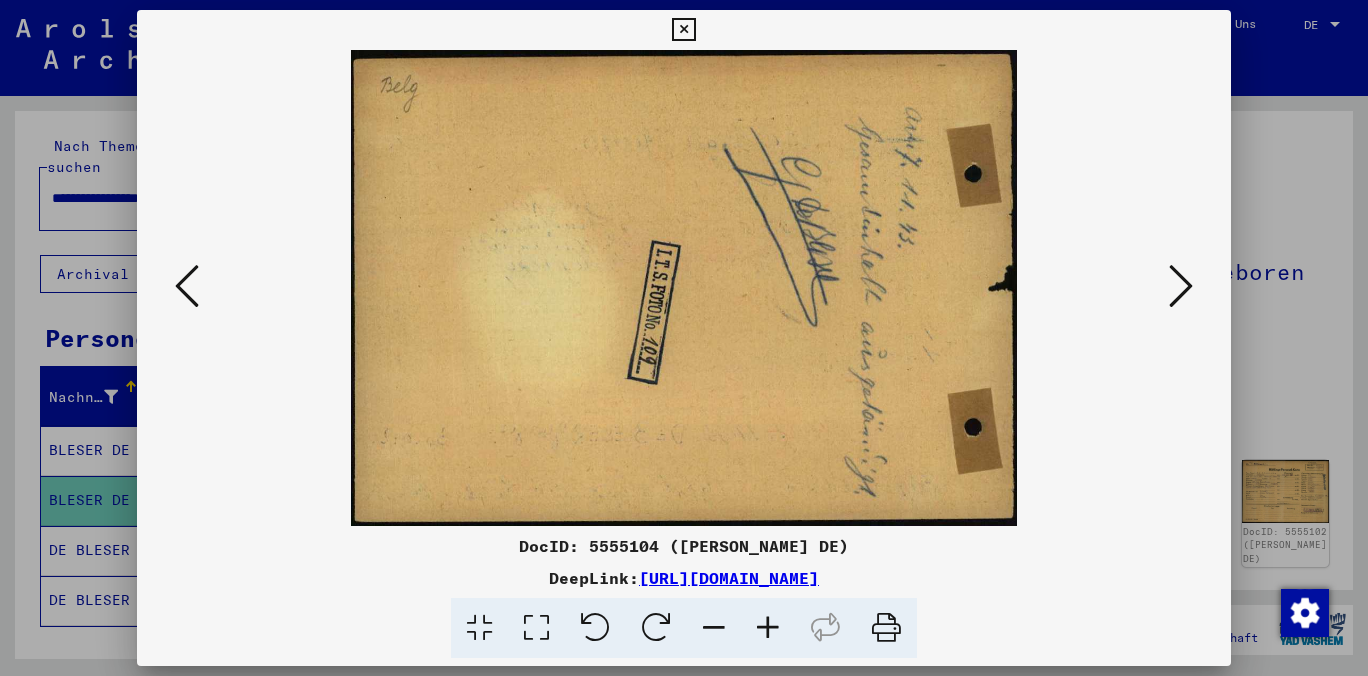 click at bounding box center [1181, 286] 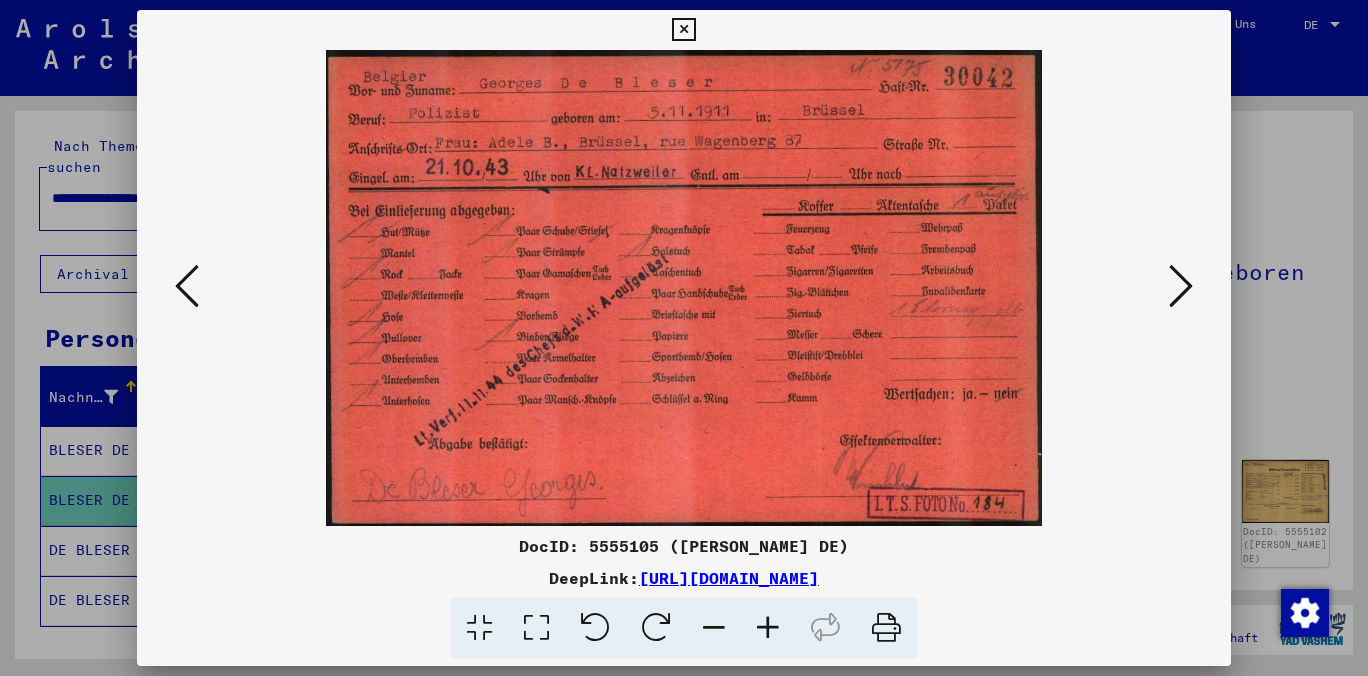 click at bounding box center (684, 288) 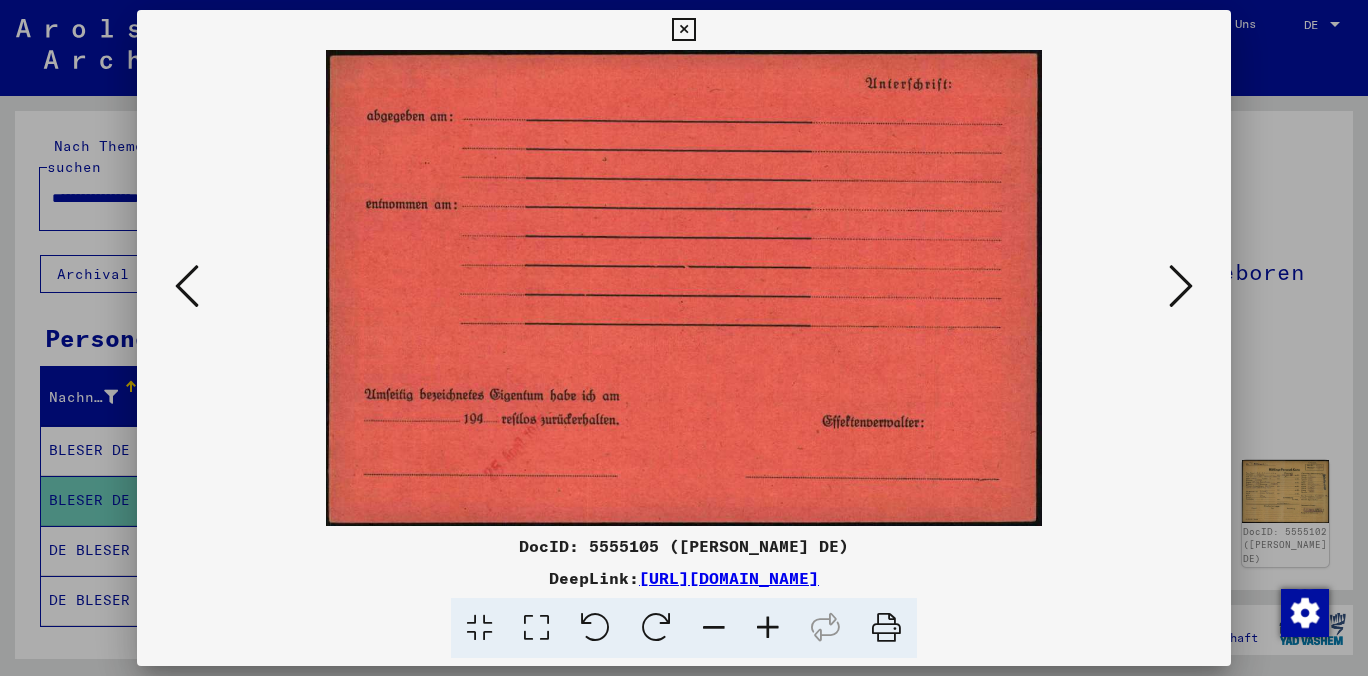 click at bounding box center [1181, 286] 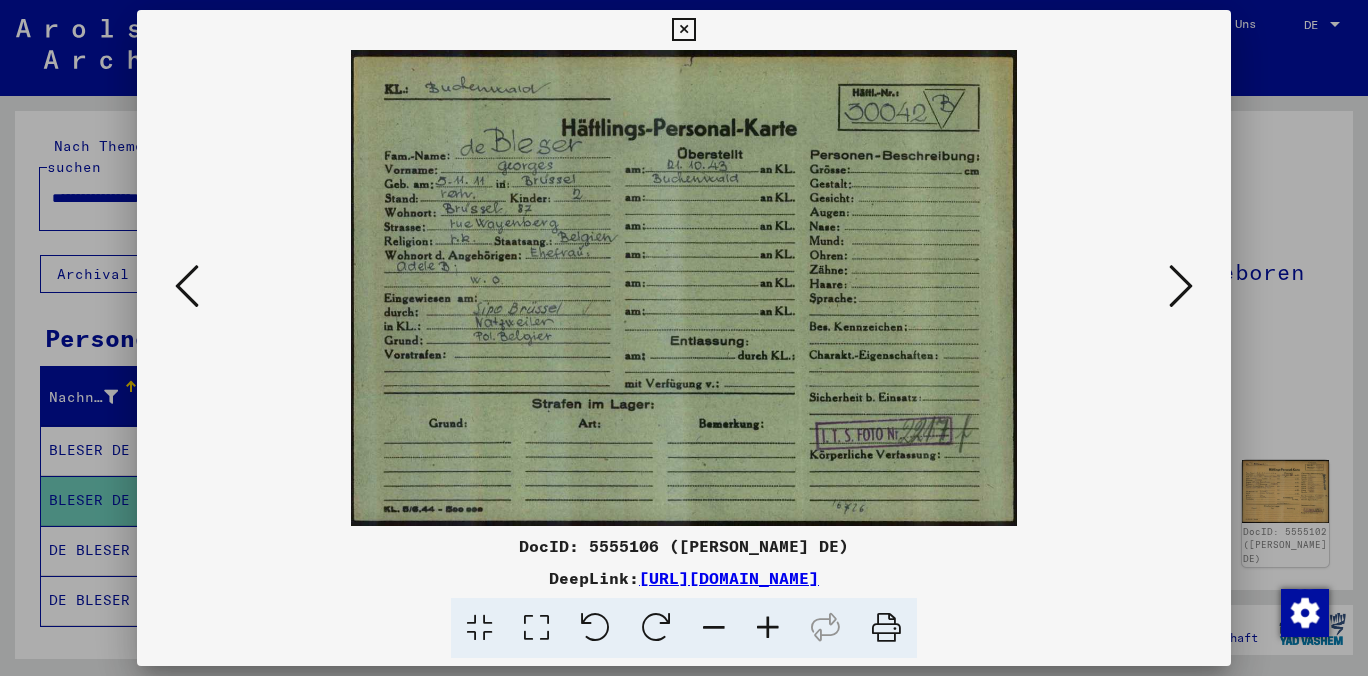 click at bounding box center [1181, 286] 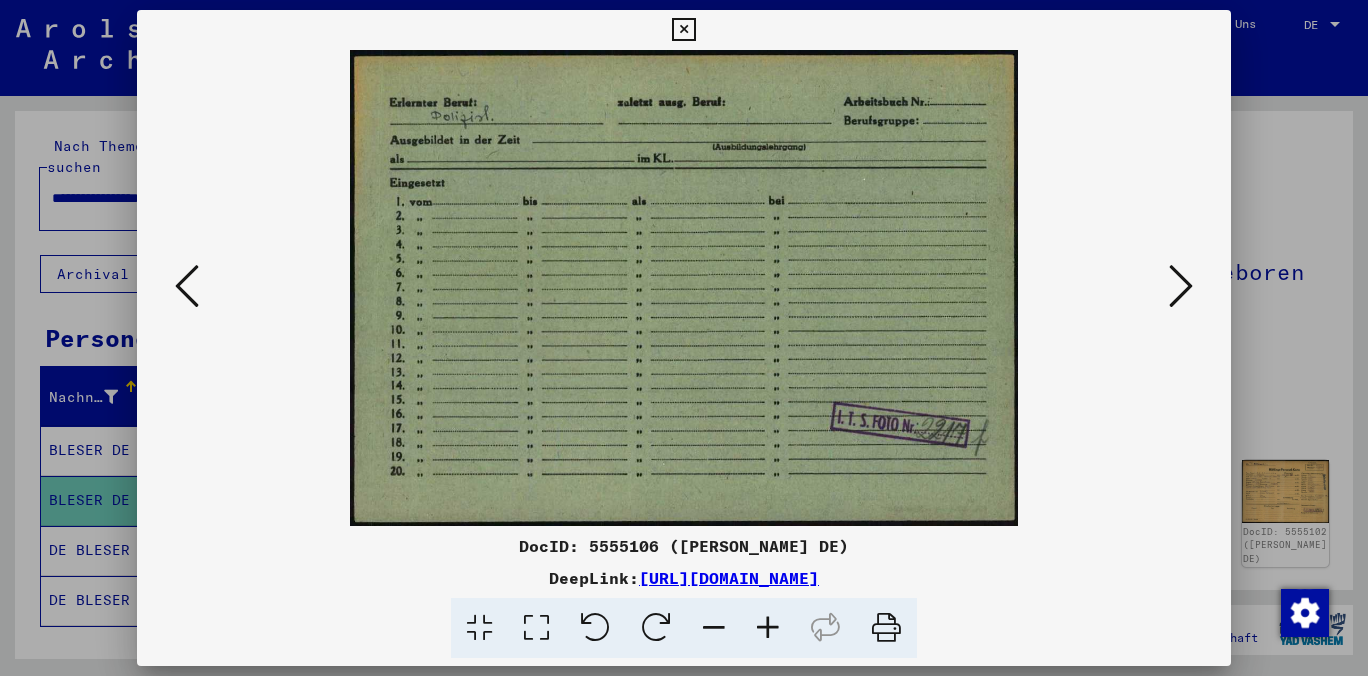 click at bounding box center (1181, 286) 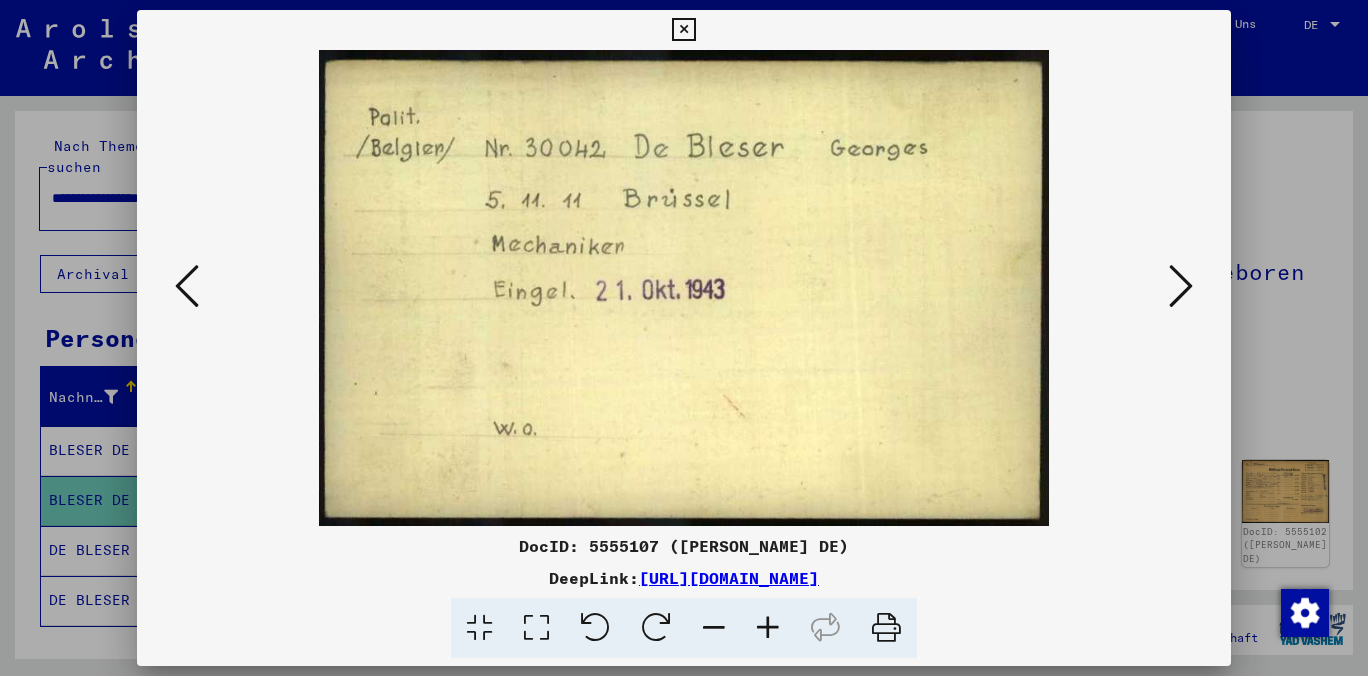 click at bounding box center [187, 286] 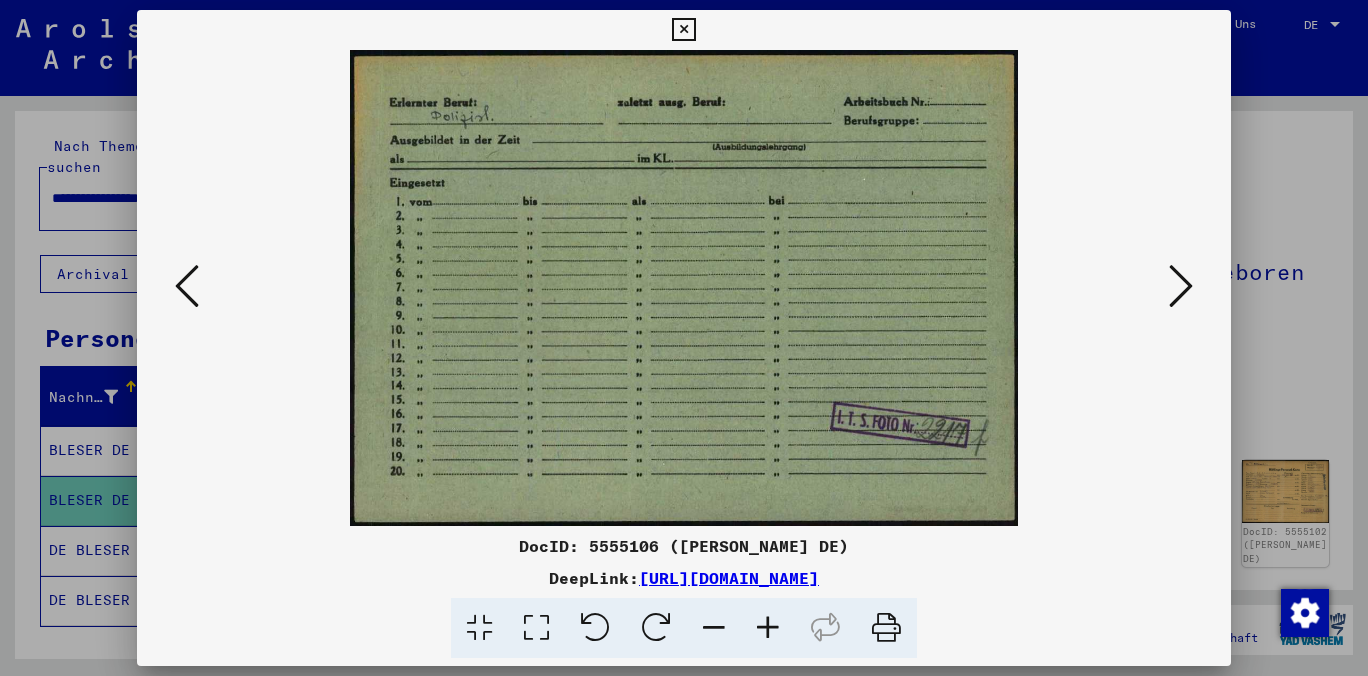 click at bounding box center [1181, 286] 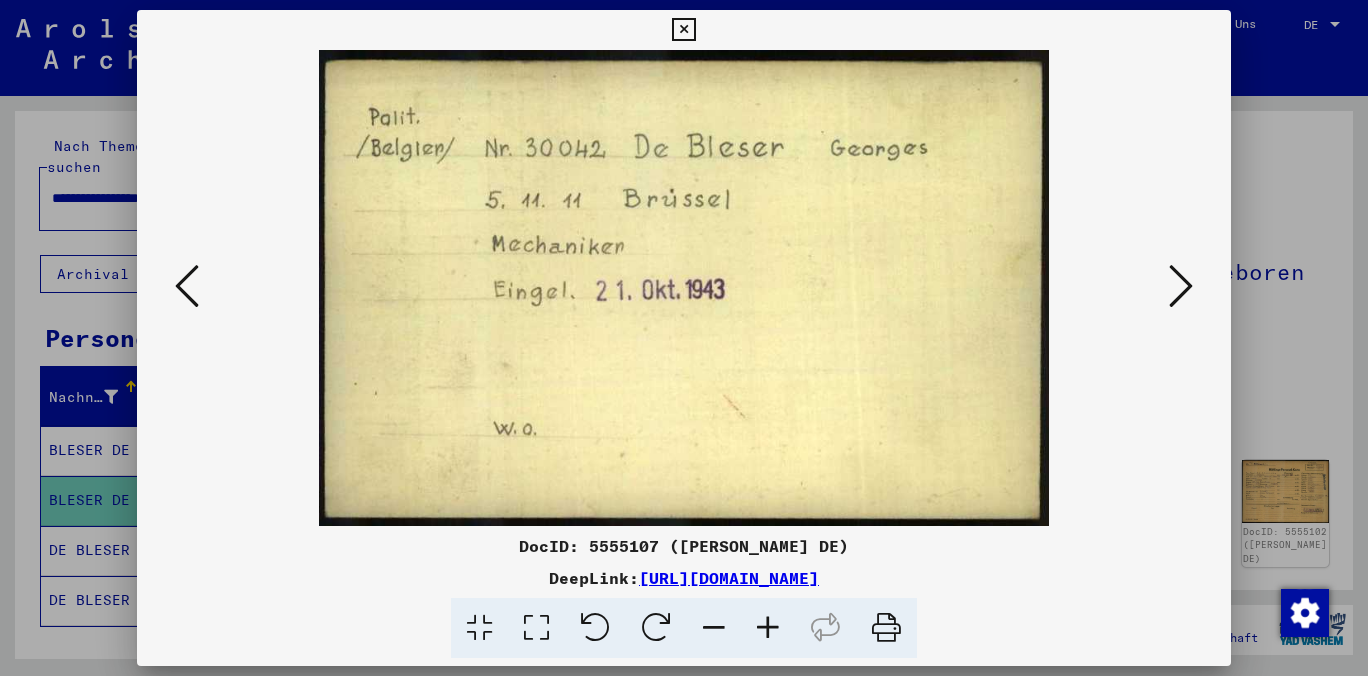 click at bounding box center (1181, 287) 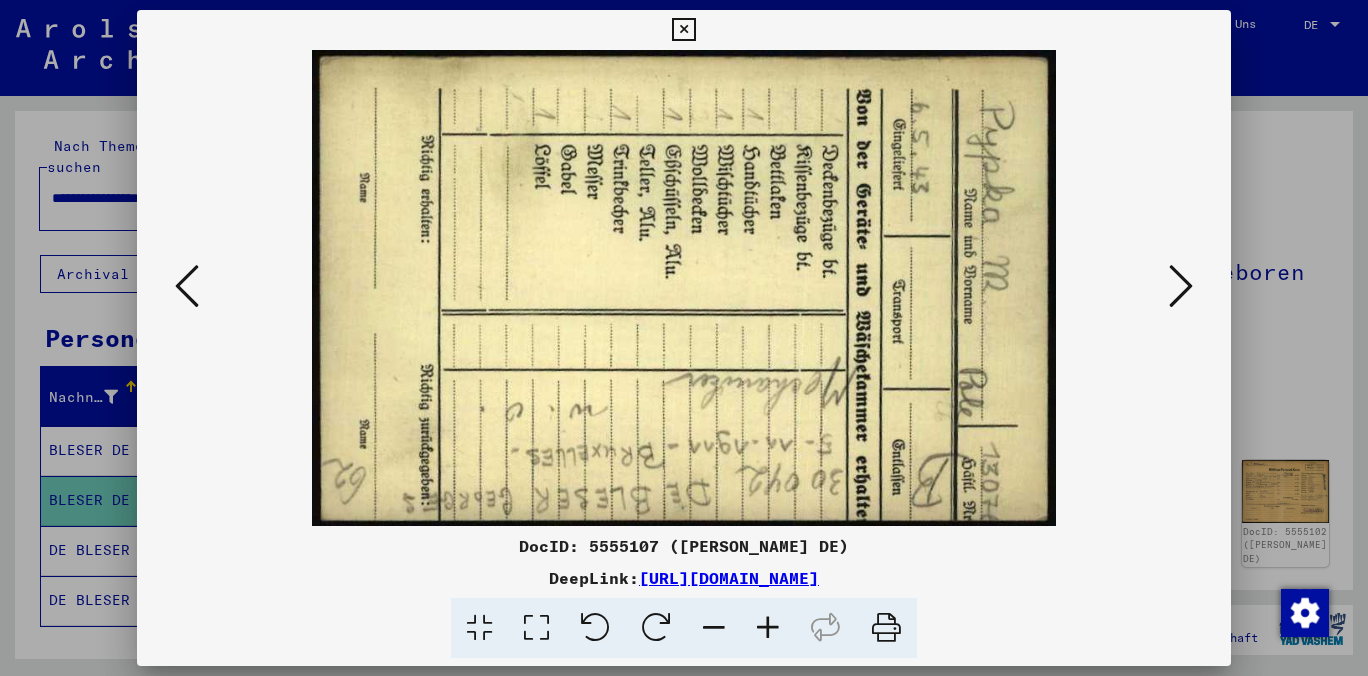 click at bounding box center (684, 288) 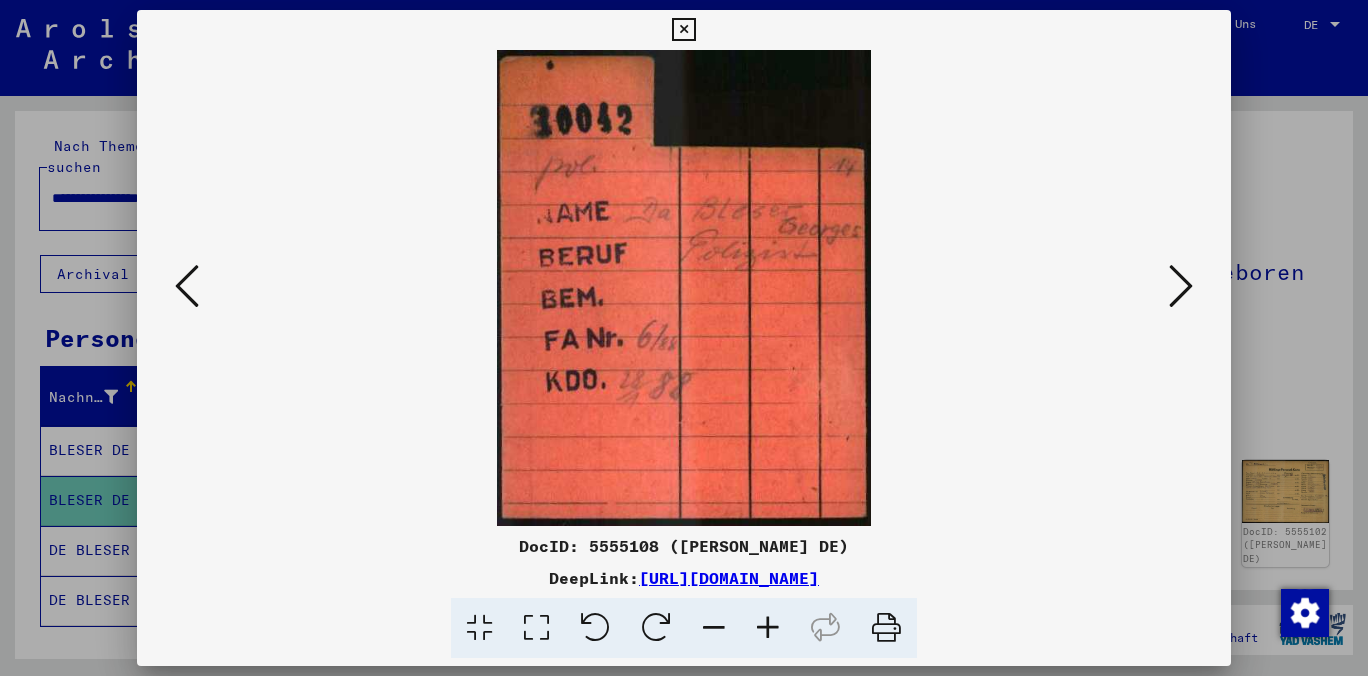 click at bounding box center (684, 288) 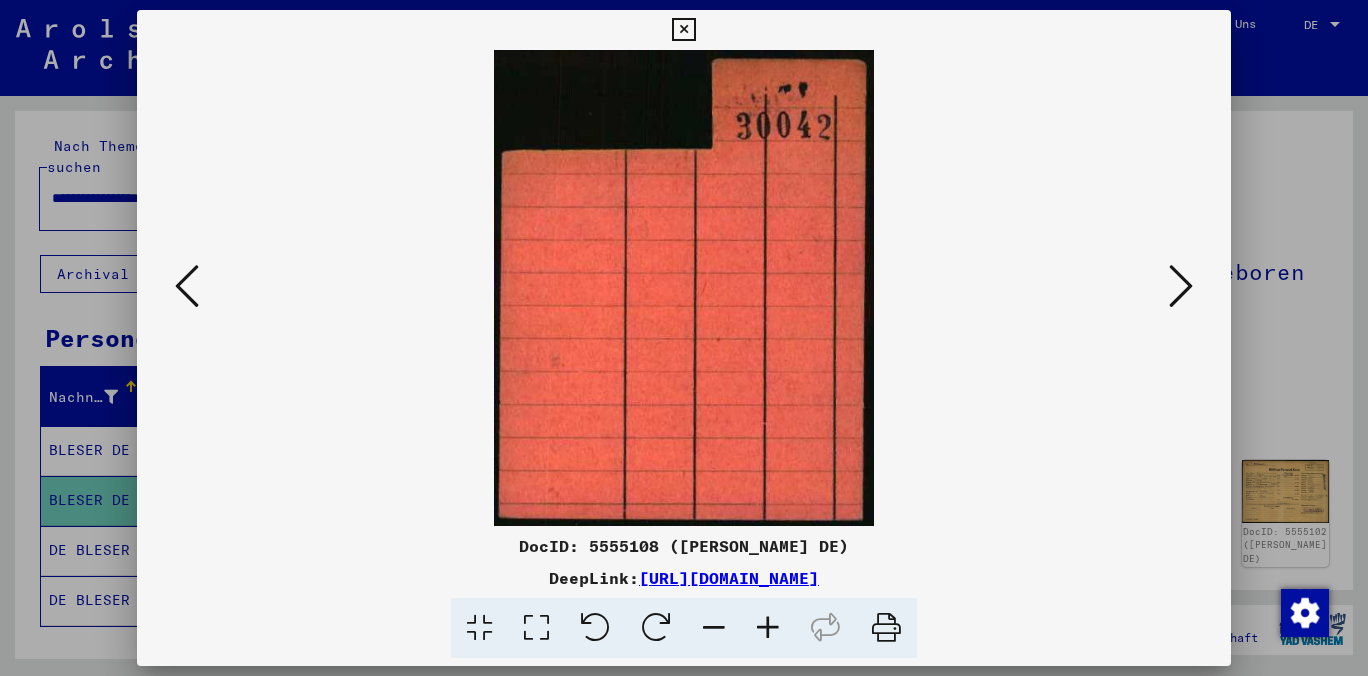 click at bounding box center (1181, 286) 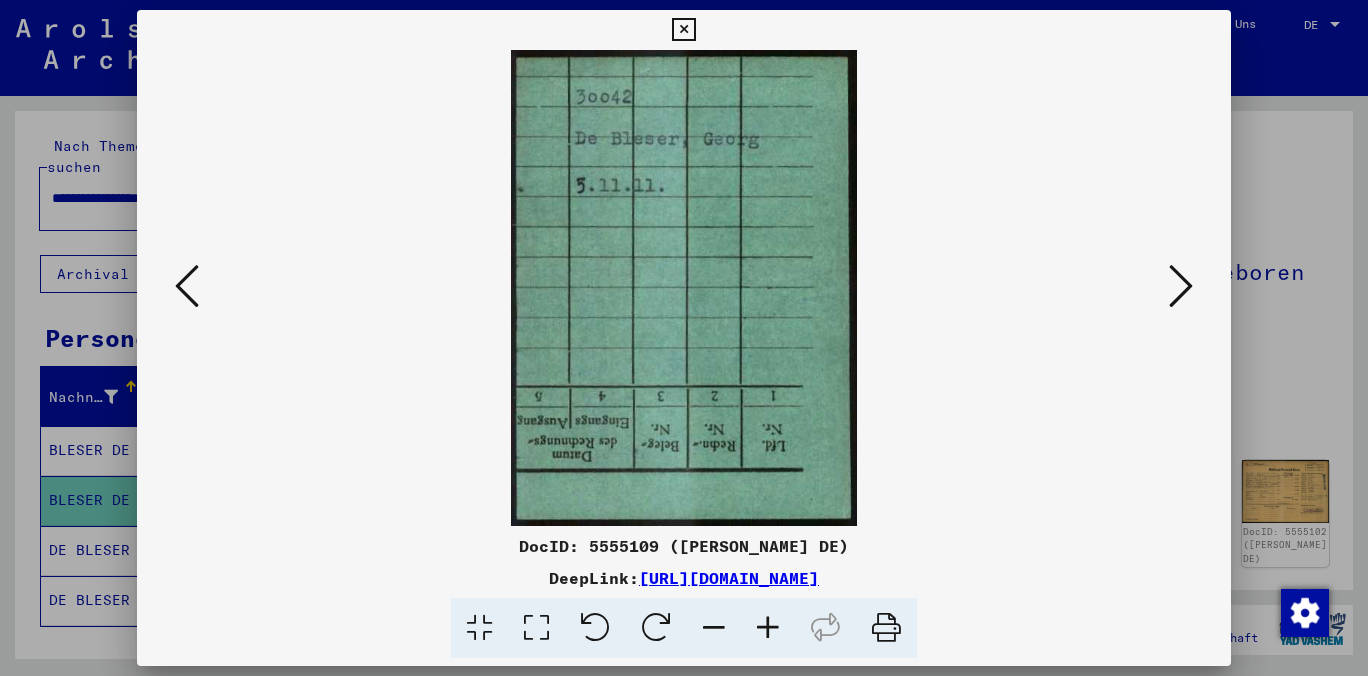 click at bounding box center [1181, 286] 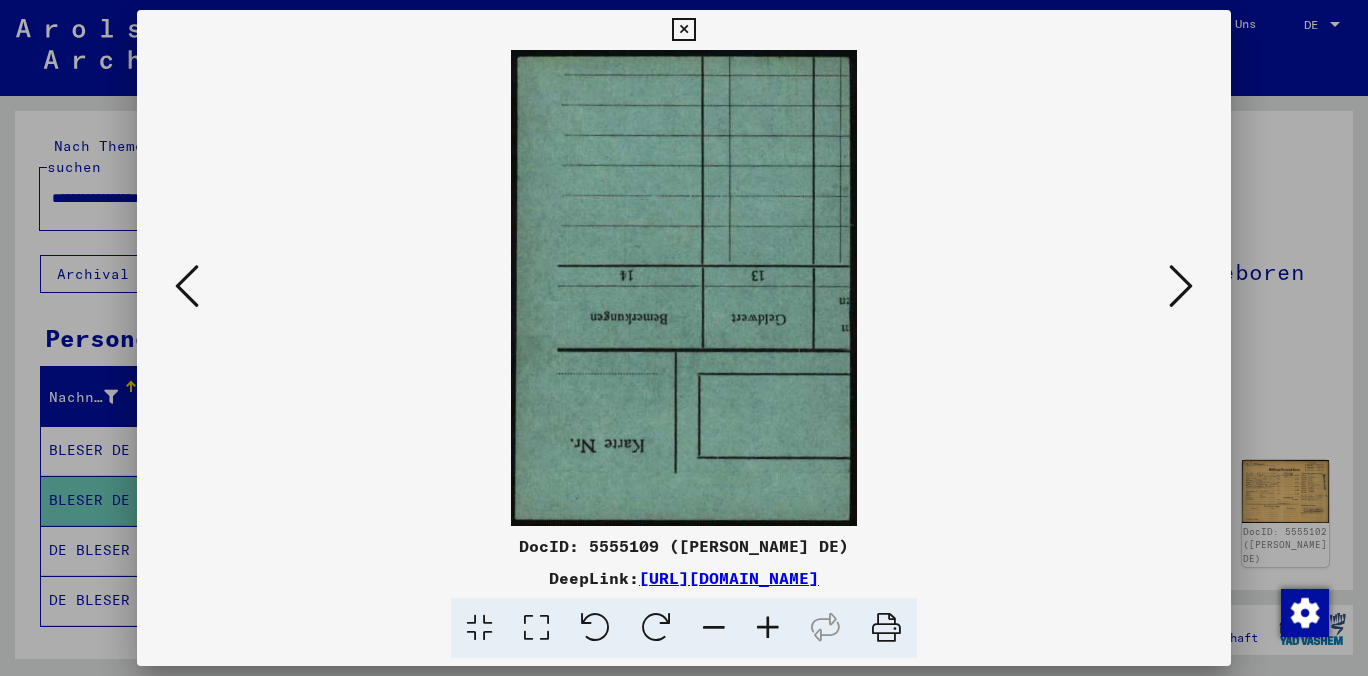 click at bounding box center (1181, 286) 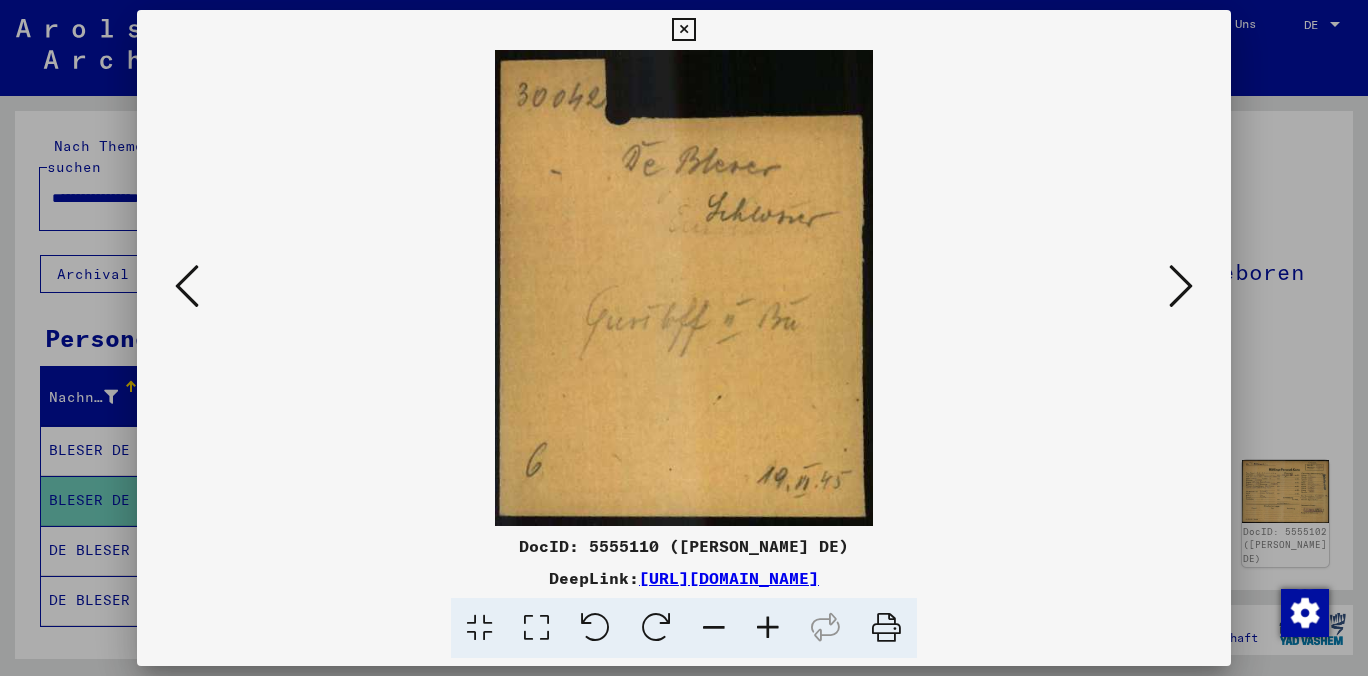 click at bounding box center (1181, 286) 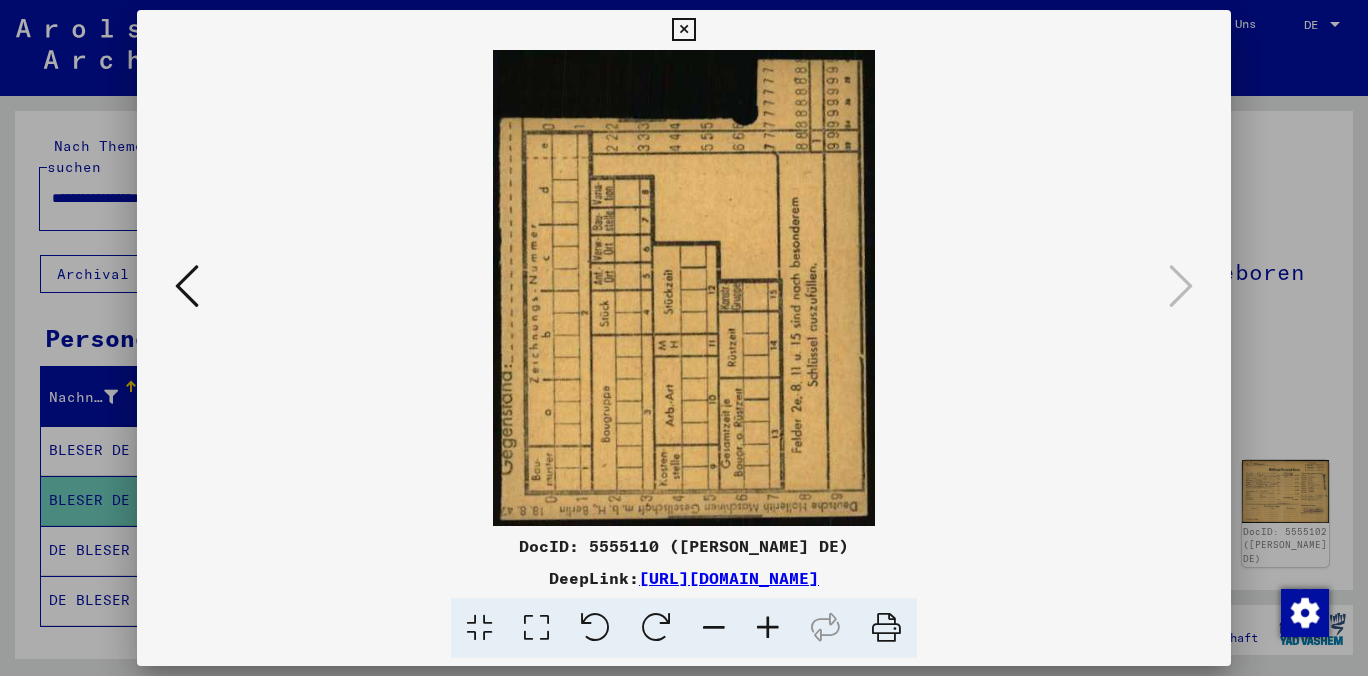 click at bounding box center (683, 30) 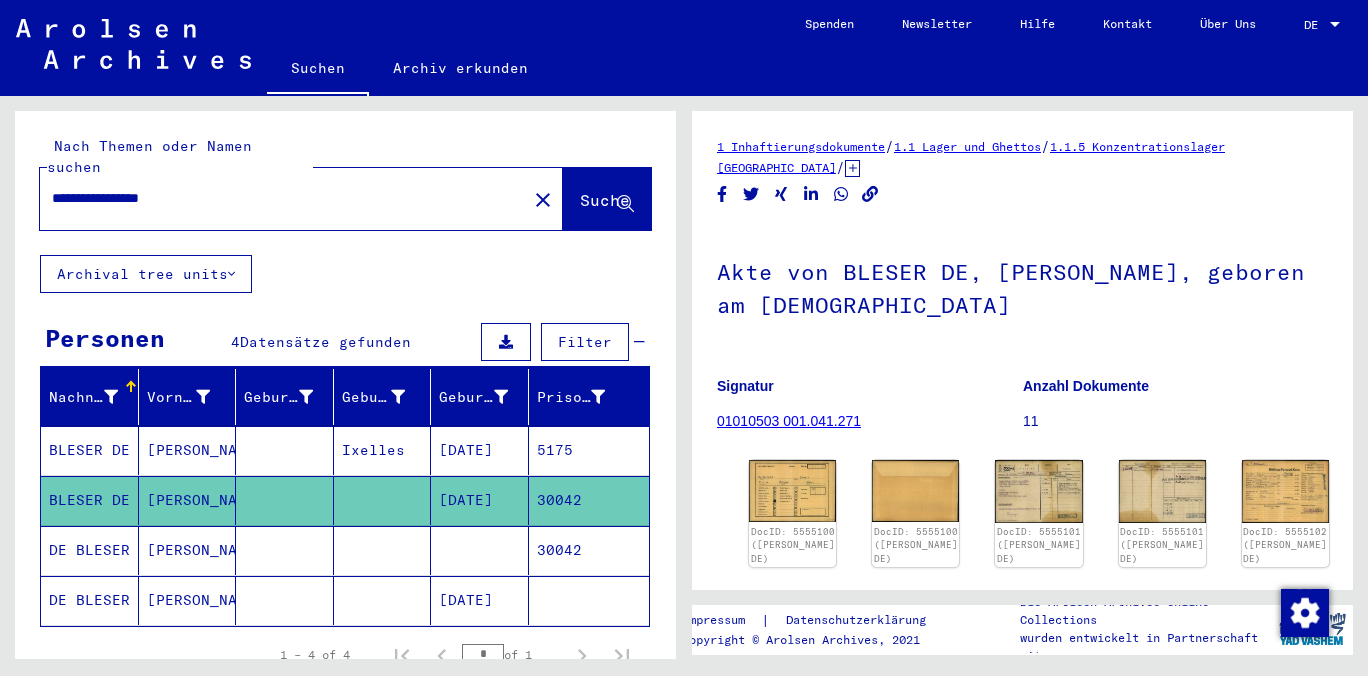 click at bounding box center [285, 600] 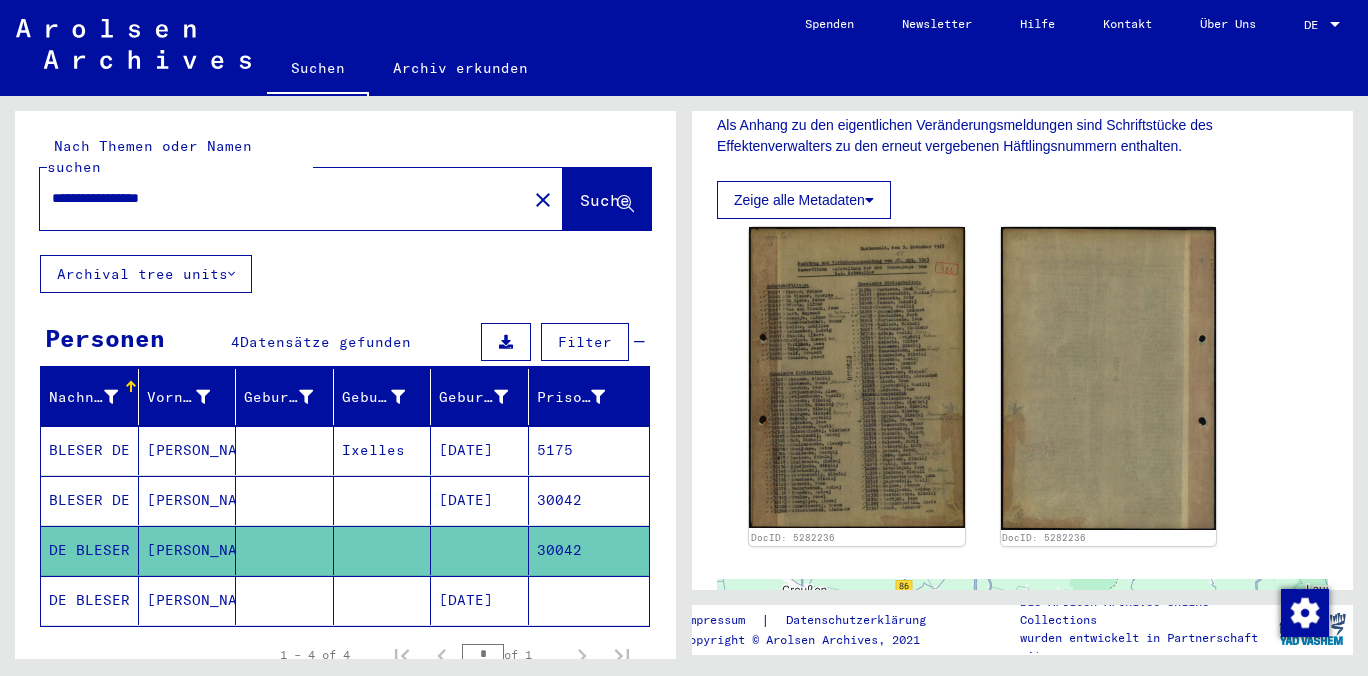 scroll, scrollTop: 442, scrollLeft: 0, axis: vertical 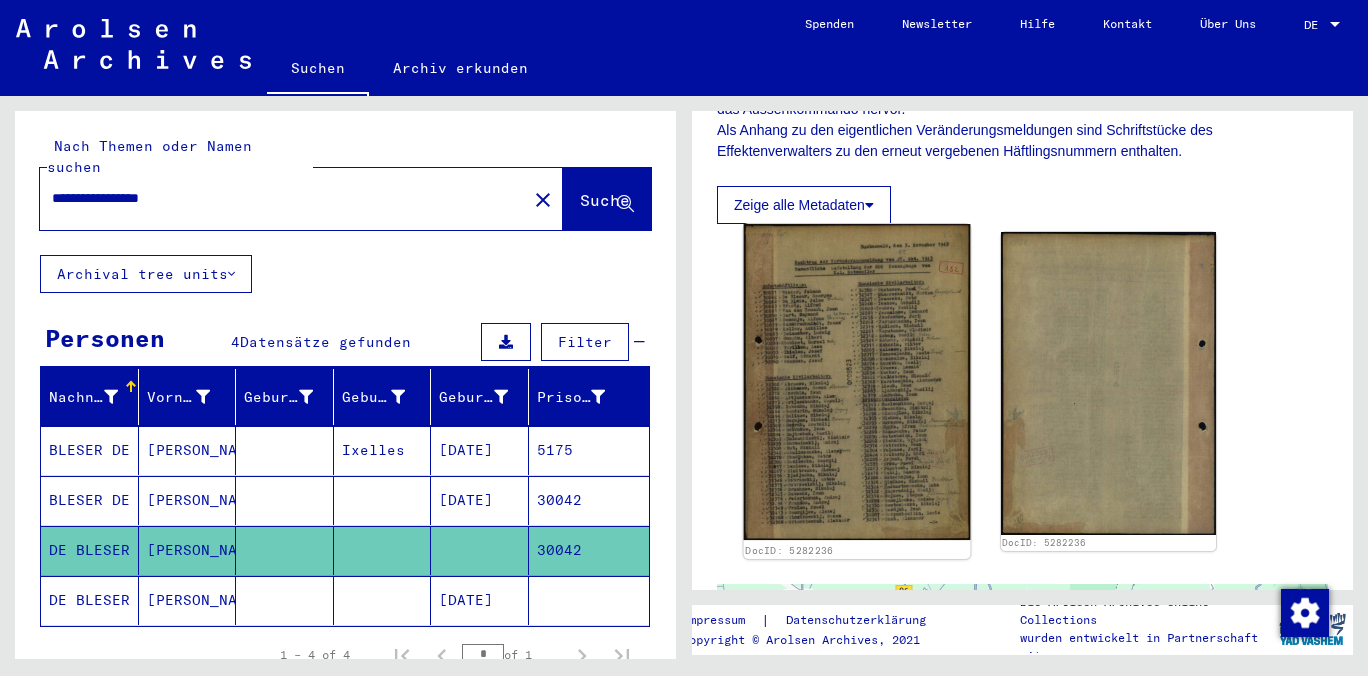 click 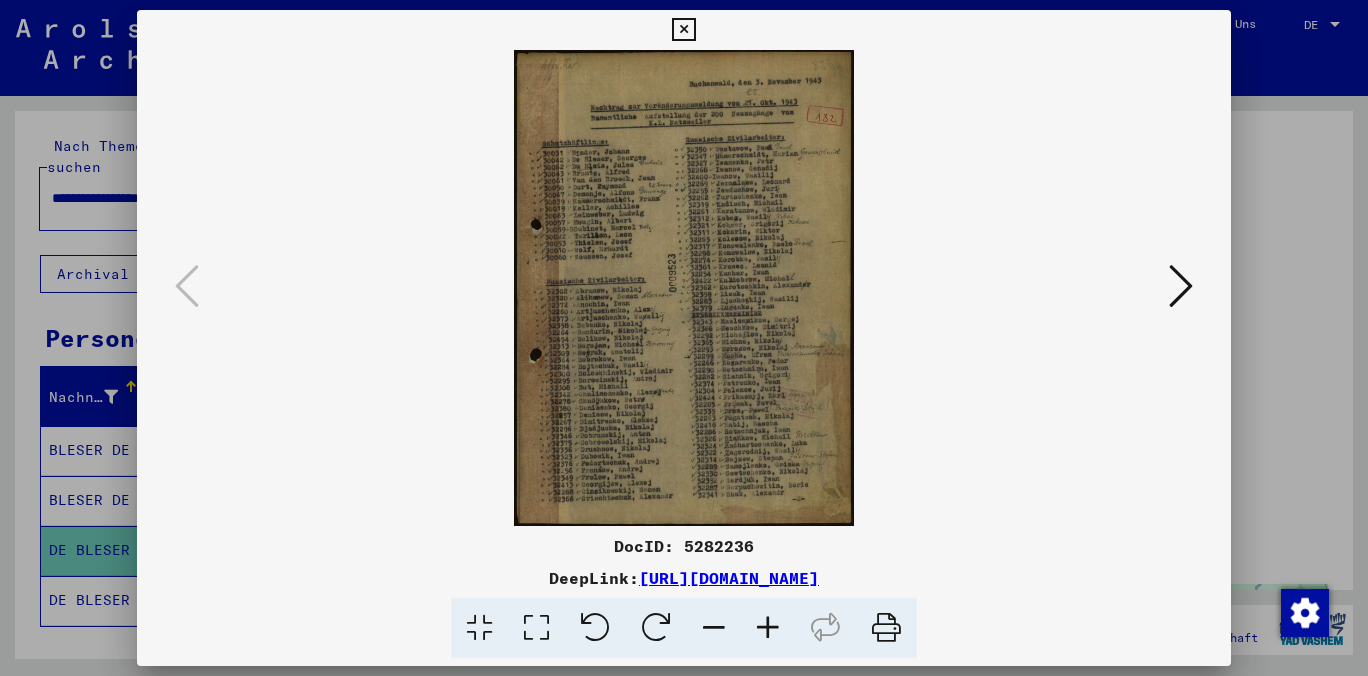 click at bounding box center [1181, 286] 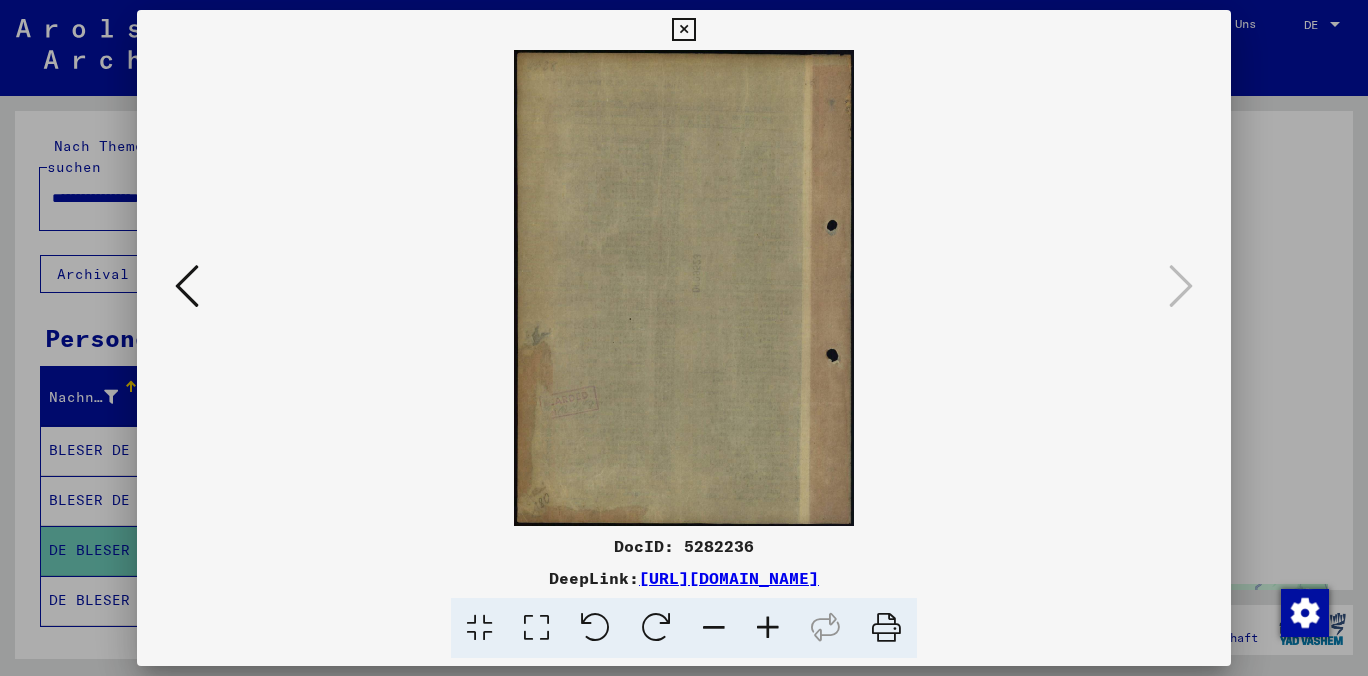 click at bounding box center (683, 30) 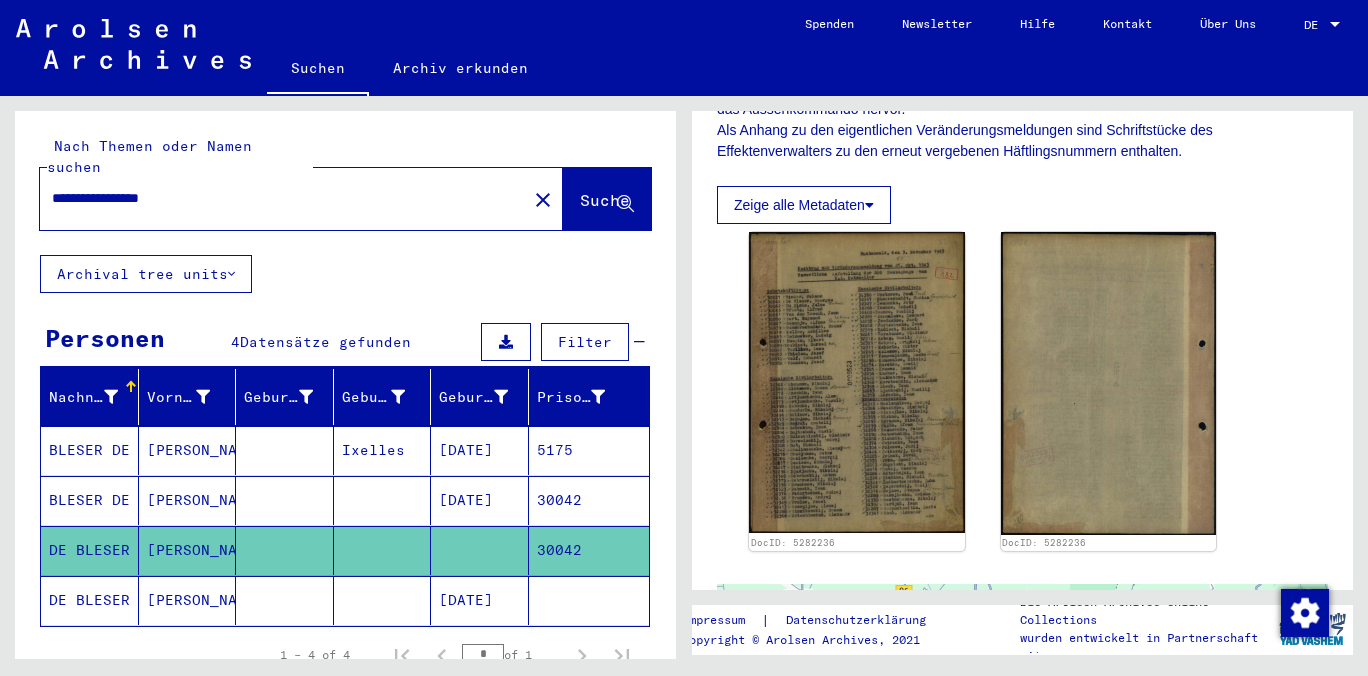click on "[DATE]" 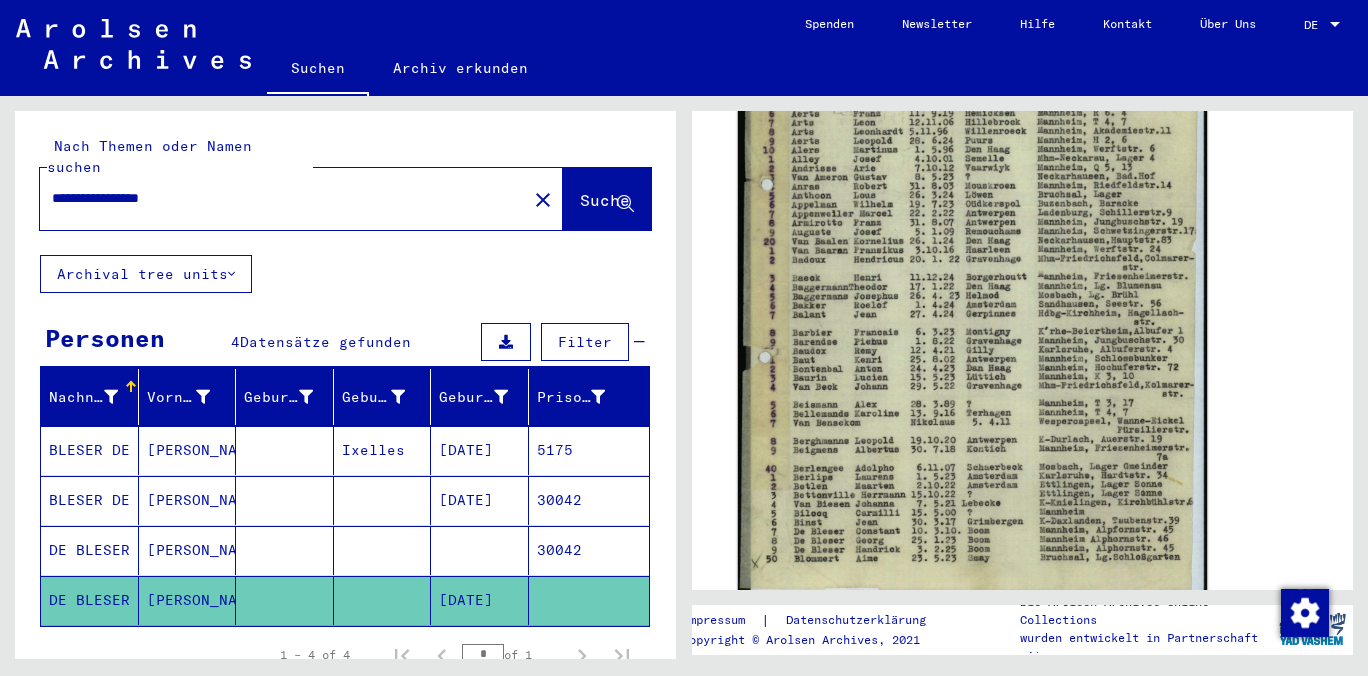 scroll, scrollTop: 331, scrollLeft: 0, axis: vertical 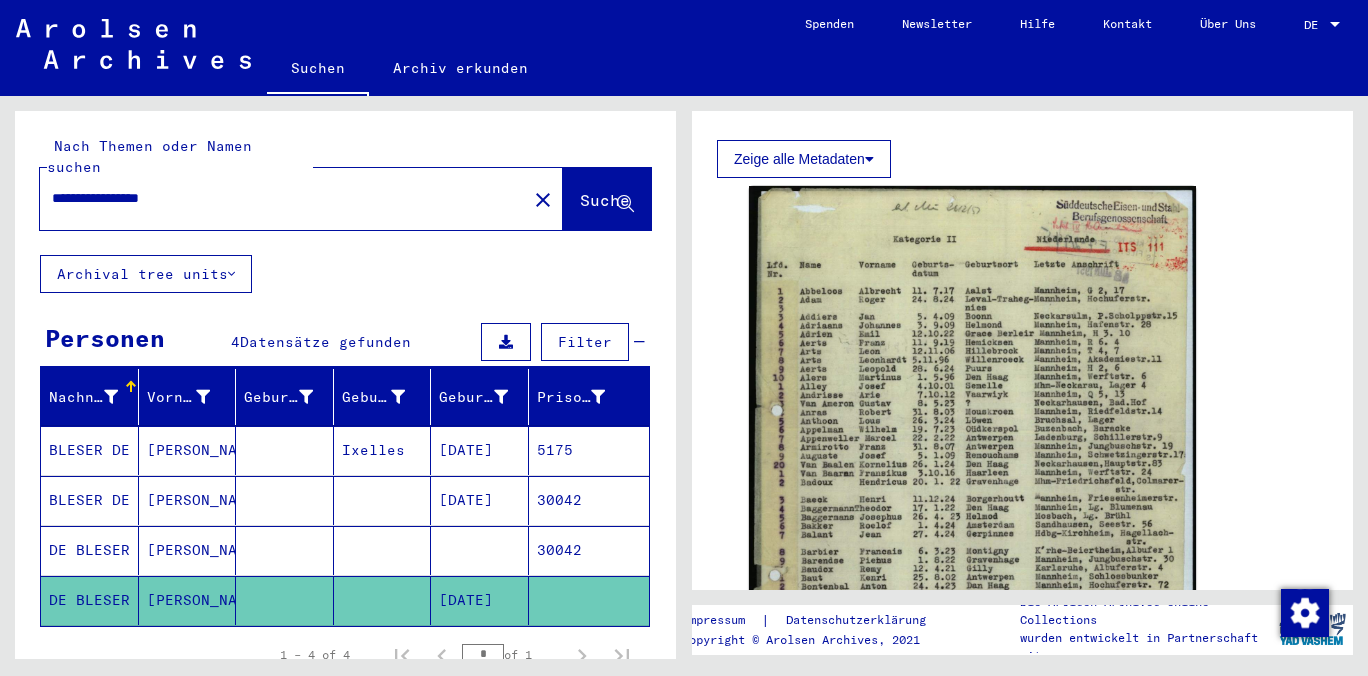 click on "[DATE]" at bounding box center (480, 500) 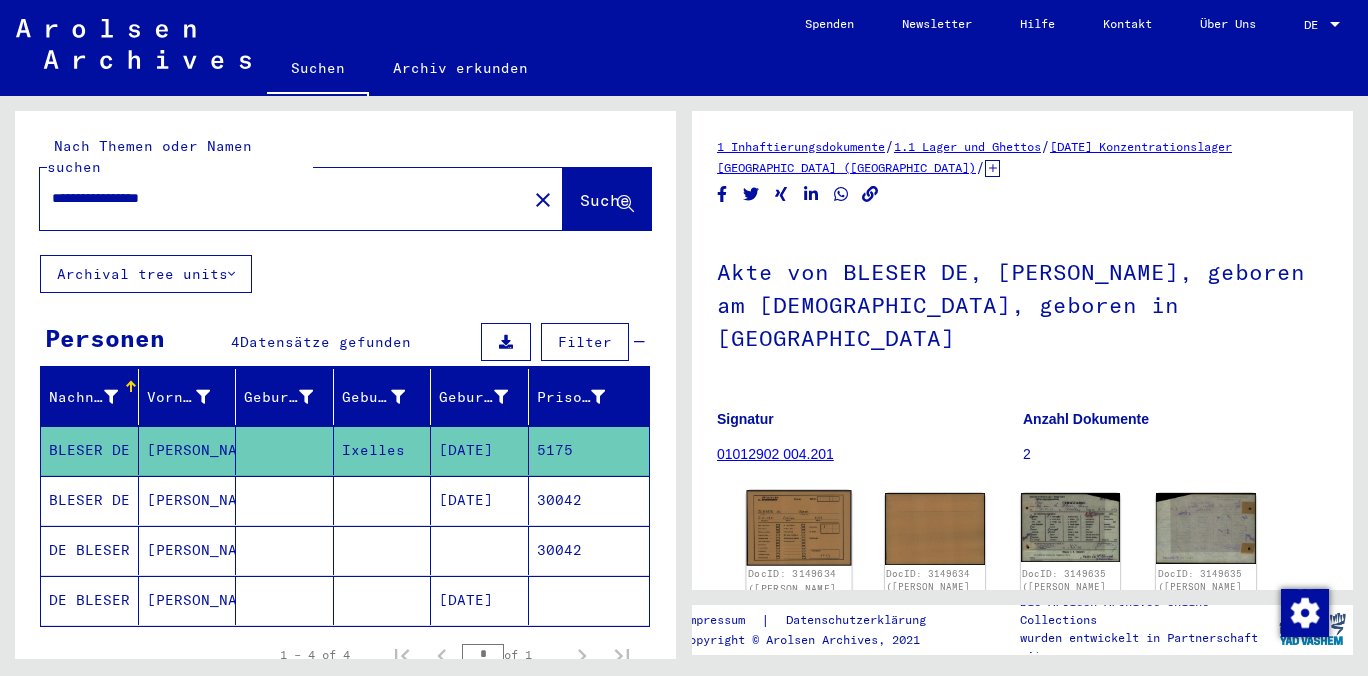 click 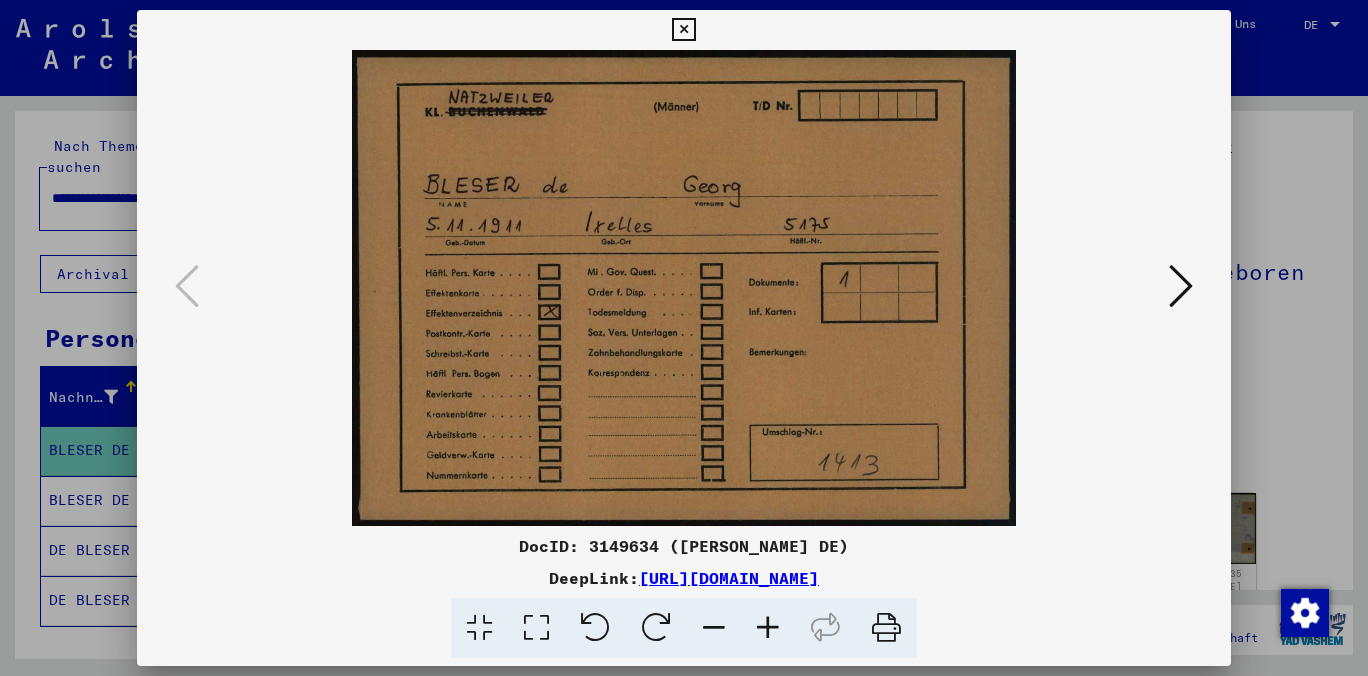 click at bounding box center [683, 30] 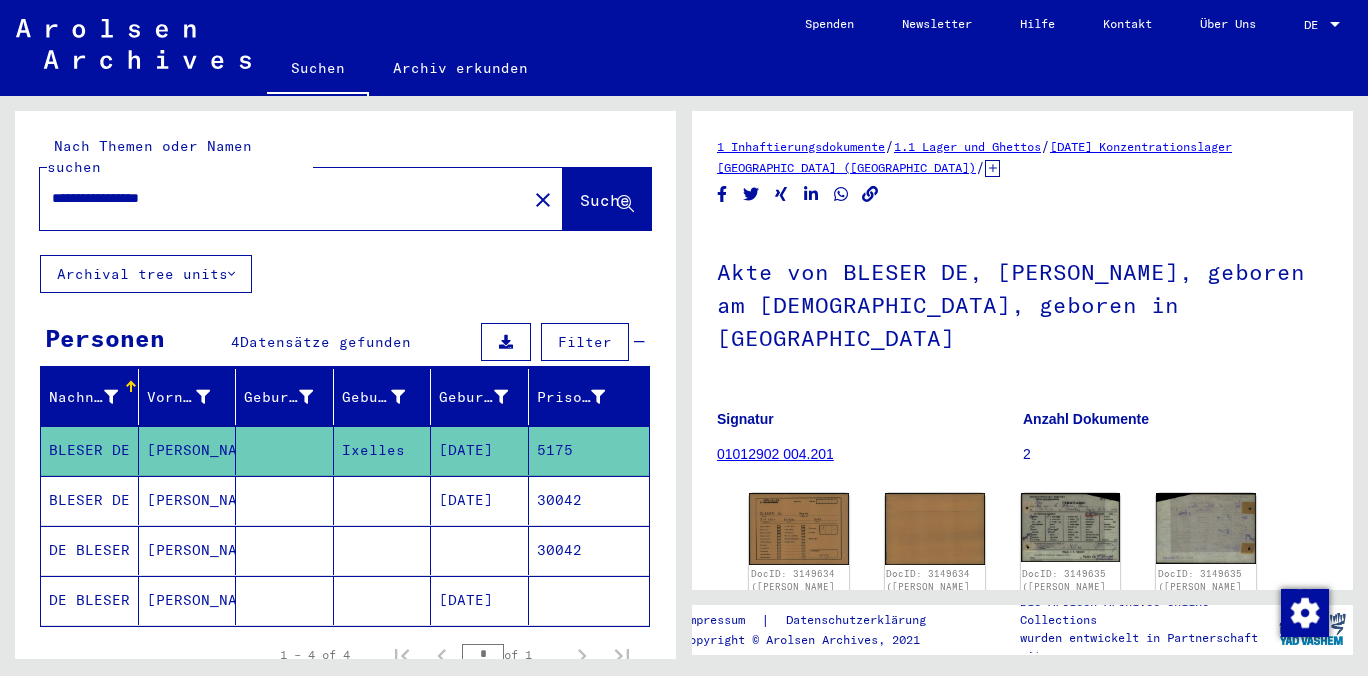 drag, startPoint x: 183, startPoint y: 179, endPoint x: 195, endPoint y: 174, distance: 13 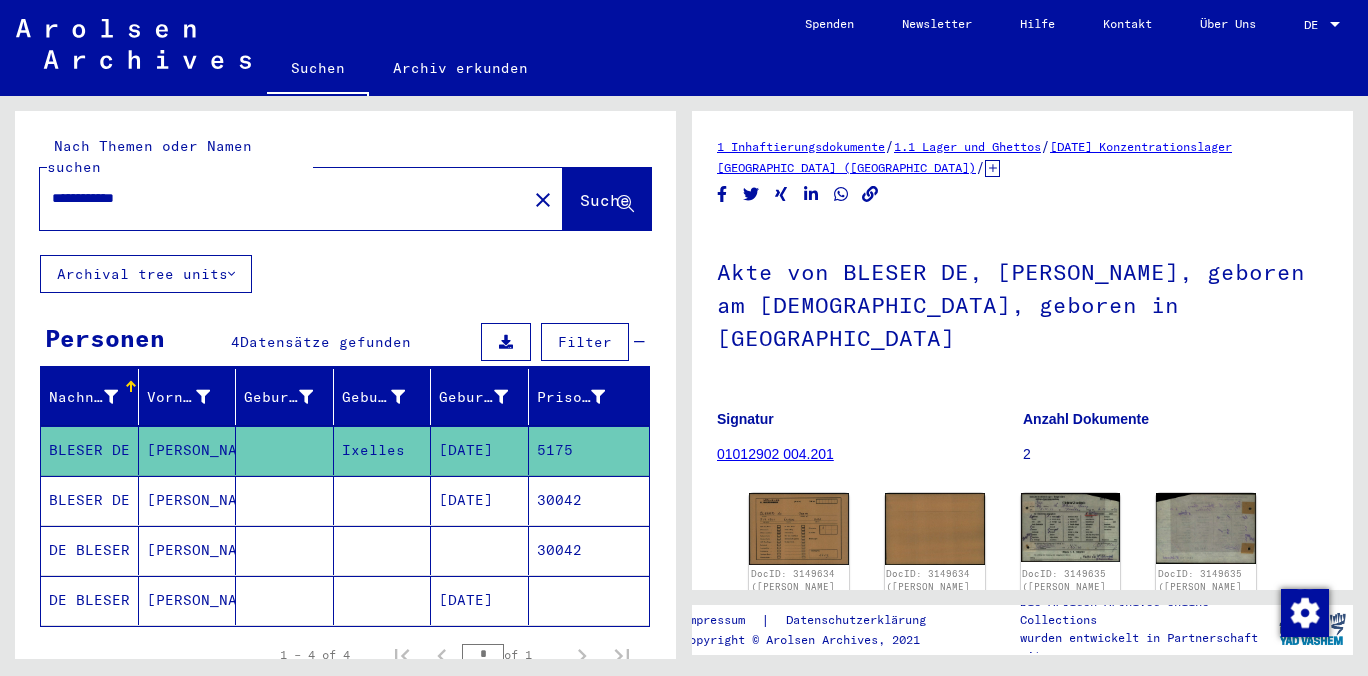 type on "**********" 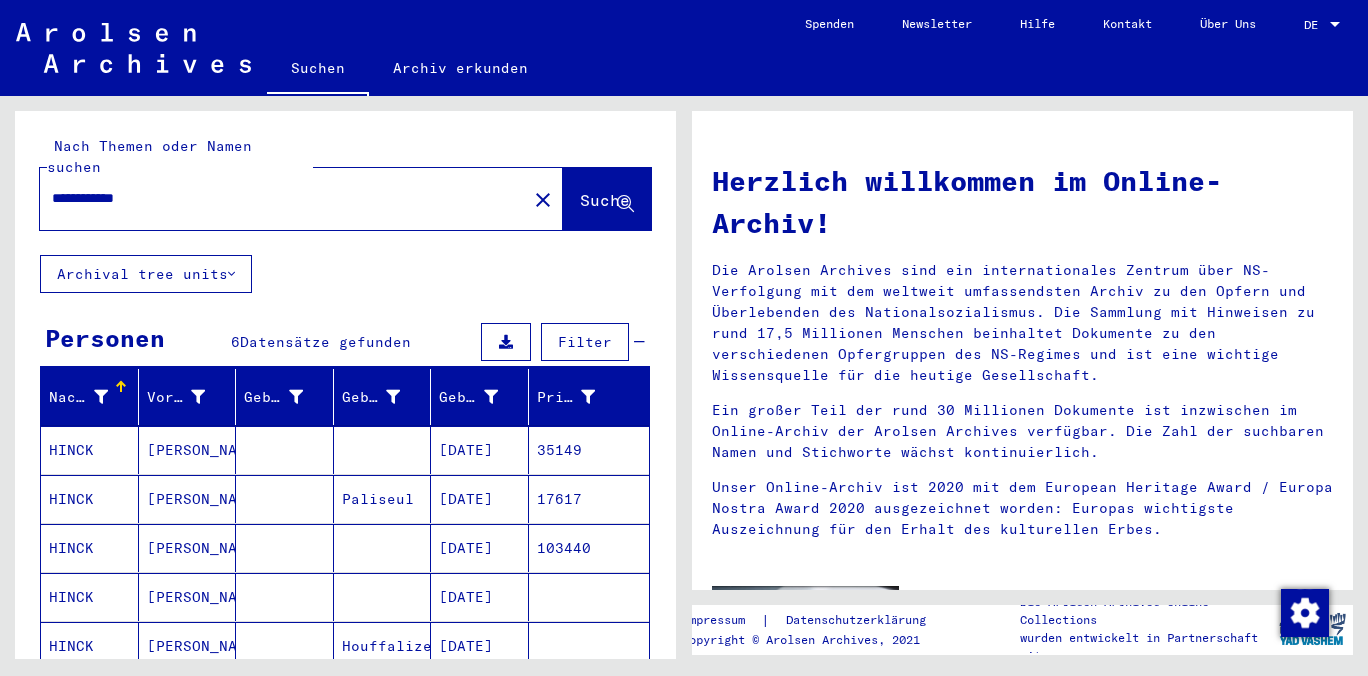click at bounding box center (383, 499) 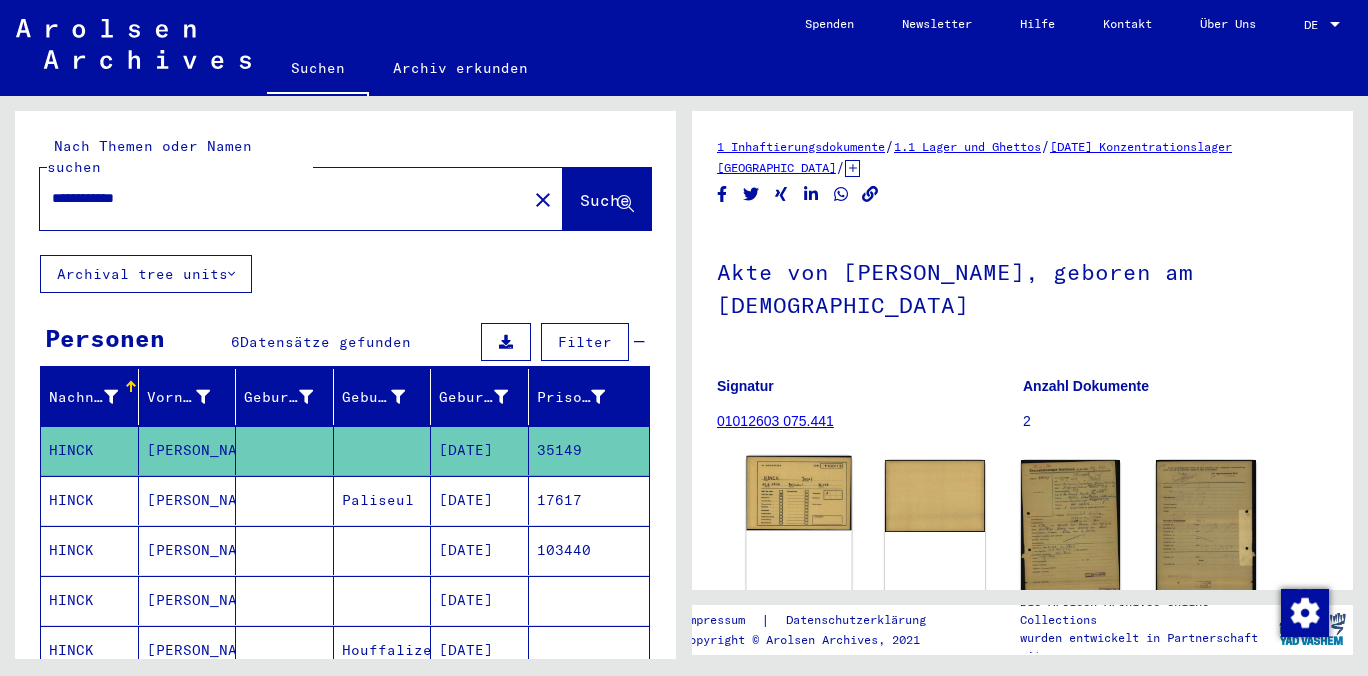click 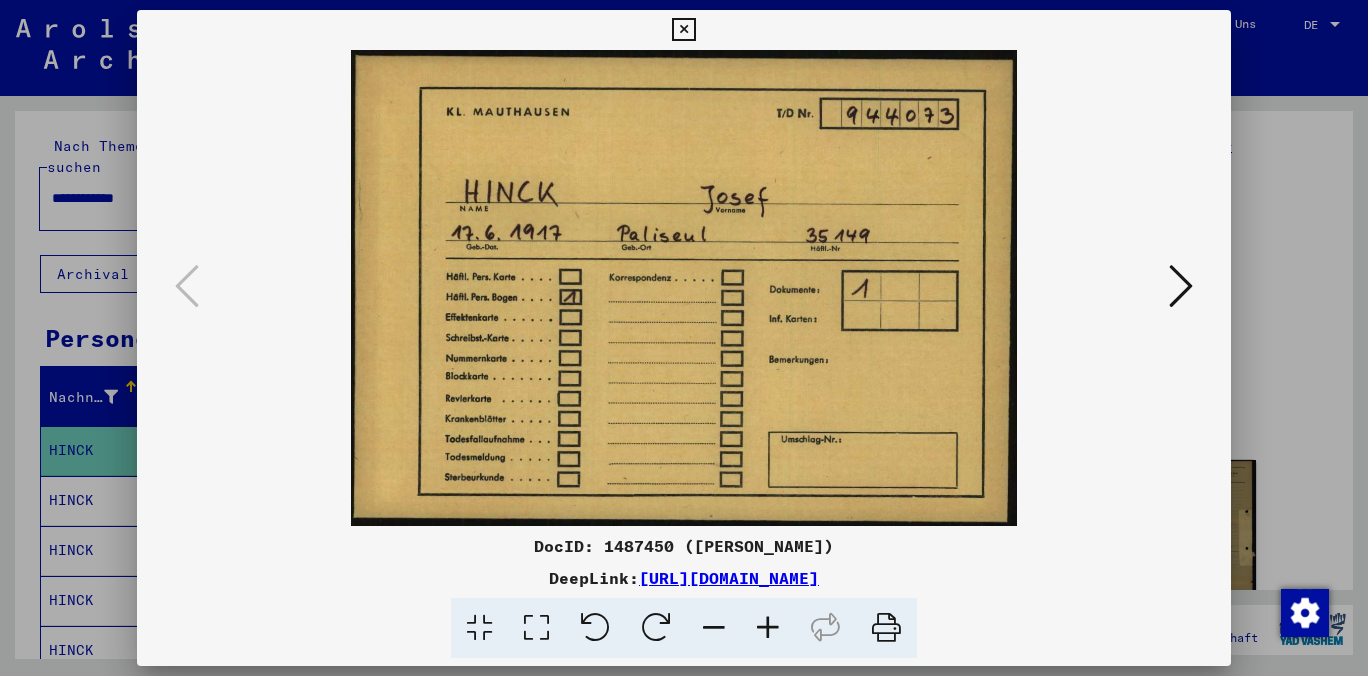 click at bounding box center [683, 30] 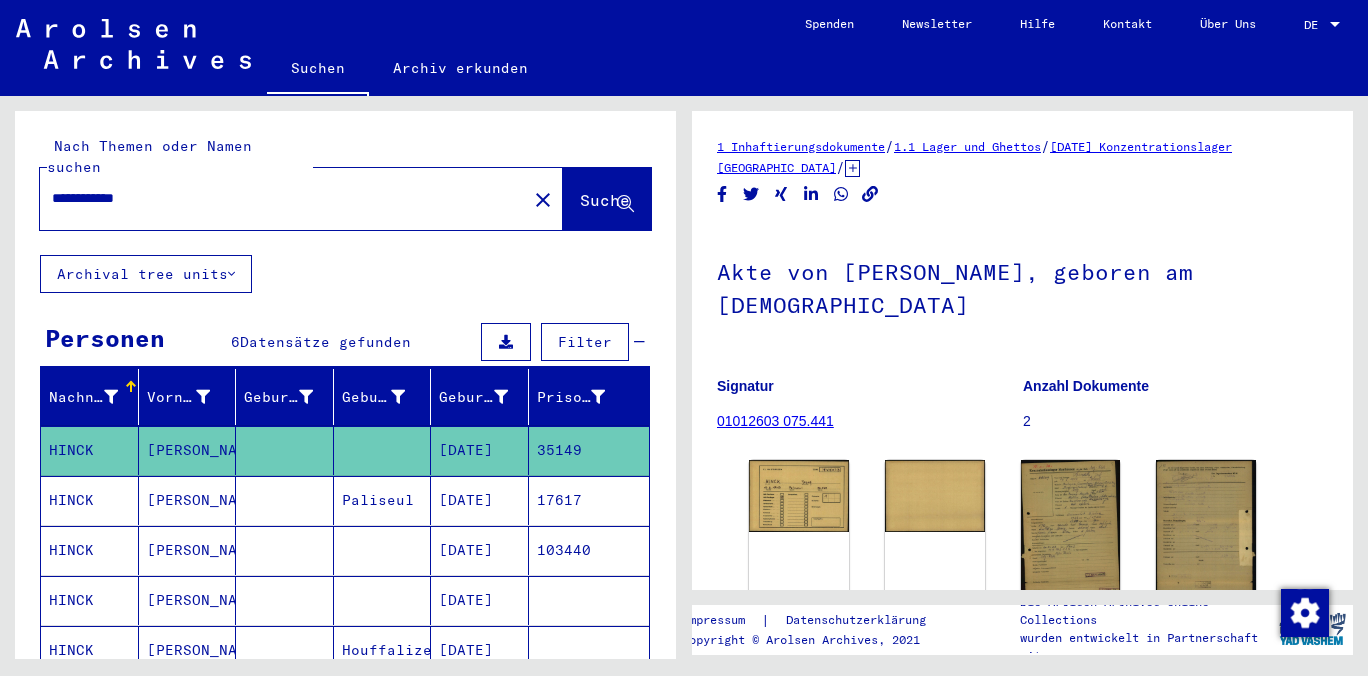click on "Paliseul" at bounding box center (383, 550) 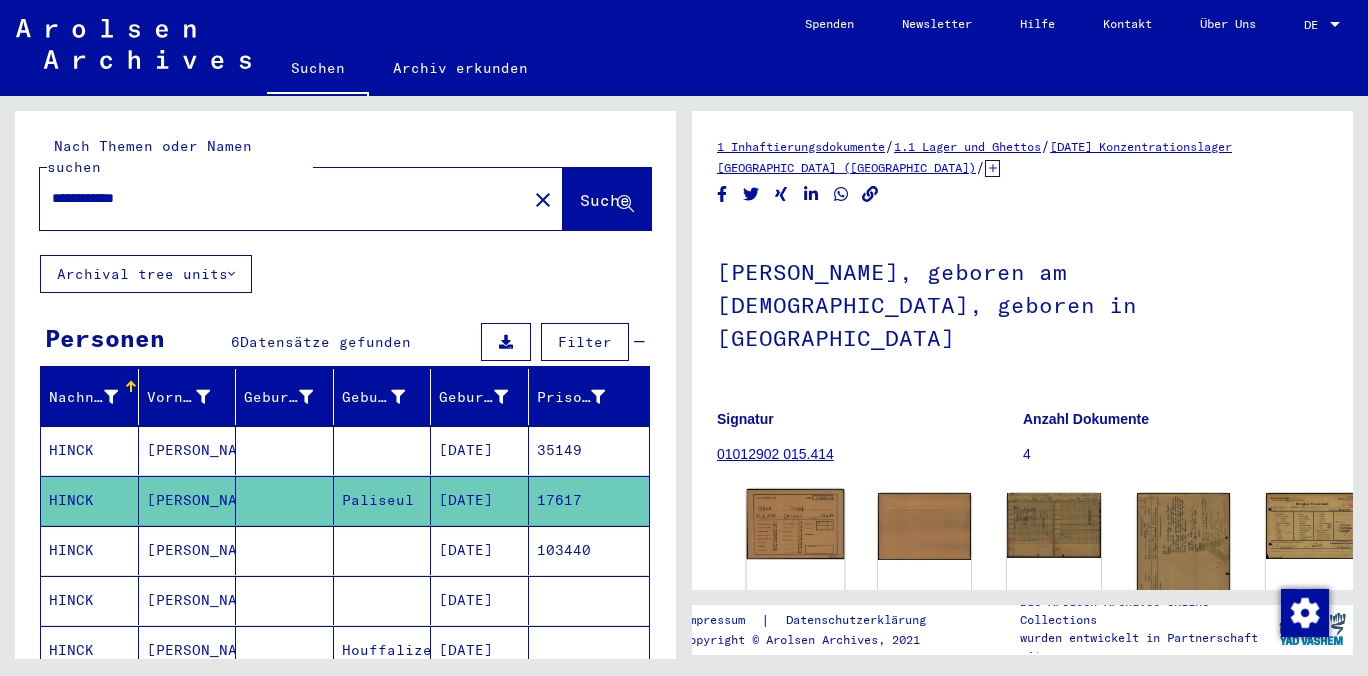 click 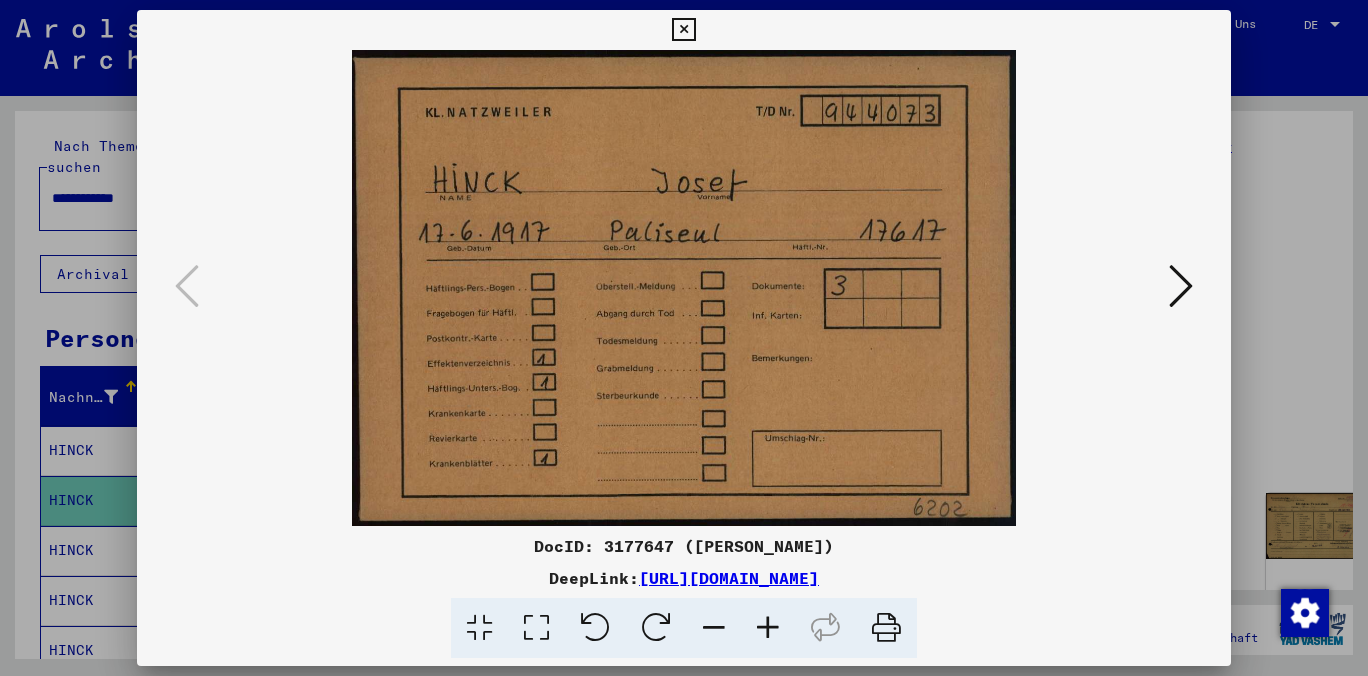 click at bounding box center (683, 30) 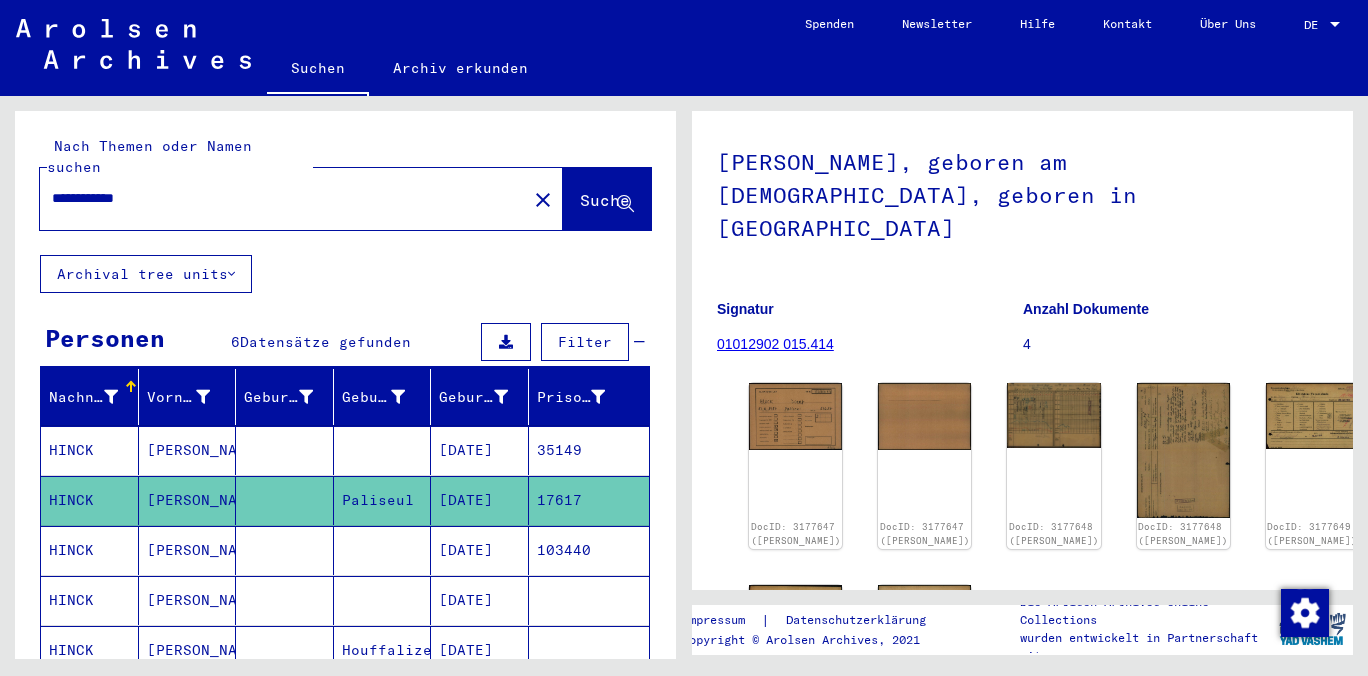 scroll, scrollTop: 221, scrollLeft: 0, axis: vertical 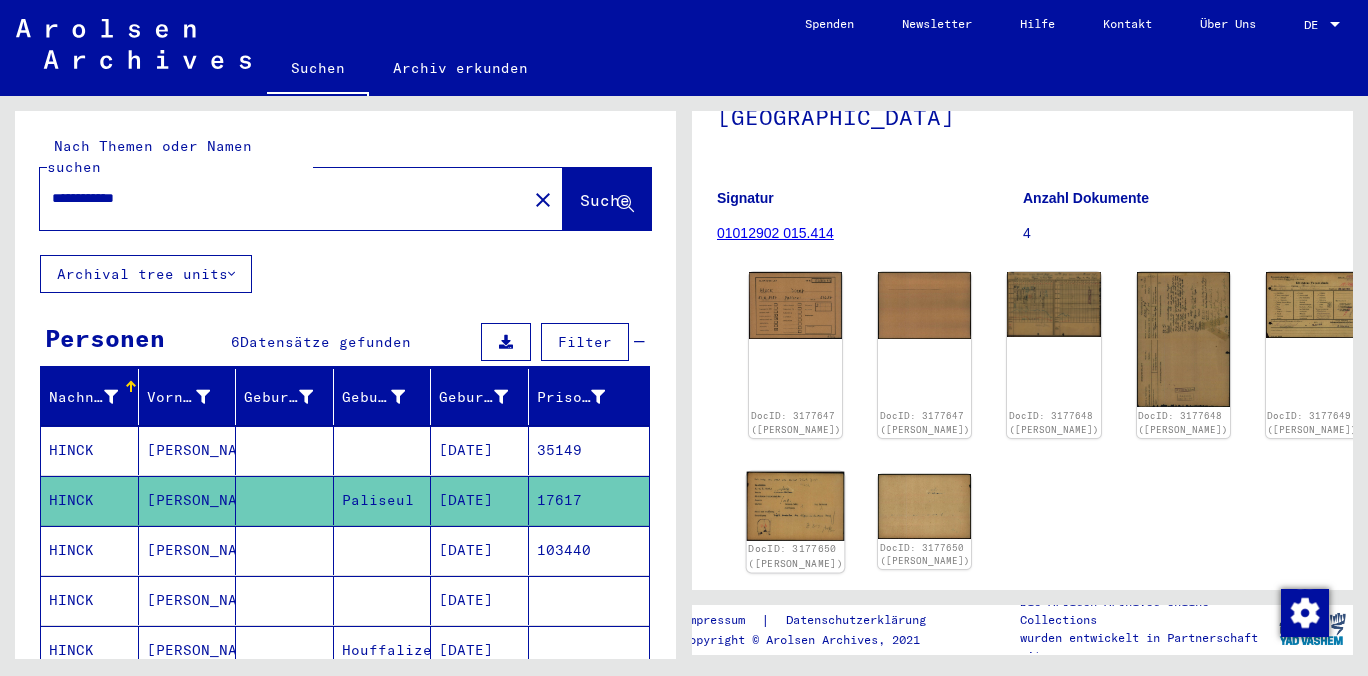 click 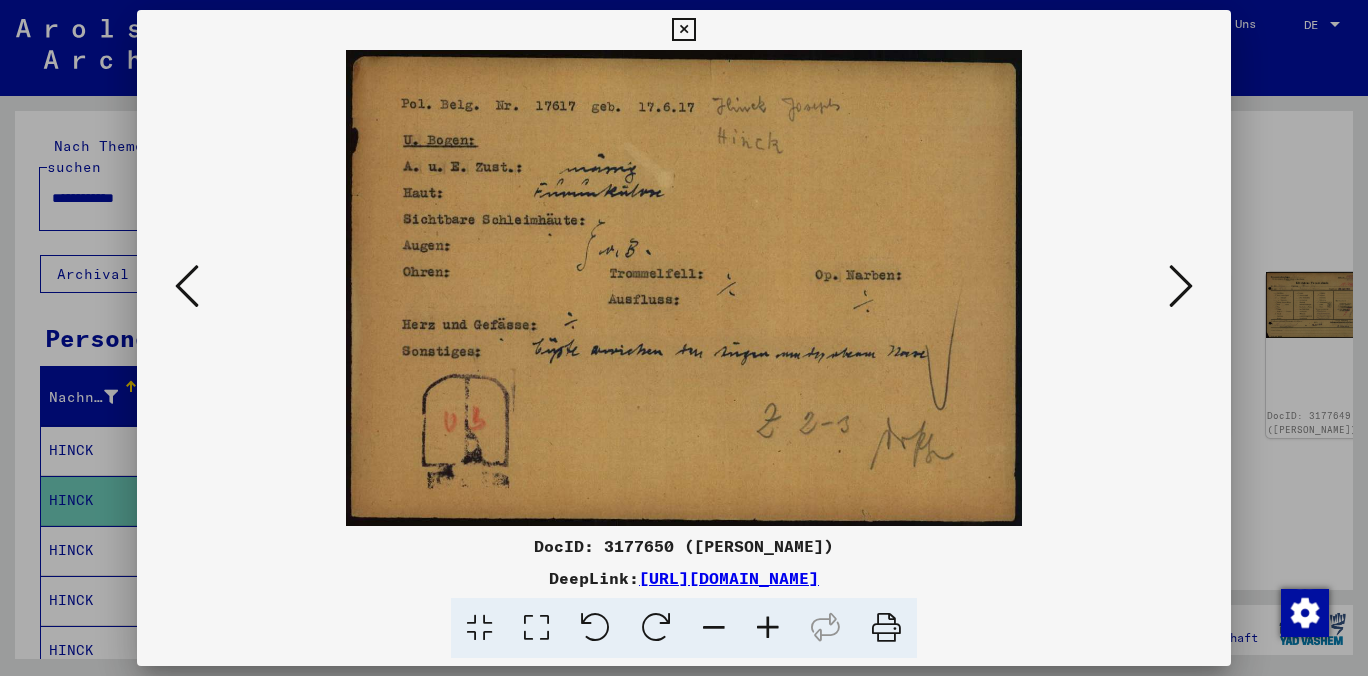 click at bounding box center [683, 30] 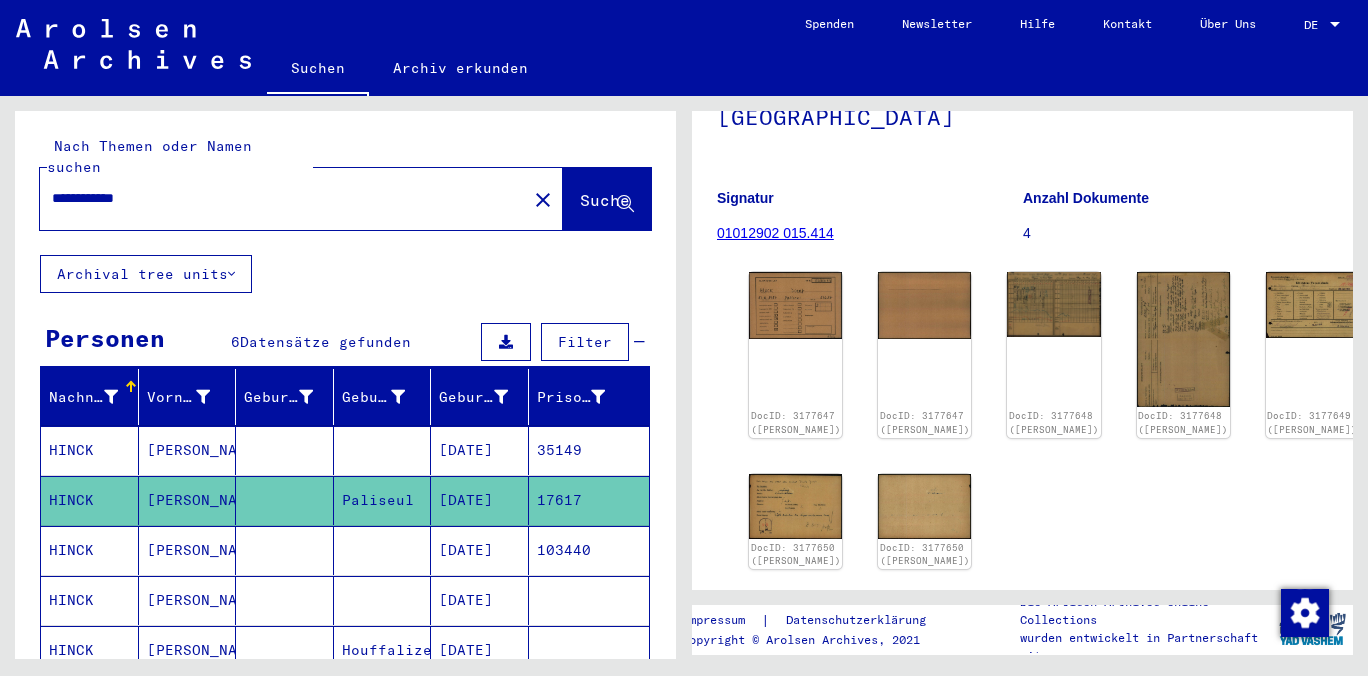 click on "103440" at bounding box center [589, 600] 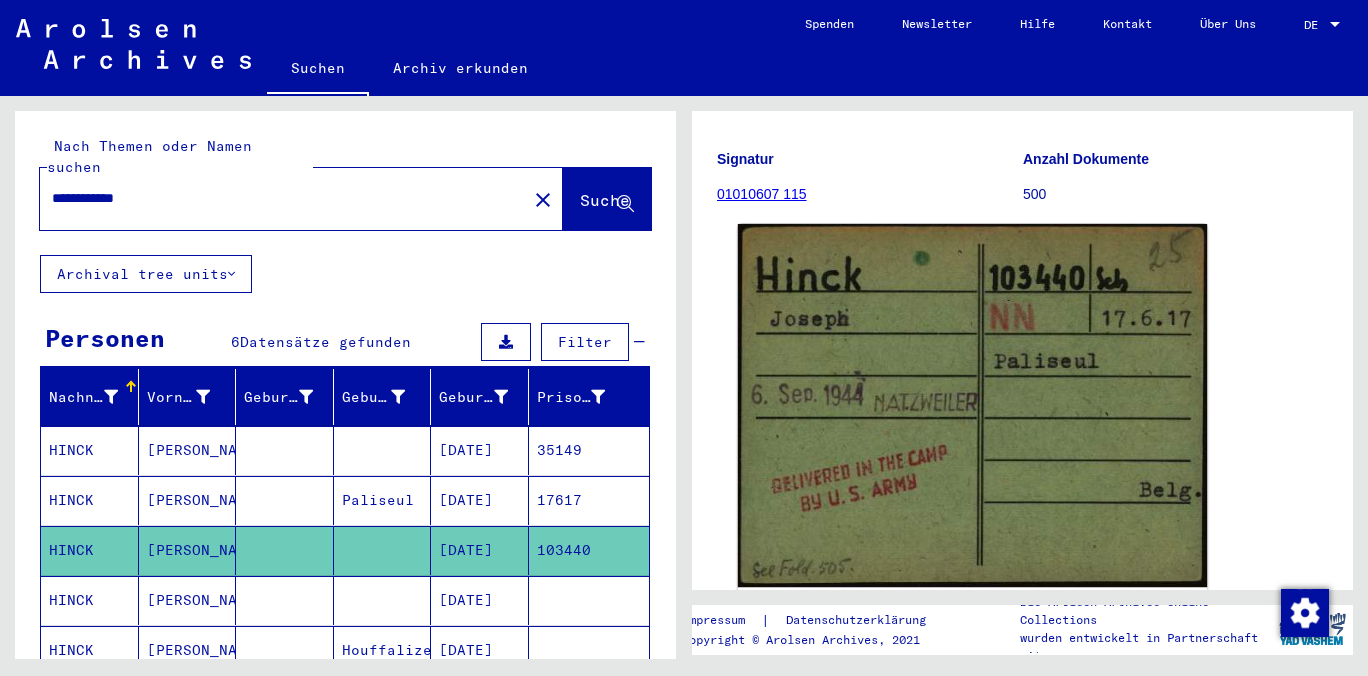 scroll, scrollTop: 221, scrollLeft: 0, axis: vertical 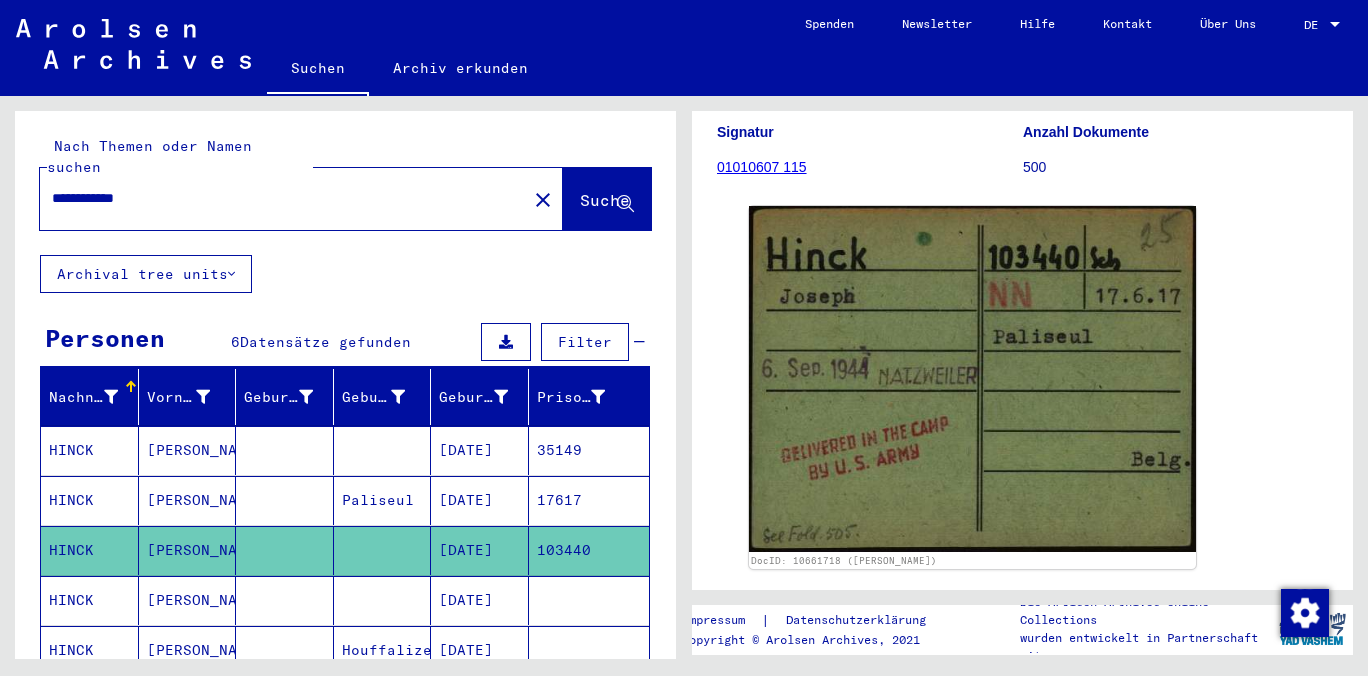 click at bounding box center [383, 650] 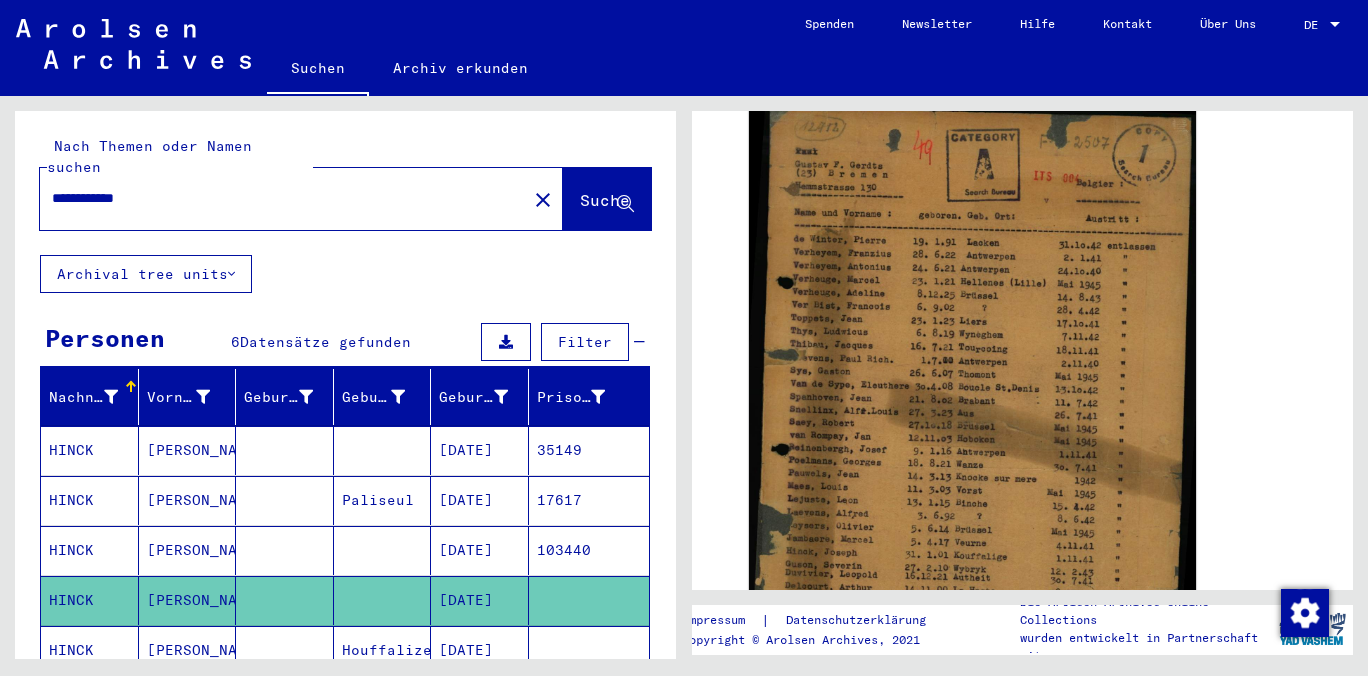 scroll, scrollTop: 331, scrollLeft: 0, axis: vertical 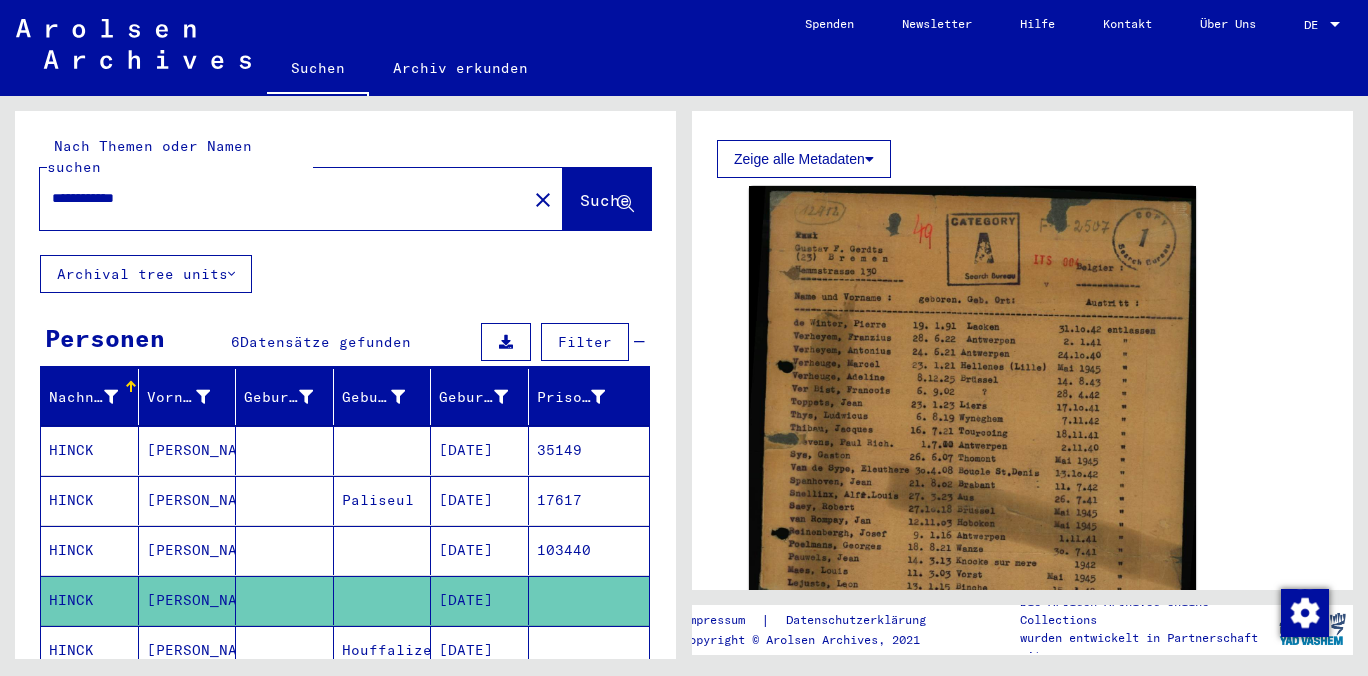 click at bounding box center (383, 500) 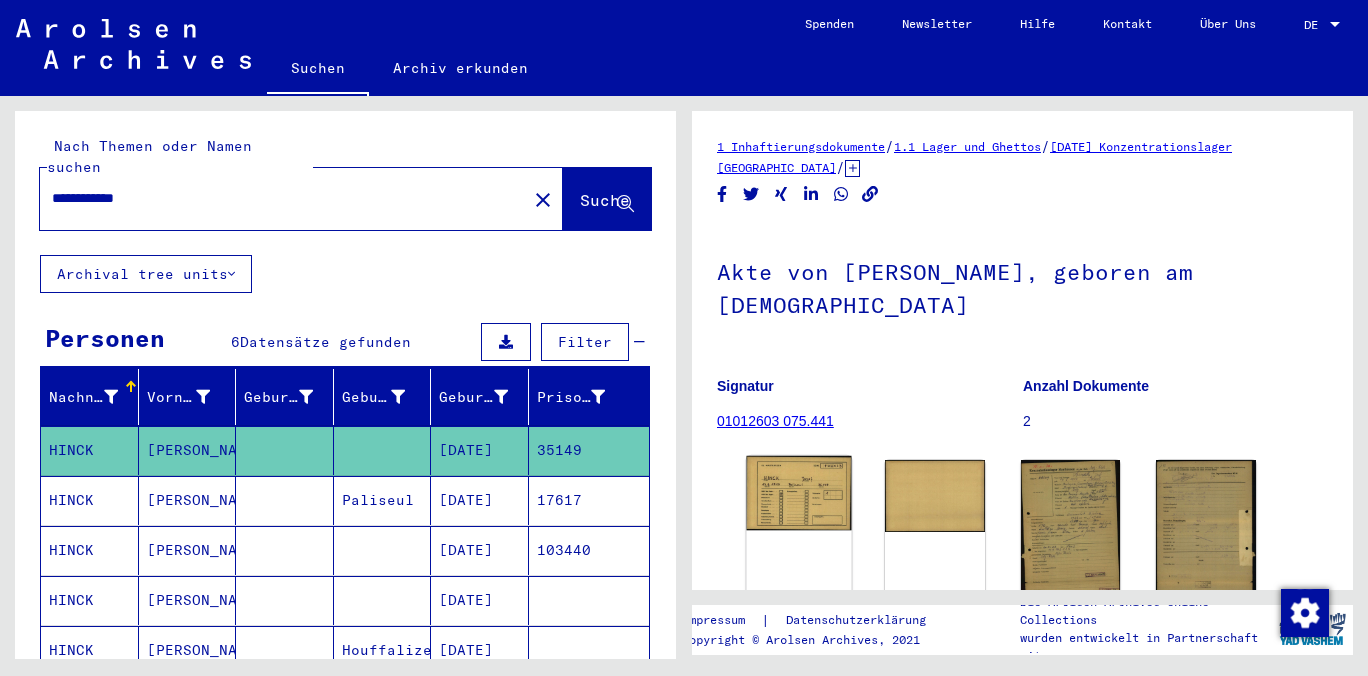 click 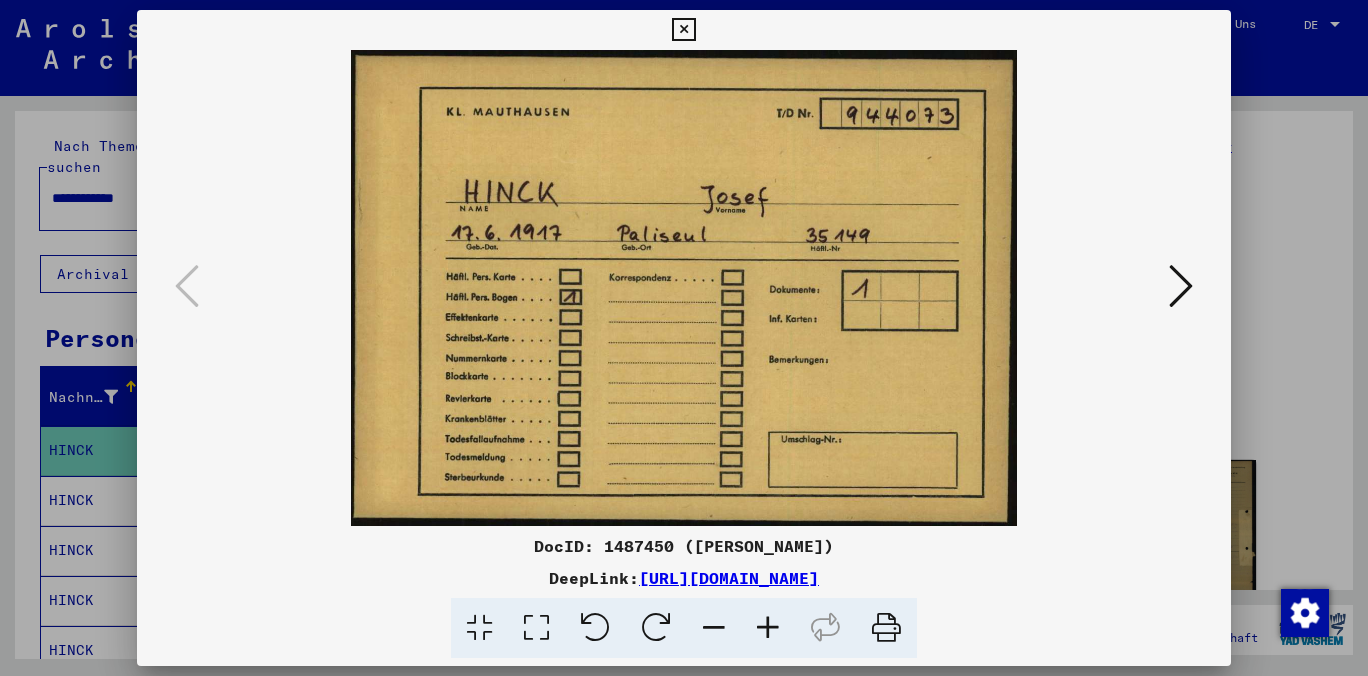 click at bounding box center (683, 30) 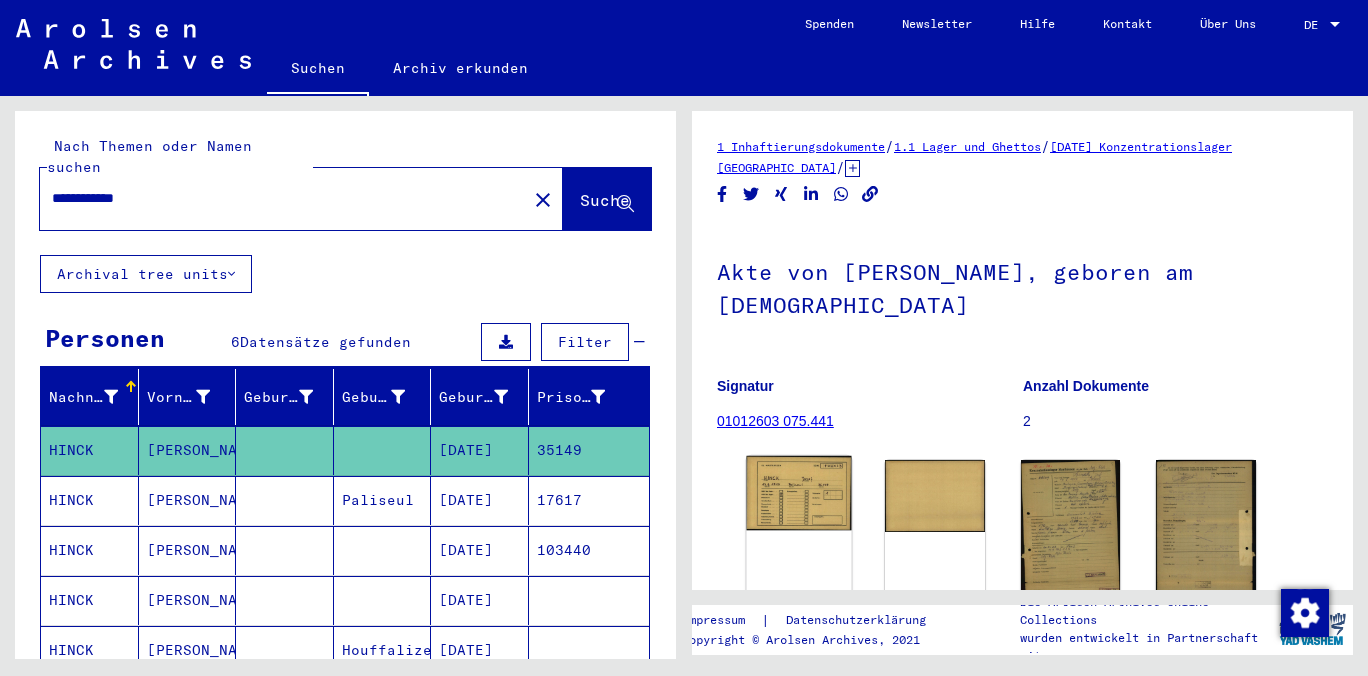 click 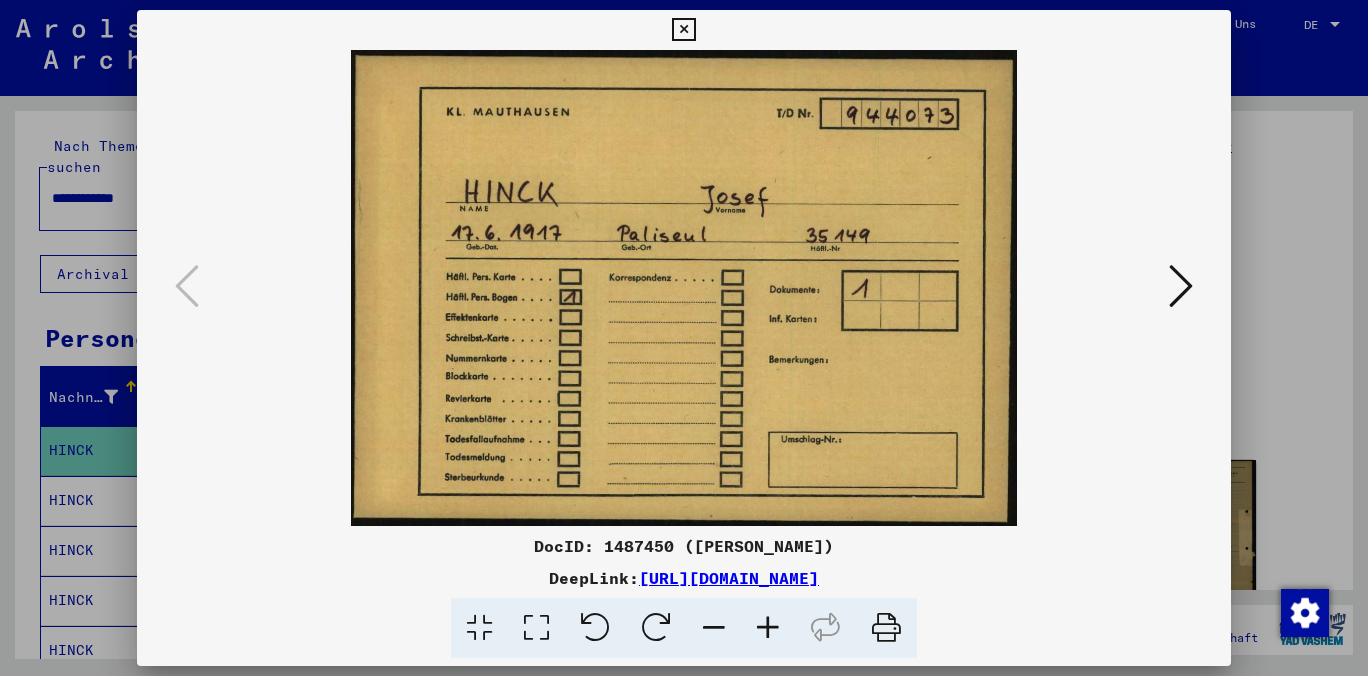 drag, startPoint x: 685, startPoint y: 550, endPoint x: 510, endPoint y: 545, distance: 175.07141 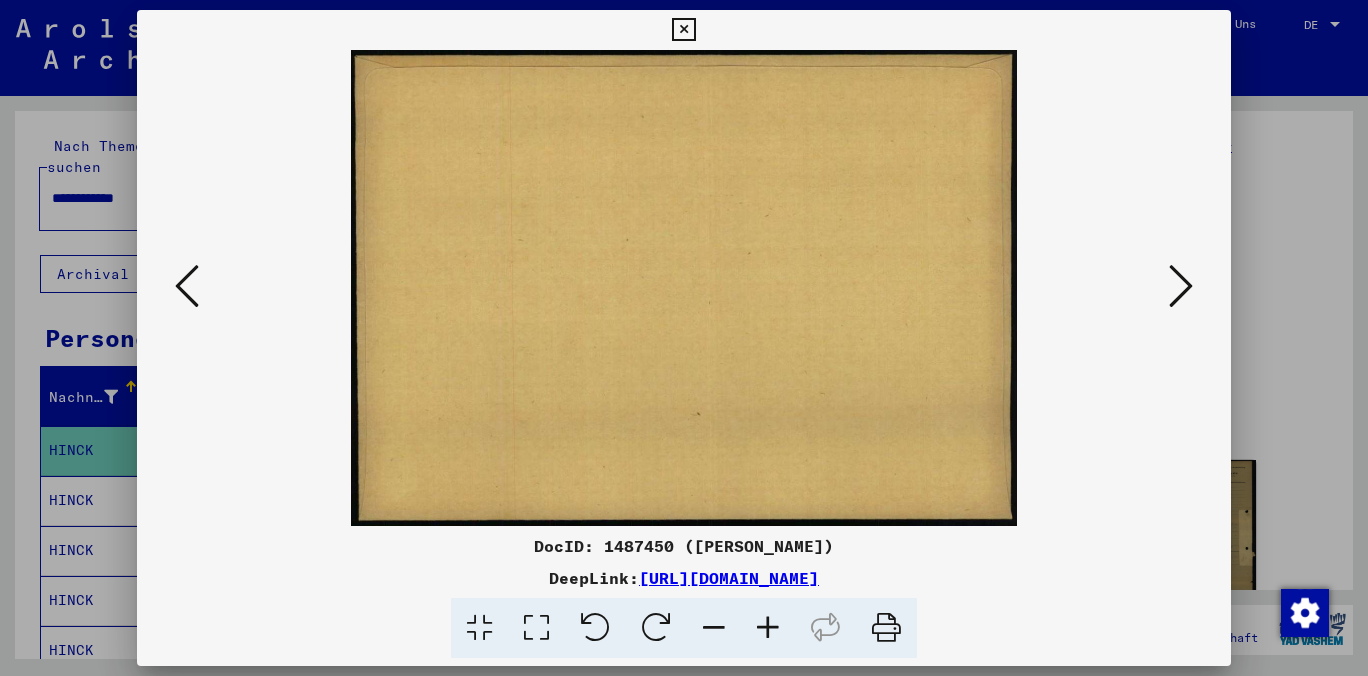 click at bounding box center [1181, 286] 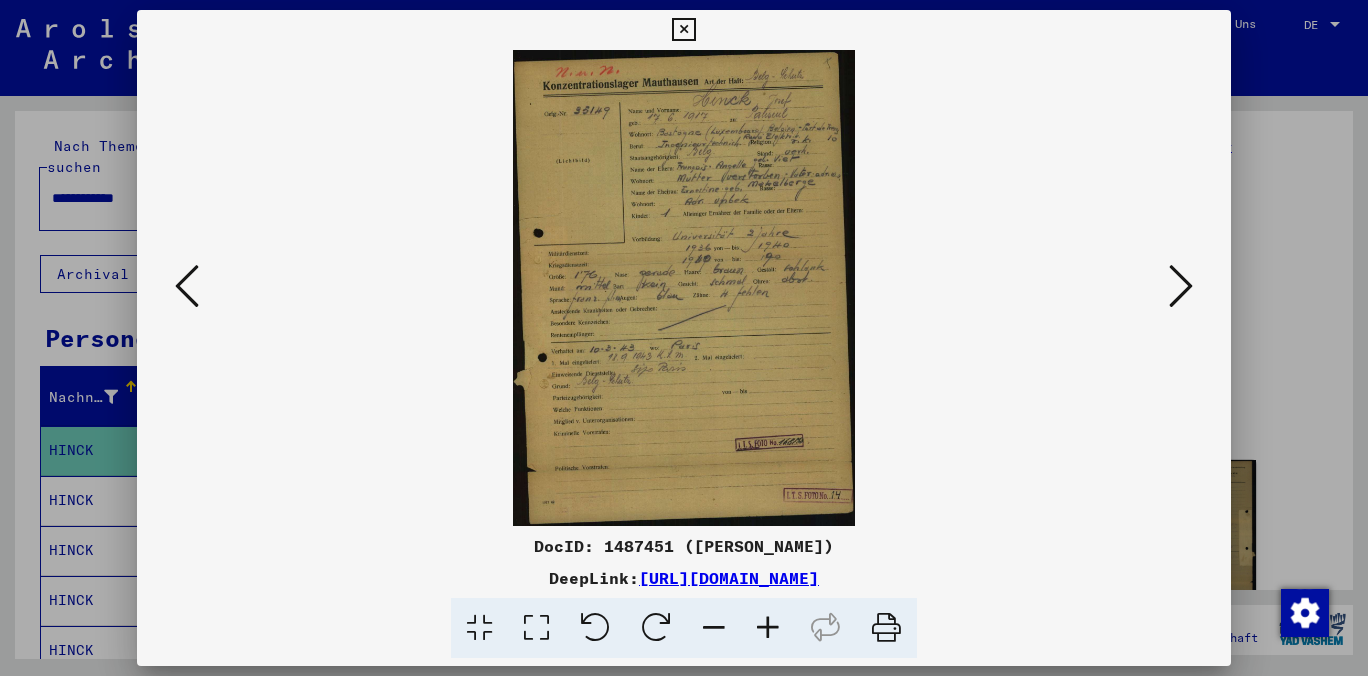 click at bounding box center (684, 288) 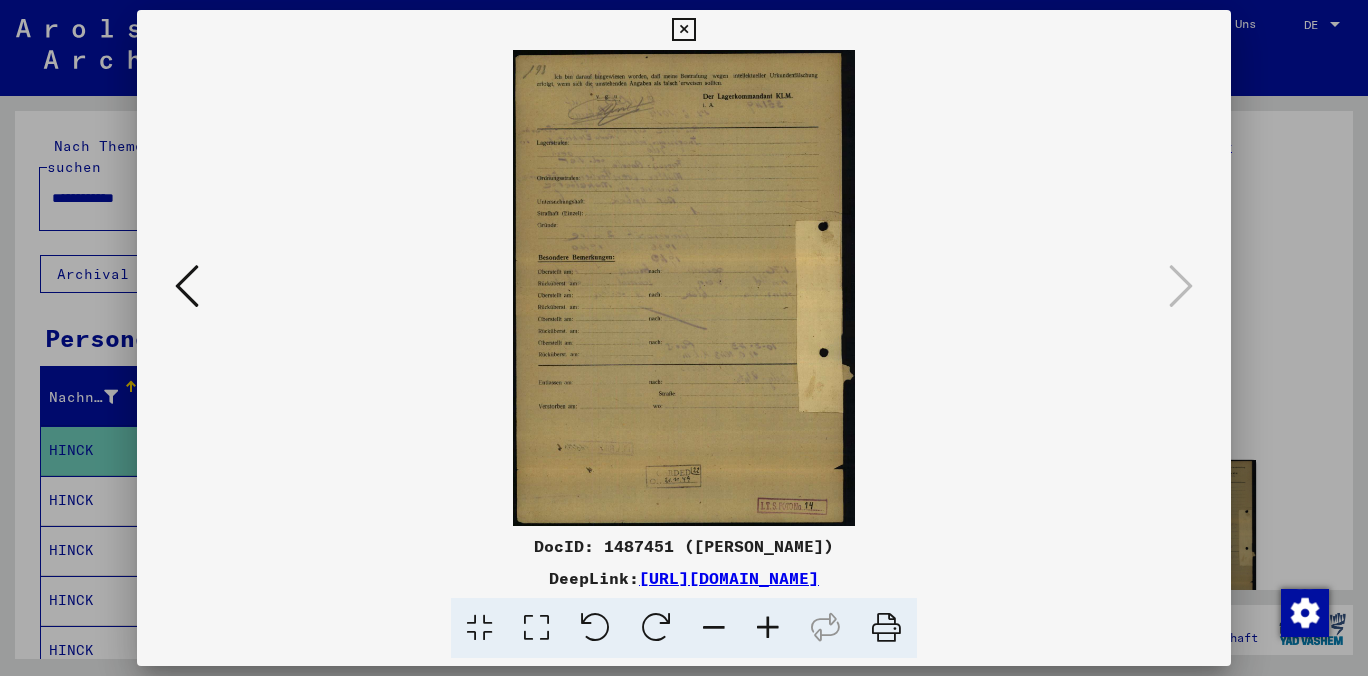 click at bounding box center (683, 30) 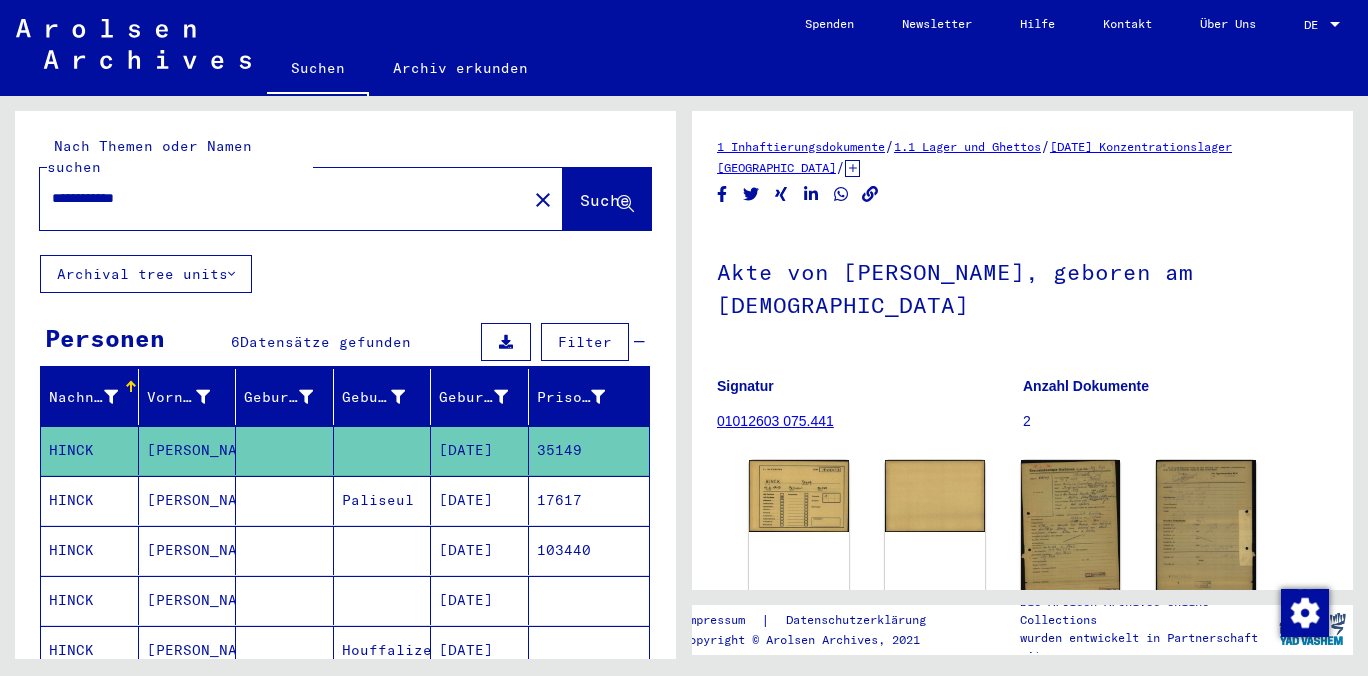 click on "[PERSON_NAME]" at bounding box center [188, 550] 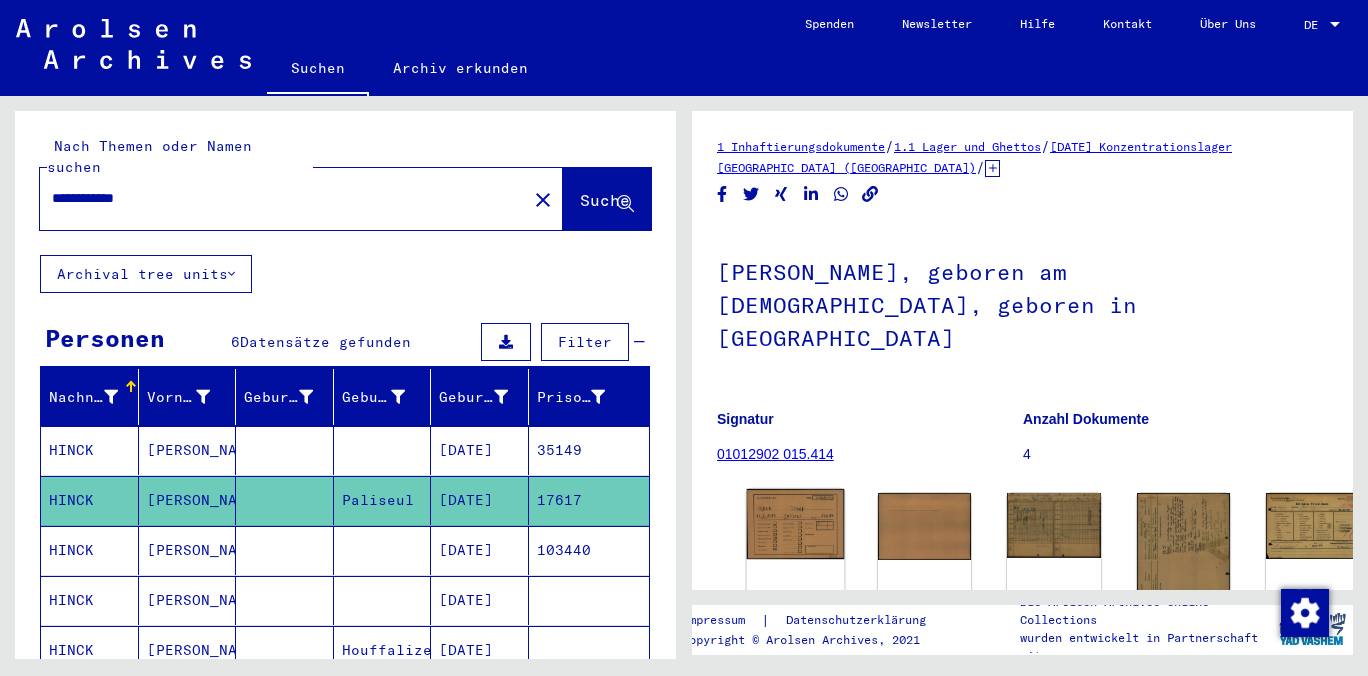 click 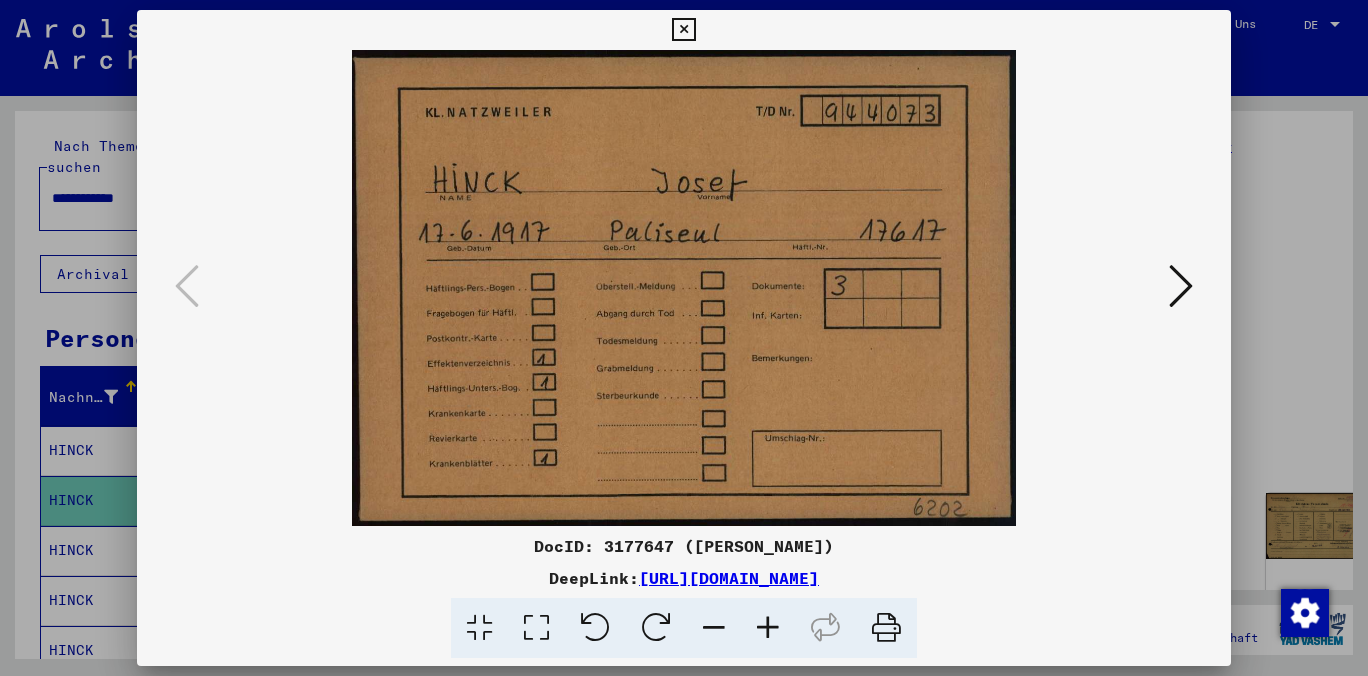 click at bounding box center (684, 288) 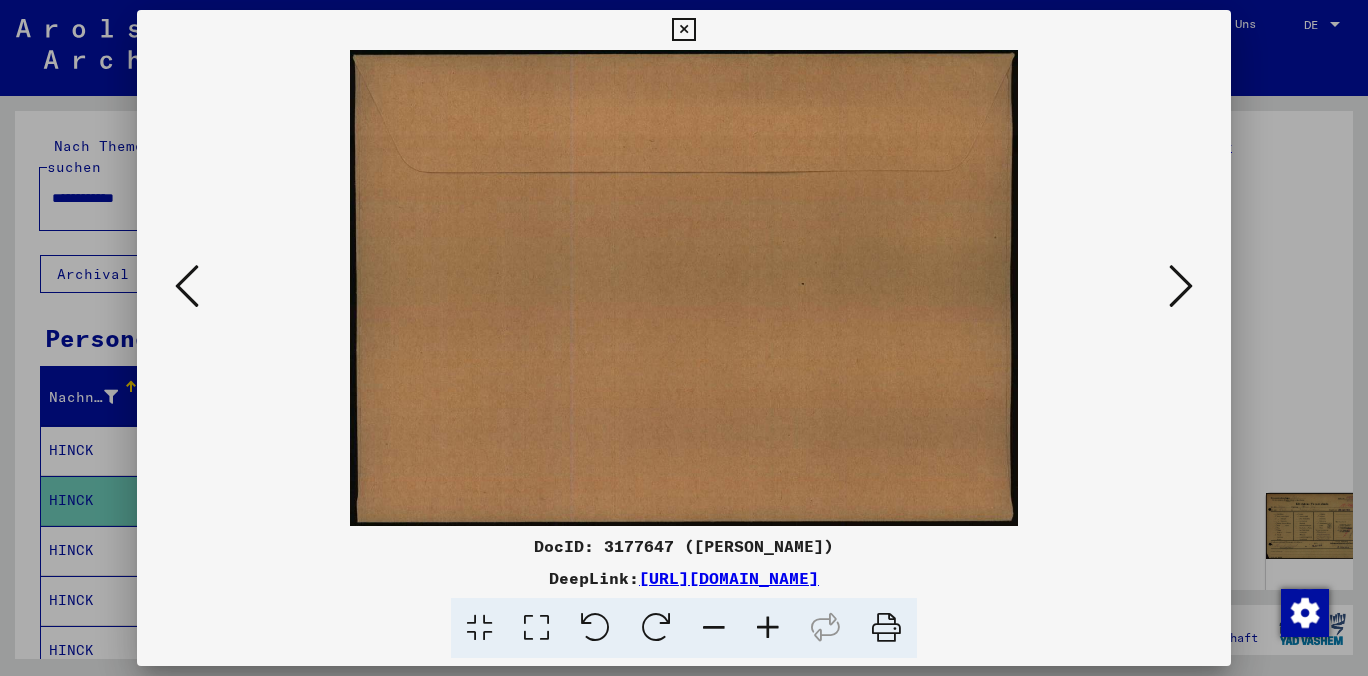 click at bounding box center [1181, 286] 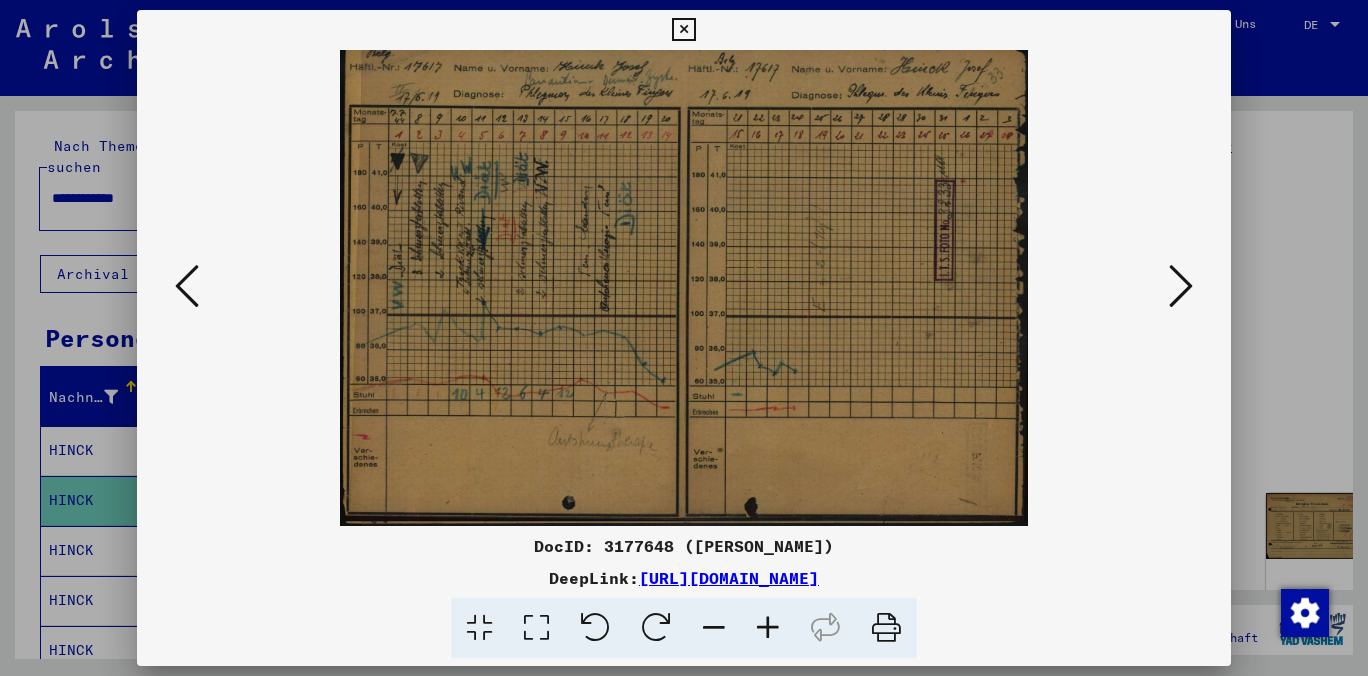 click at bounding box center (1181, 286) 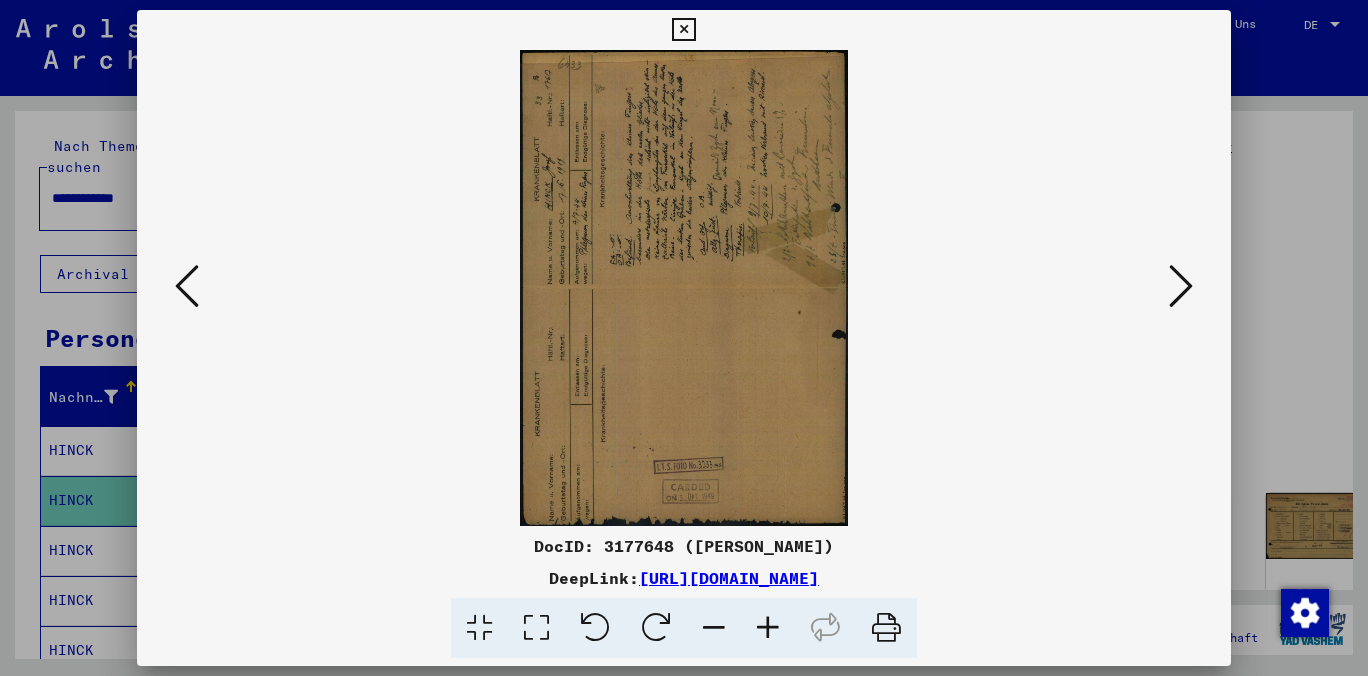 click at bounding box center [684, 288] 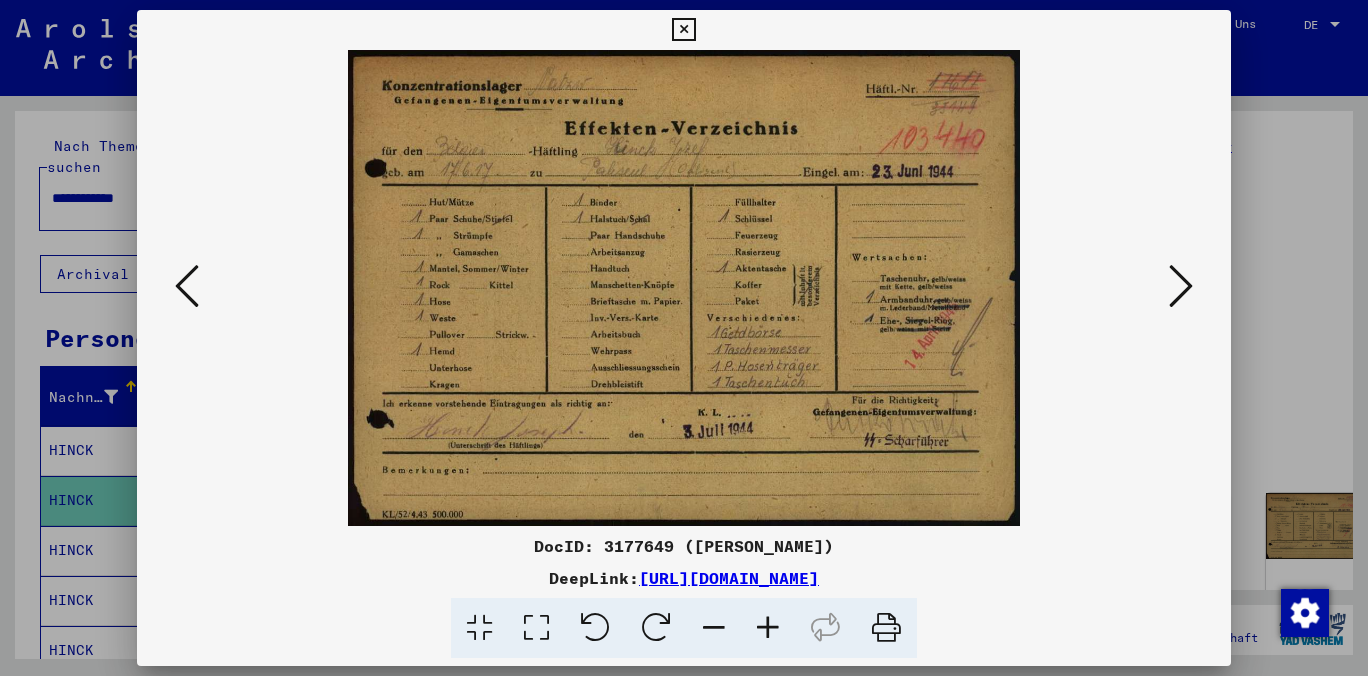click at bounding box center [1181, 286] 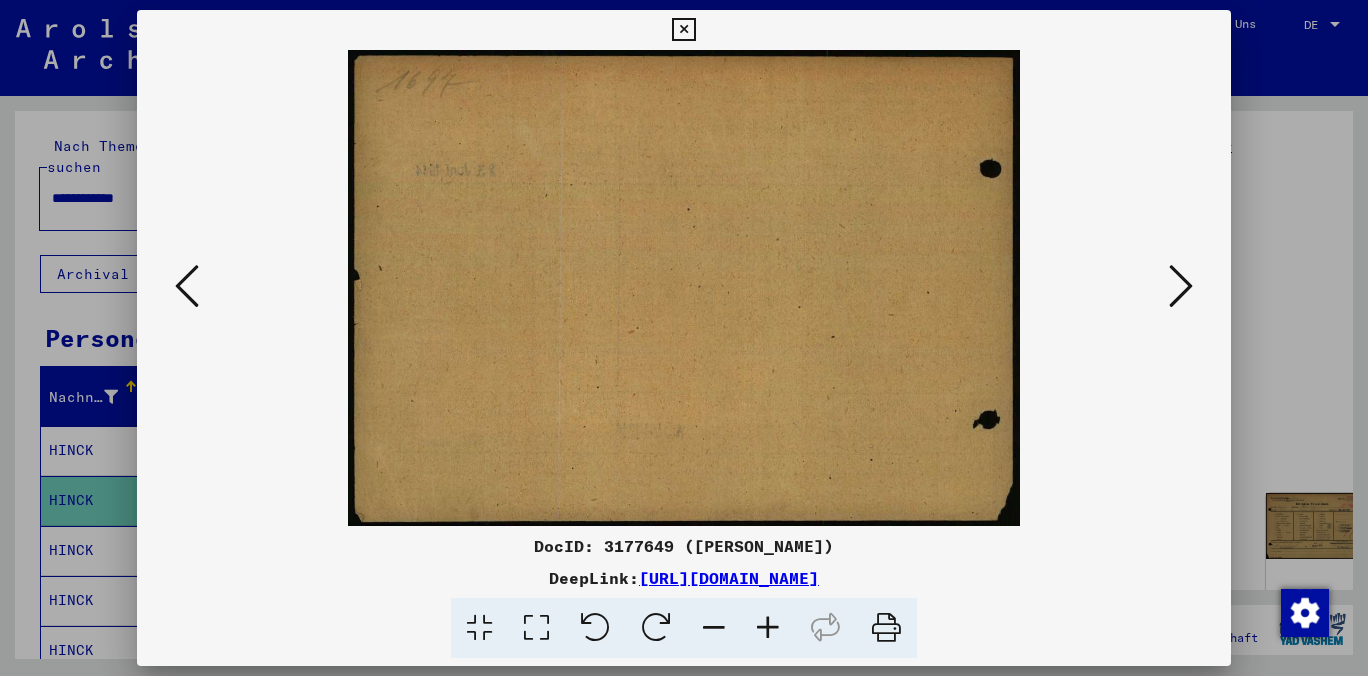 click at bounding box center [1181, 286] 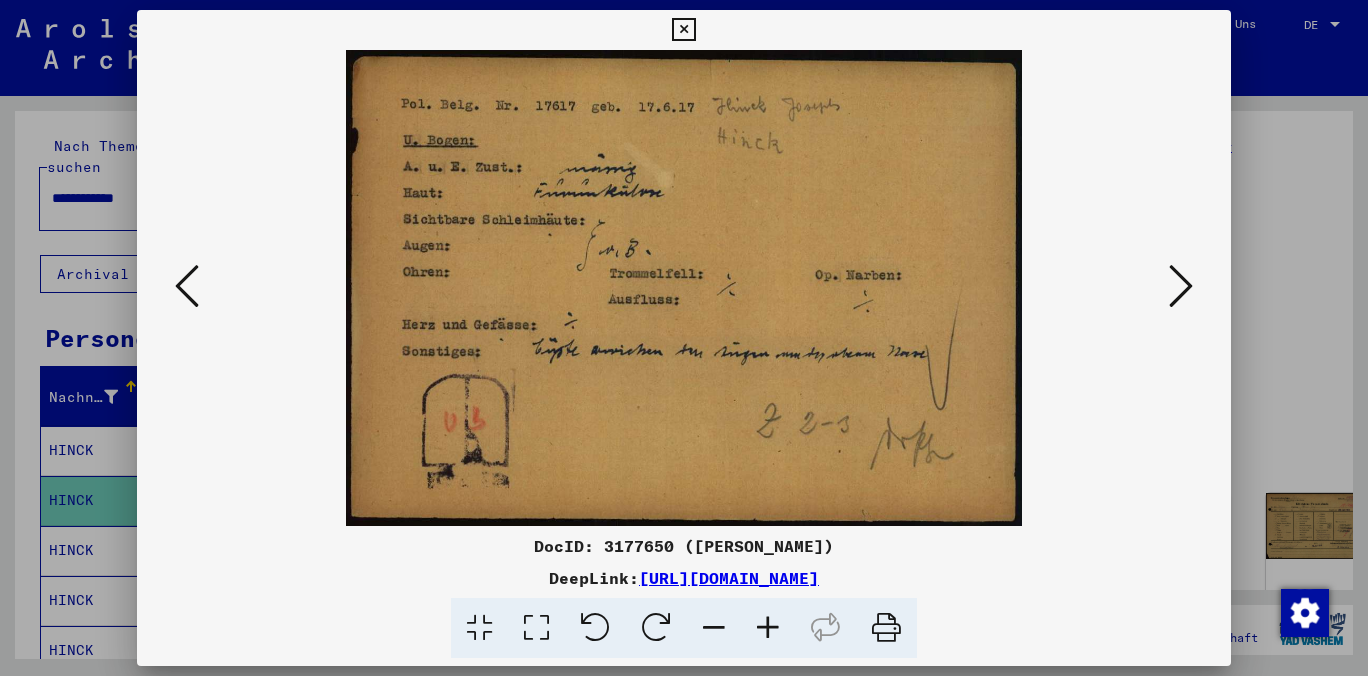 click at bounding box center (1181, 286) 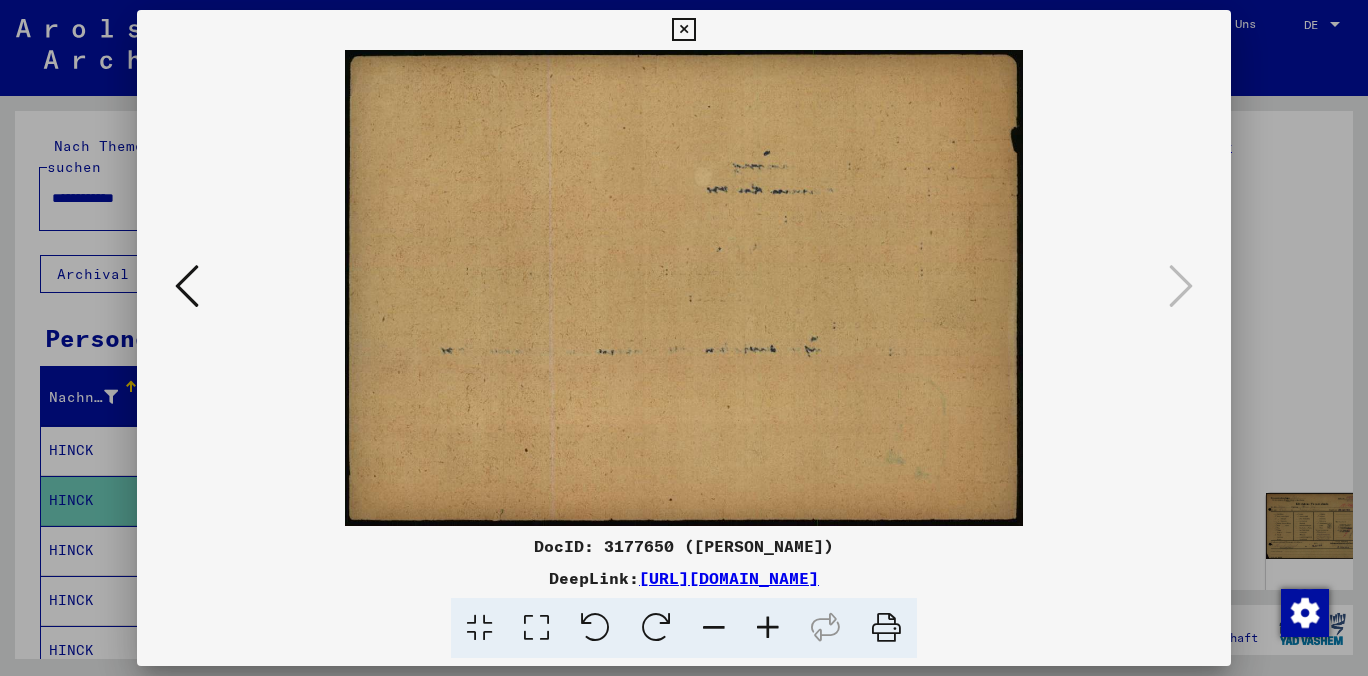click at bounding box center [683, 30] 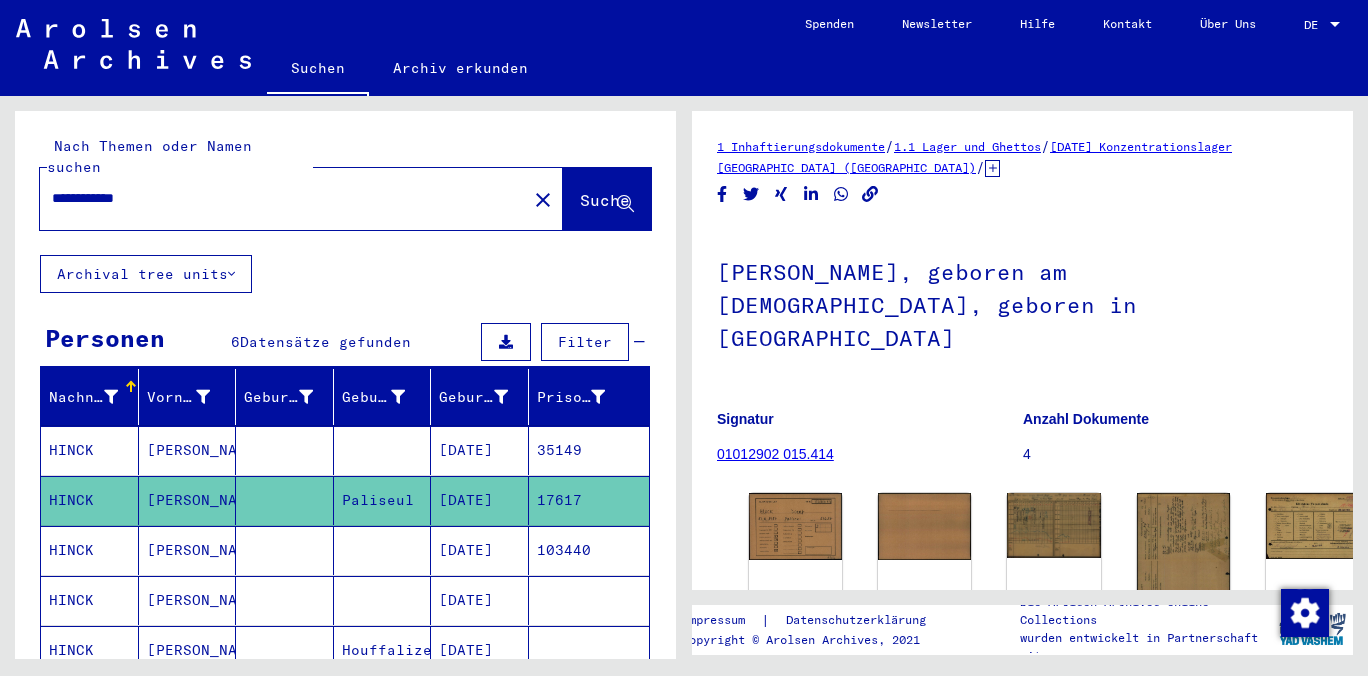 click on "[DATE]" at bounding box center [480, 600] 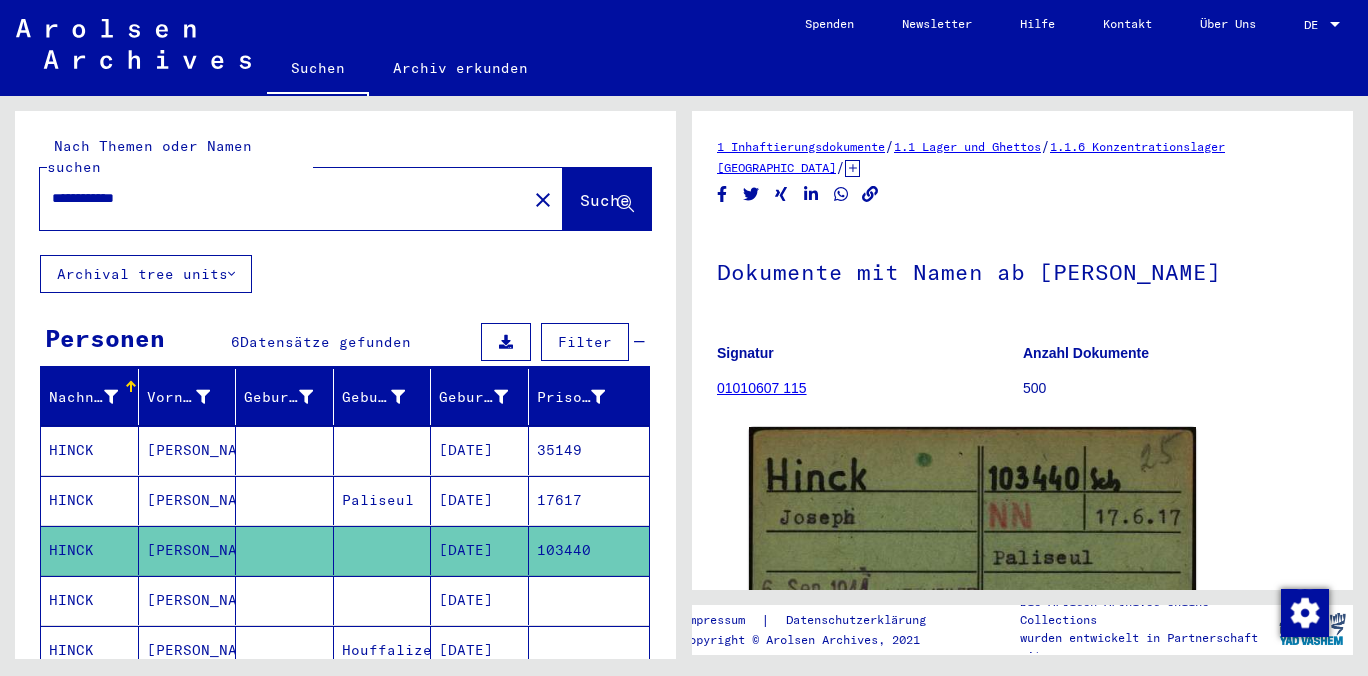 click on "[DATE]" at bounding box center (480, 650) 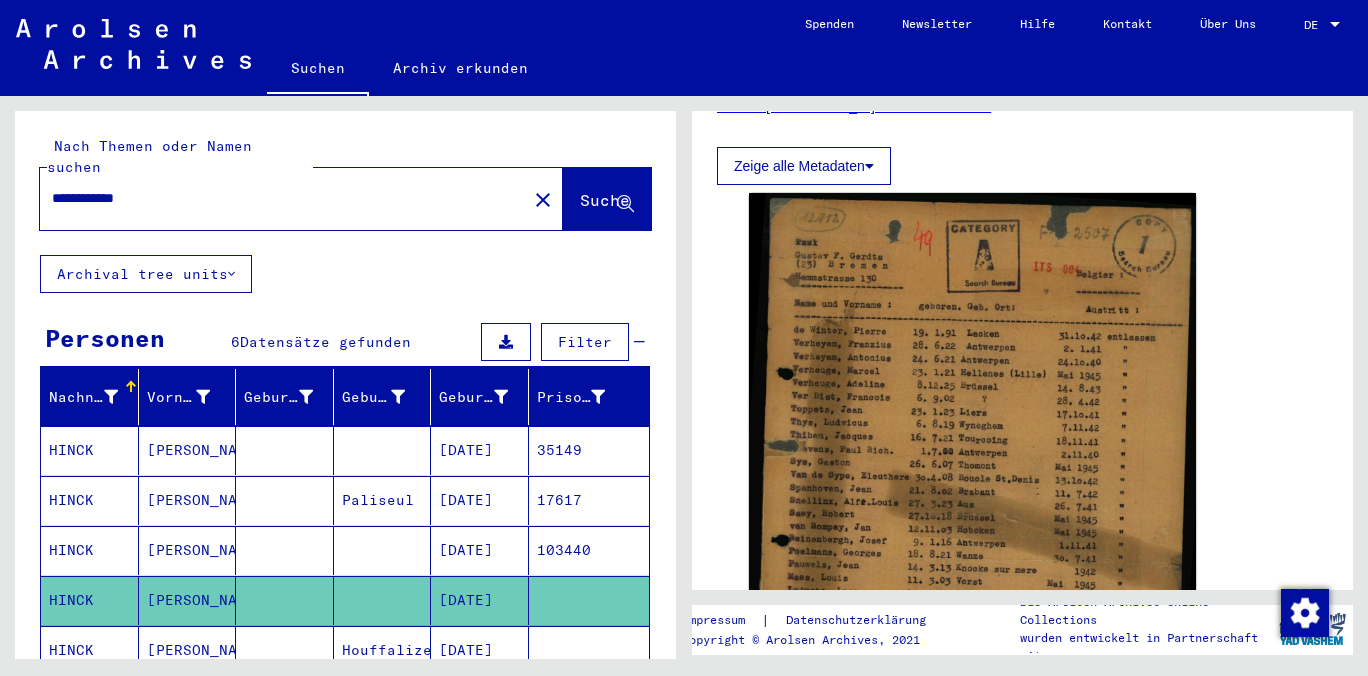 scroll, scrollTop: 331, scrollLeft: 0, axis: vertical 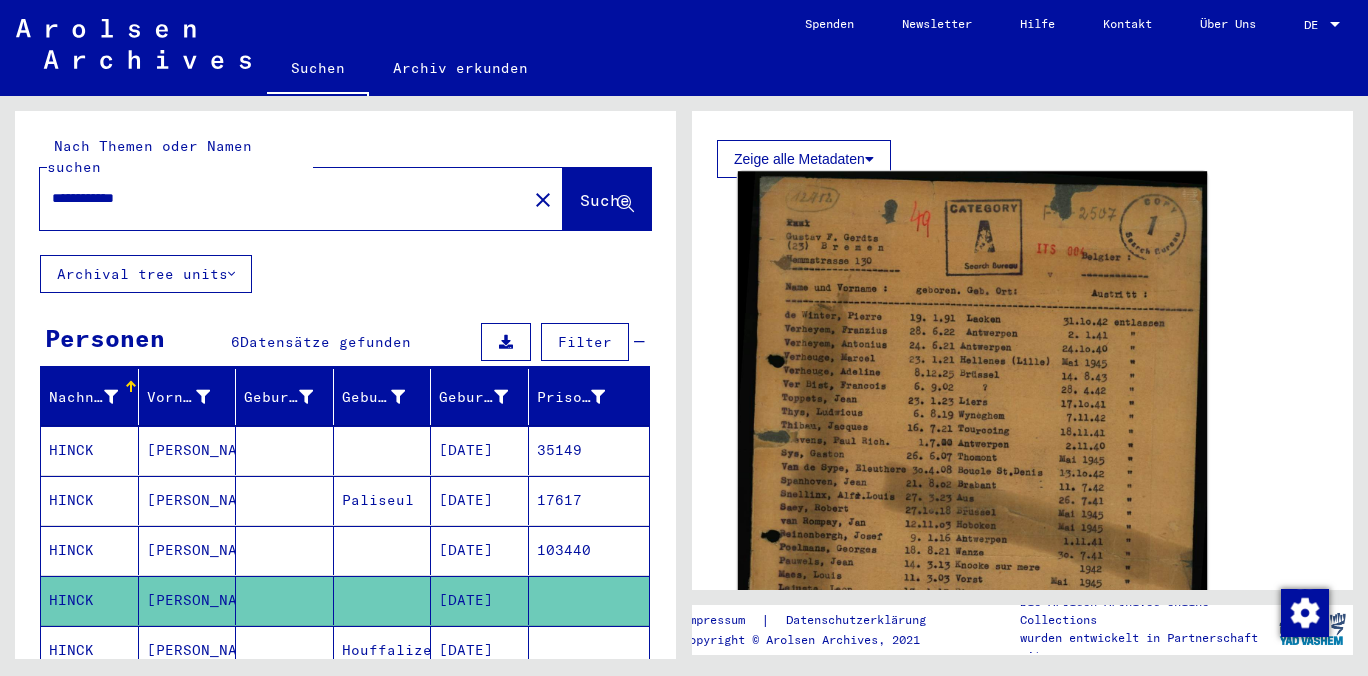 click 